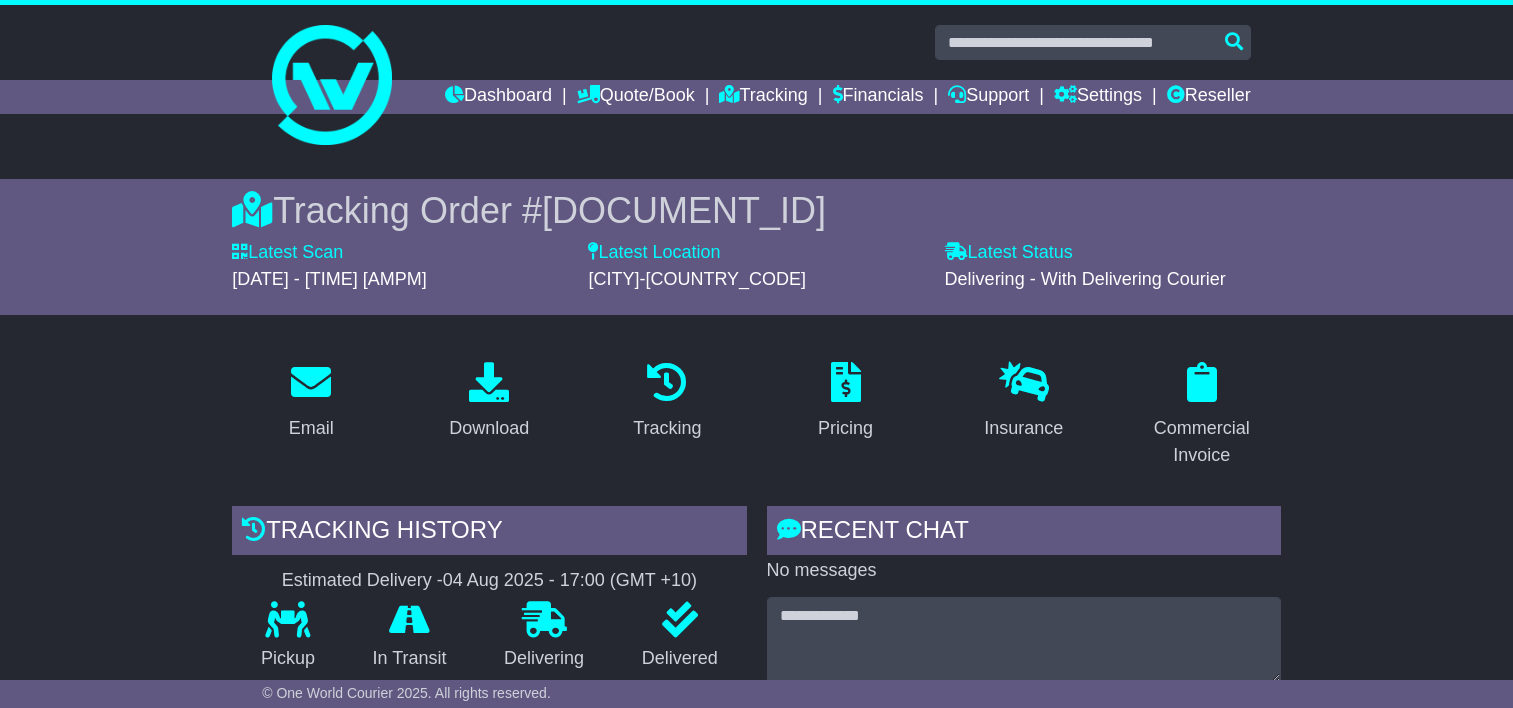 scroll, scrollTop: 0, scrollLeft: 0, axis: both 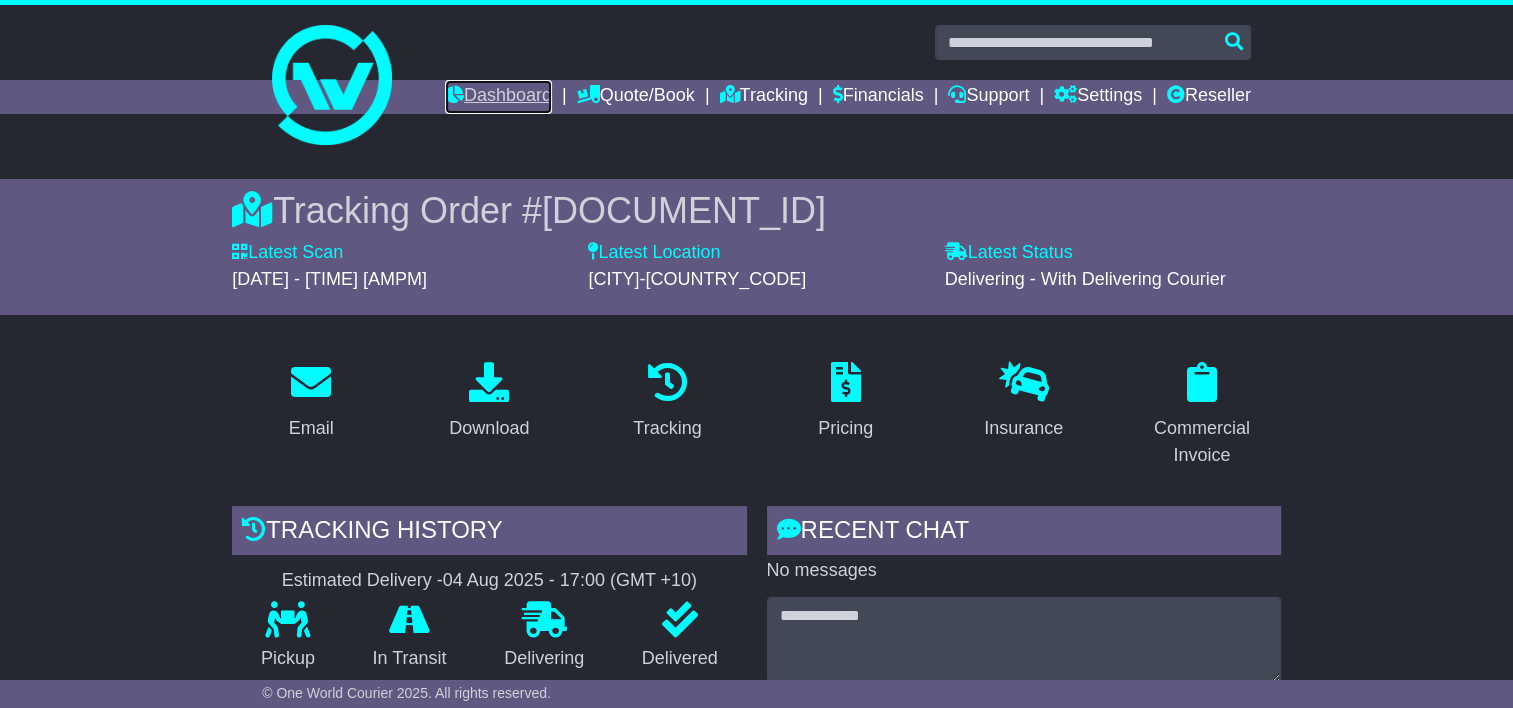 click on "Dashboard" at bounding box center [498, 97] 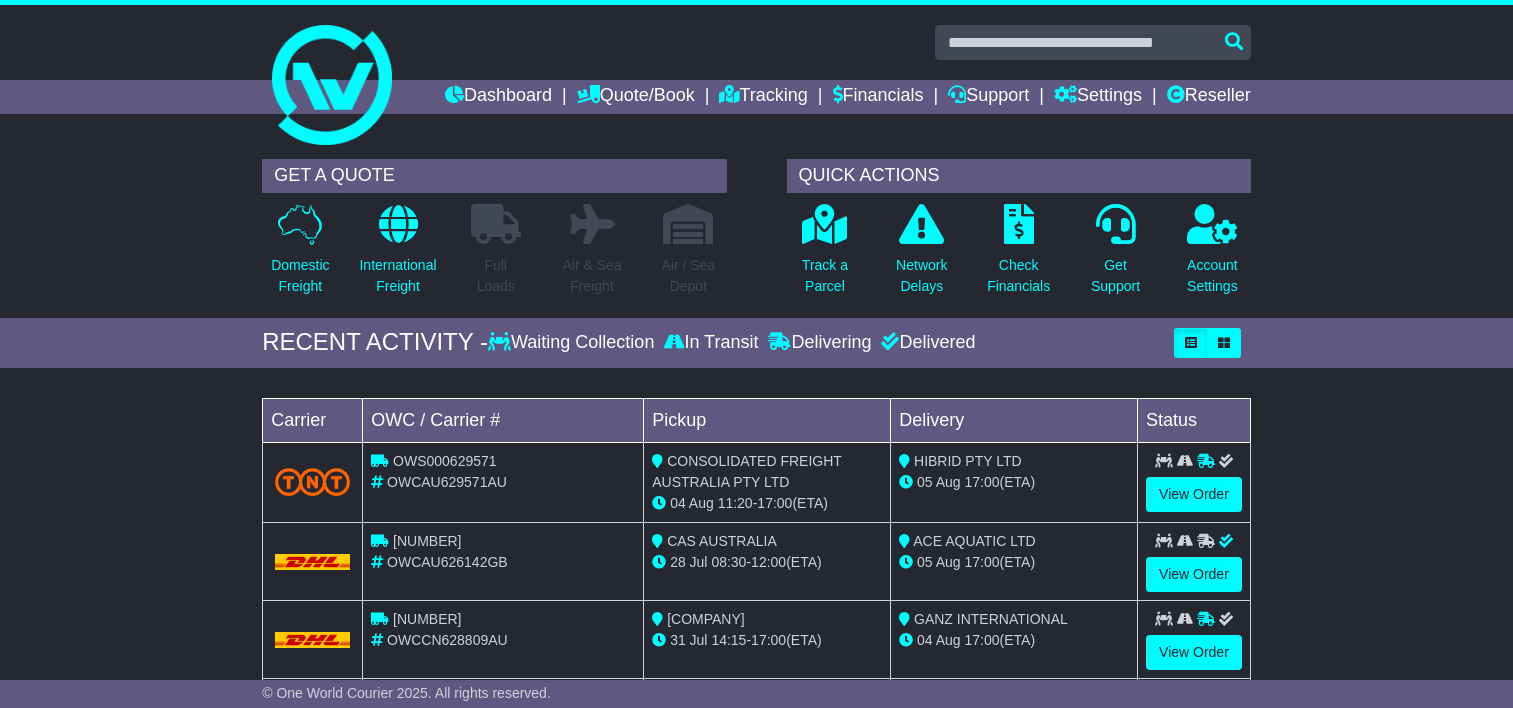 scroll, scrollTop: 0, scrollLeft: 0, axis: both 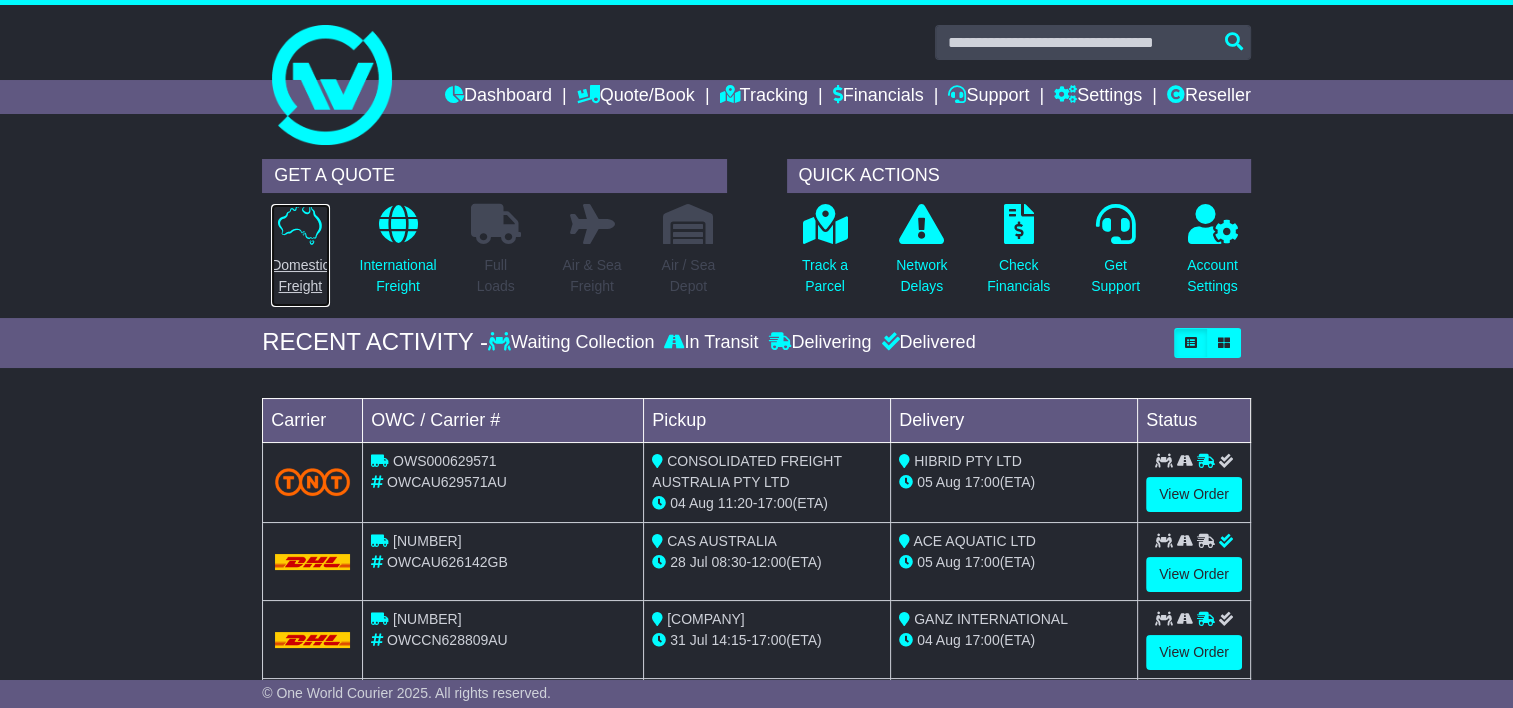 click at bounding box center [300, 224] 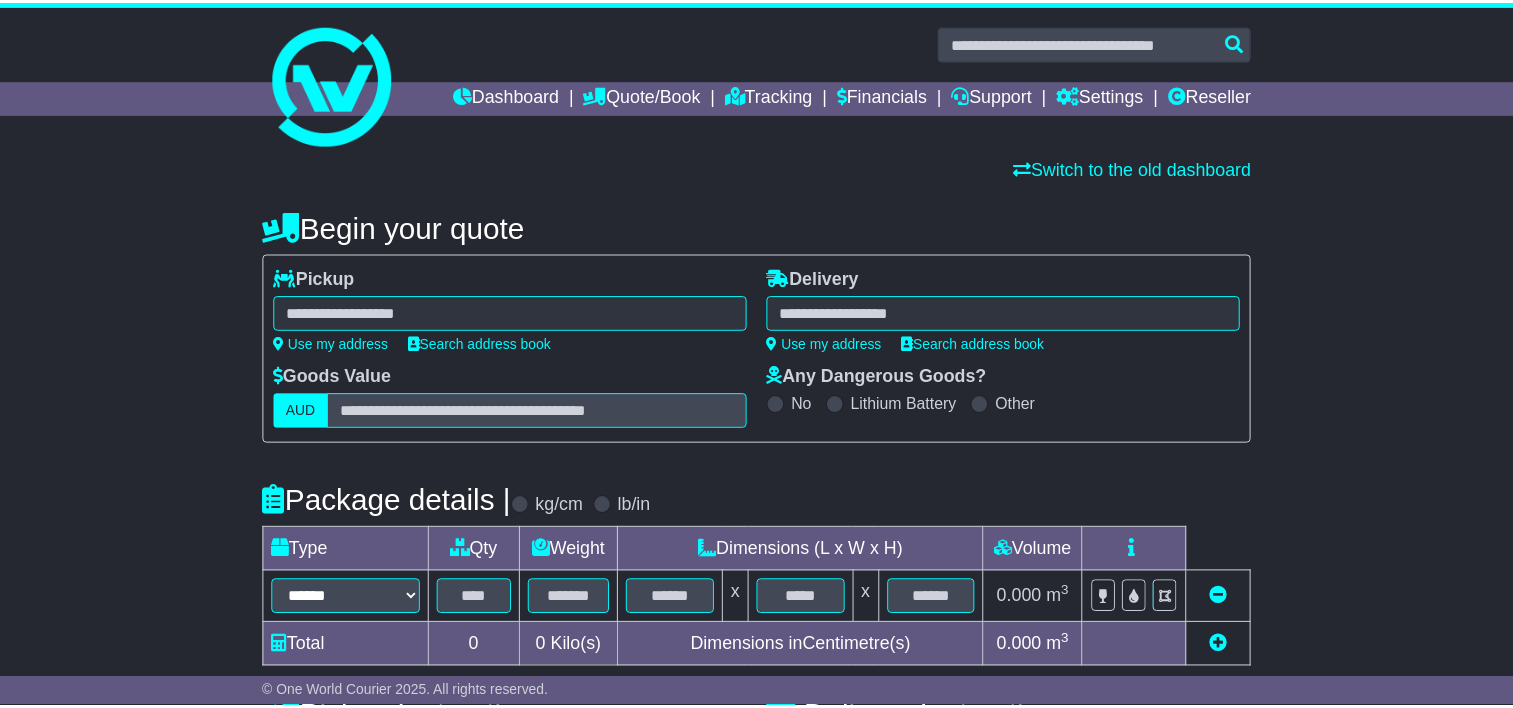 scroll, scrollTop: 0, scrollLeft: 0, axis: both 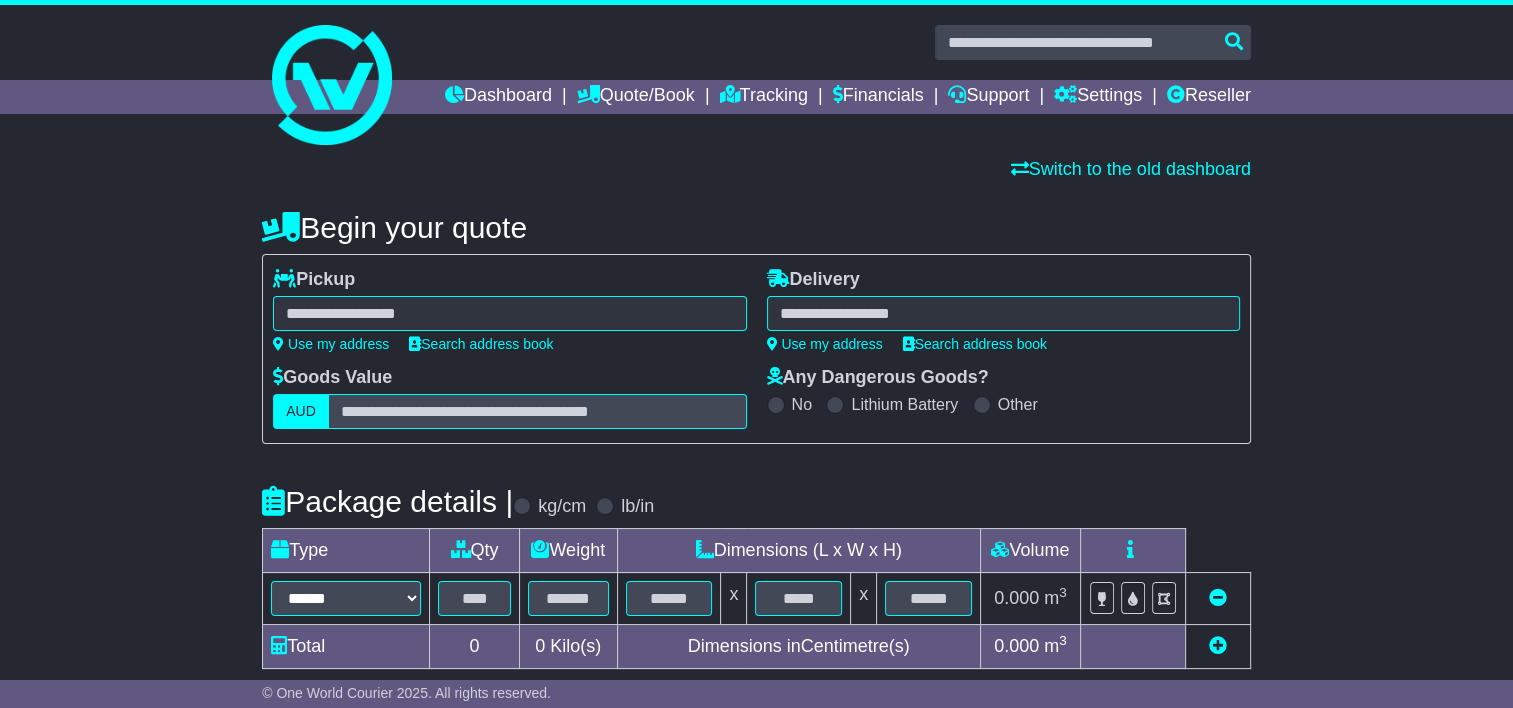 click at bounding box center [509, 313] 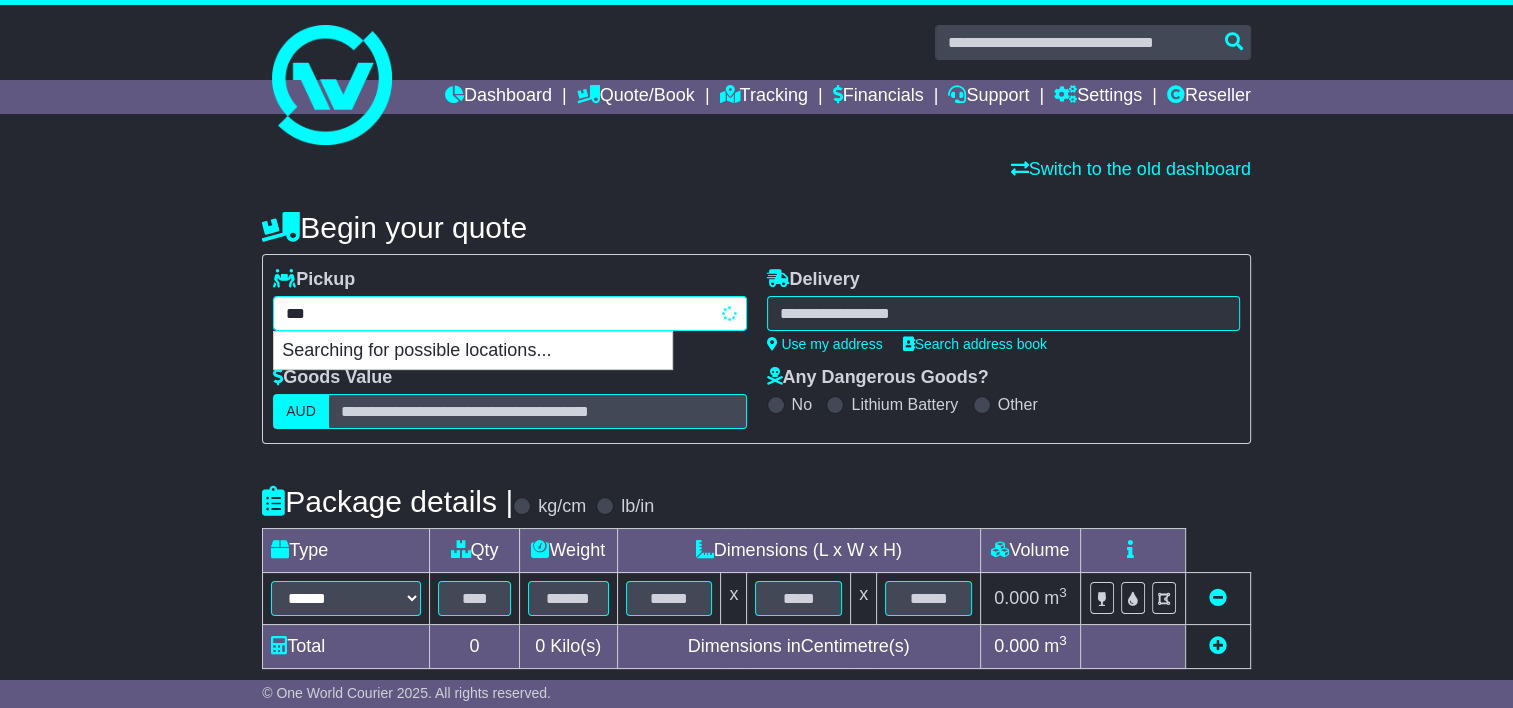 type on "****" 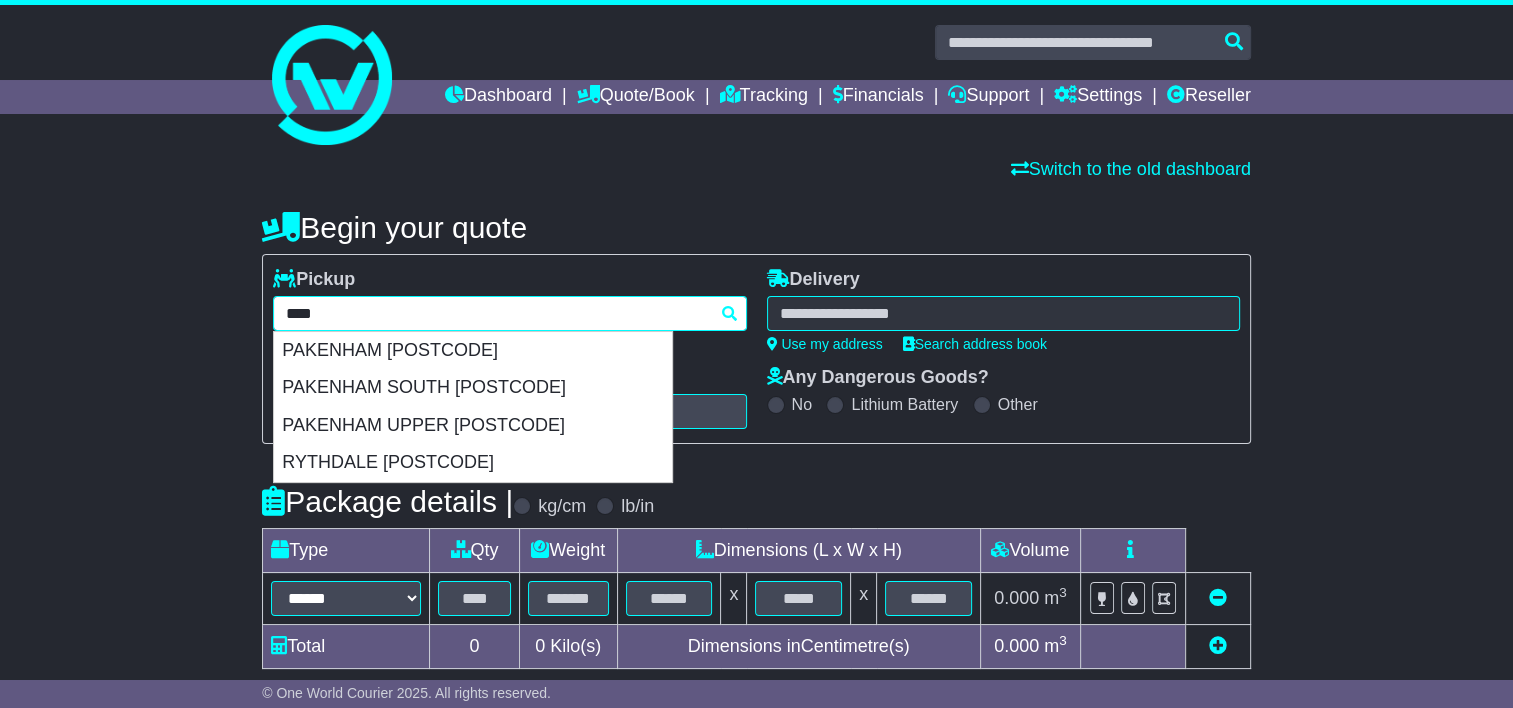drag, startPoint x: 363, startPoint y: 358, endPoint x: 435, endPoint y: 361, distance: 72.06247 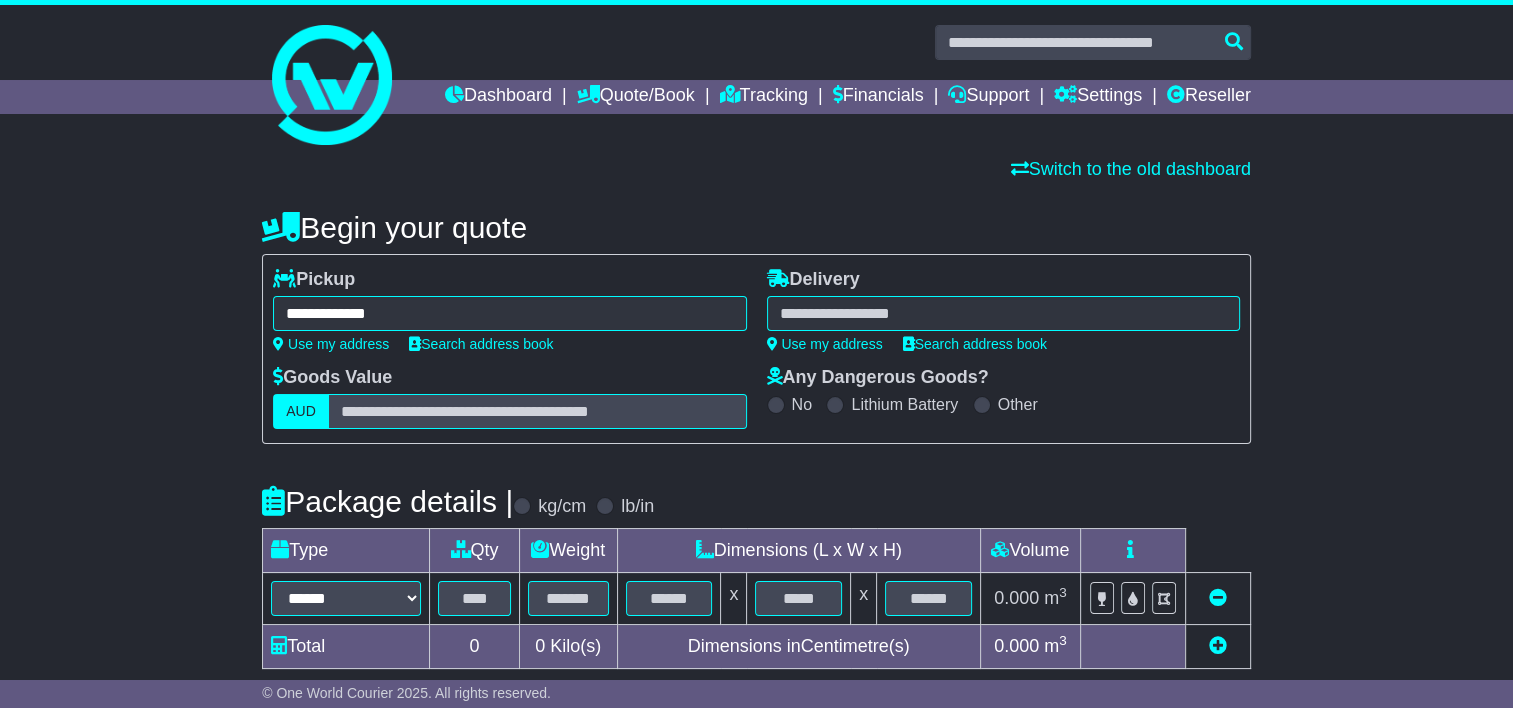 type on "**********" 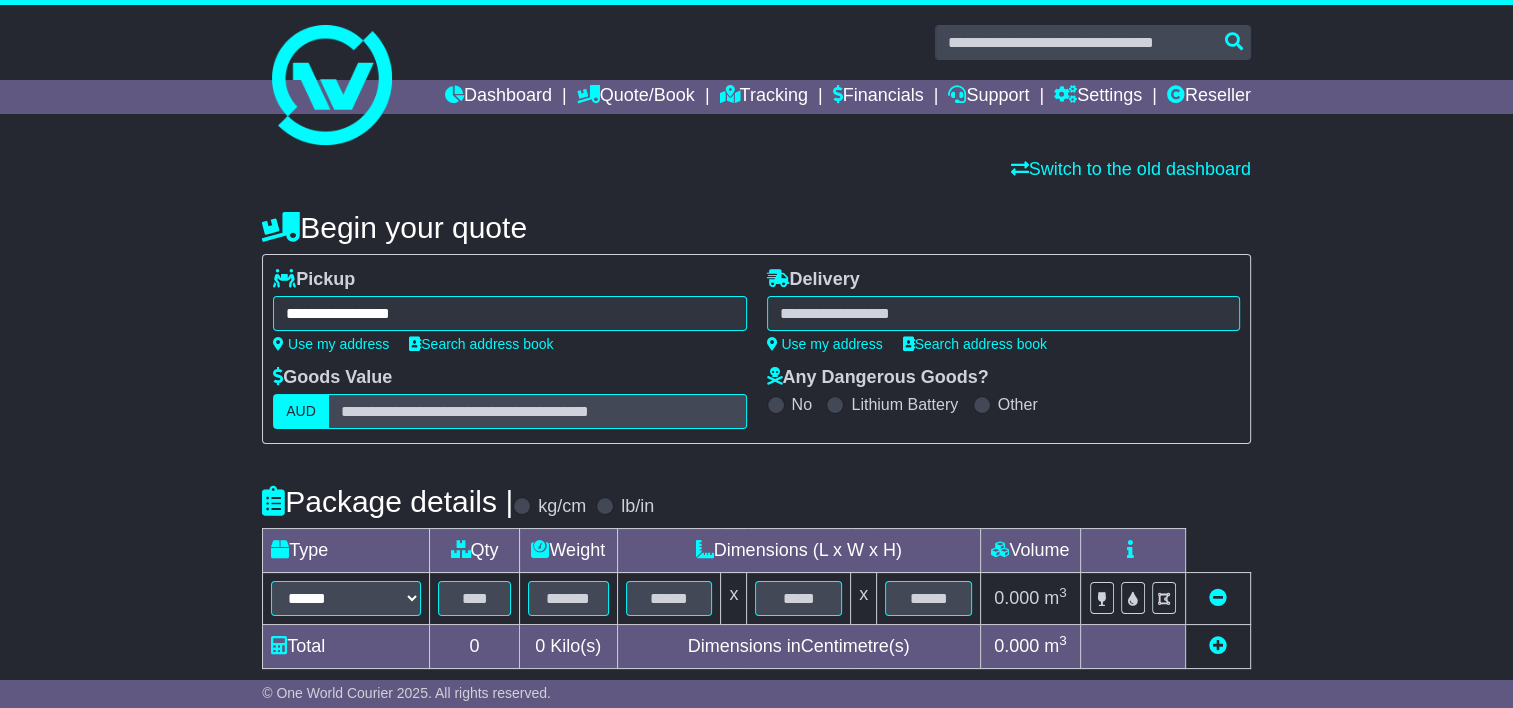 click at bounding box center (1003, 313) 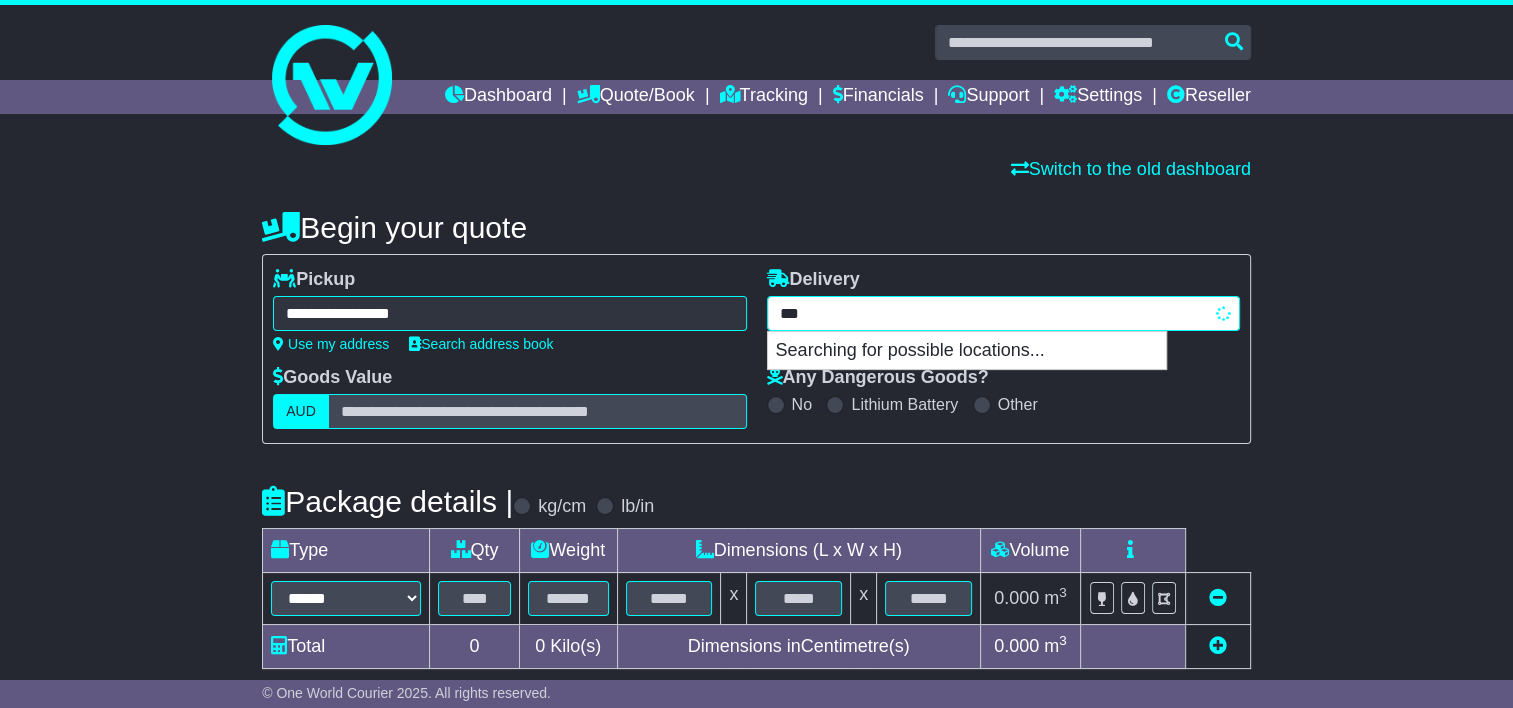type on "****" 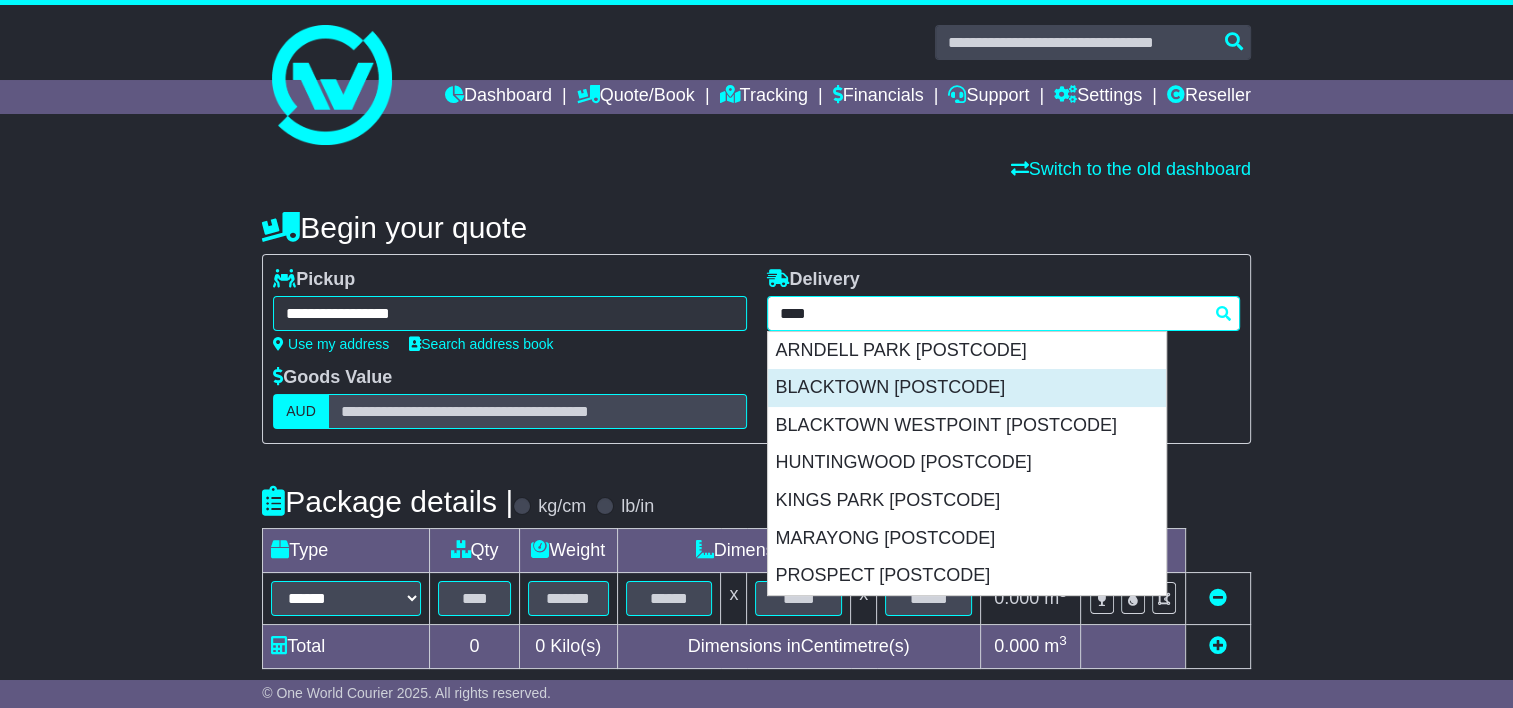 click on "BLACKTOWN 2148" at bounding box center [967, 388] 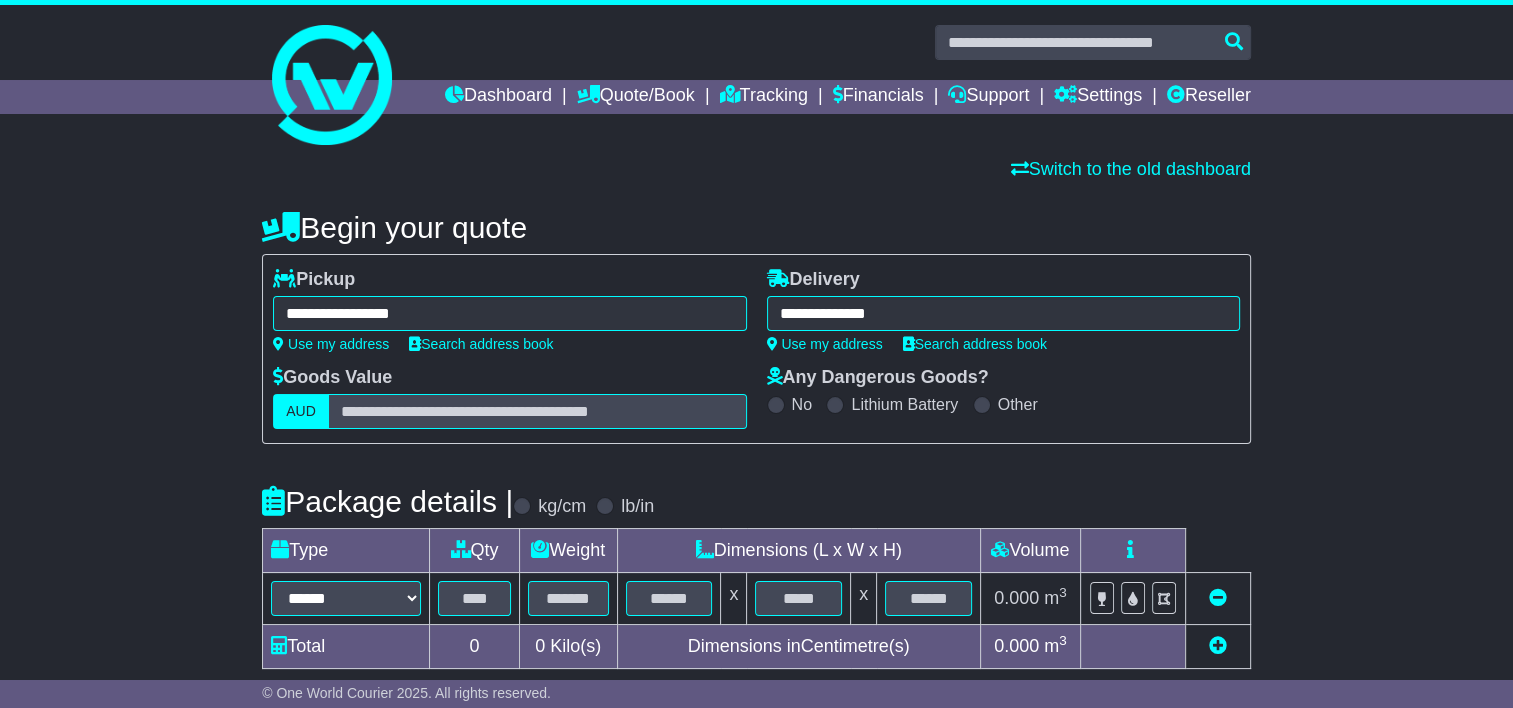 type on "**********" 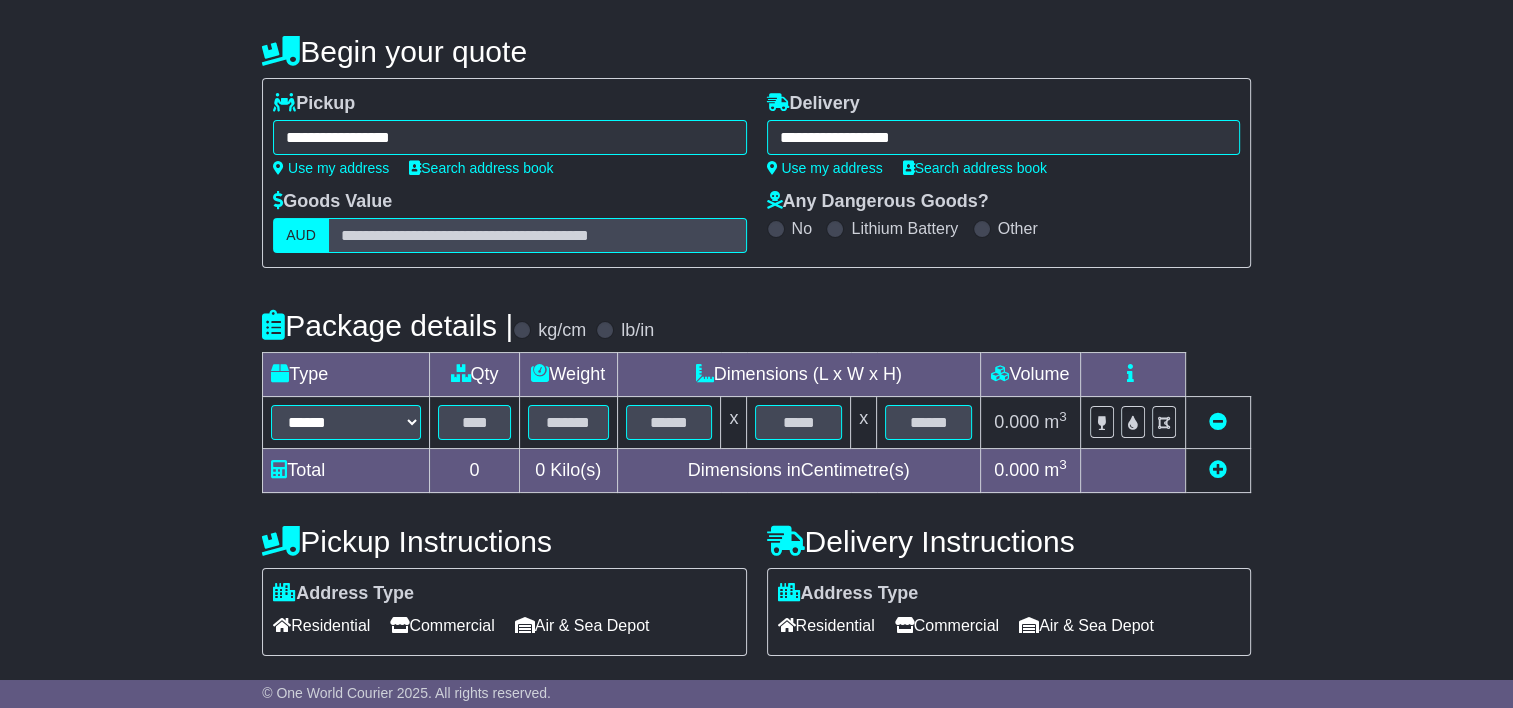 scroll, scrollTop: 300, scrollLeft: 0, axis: vertical 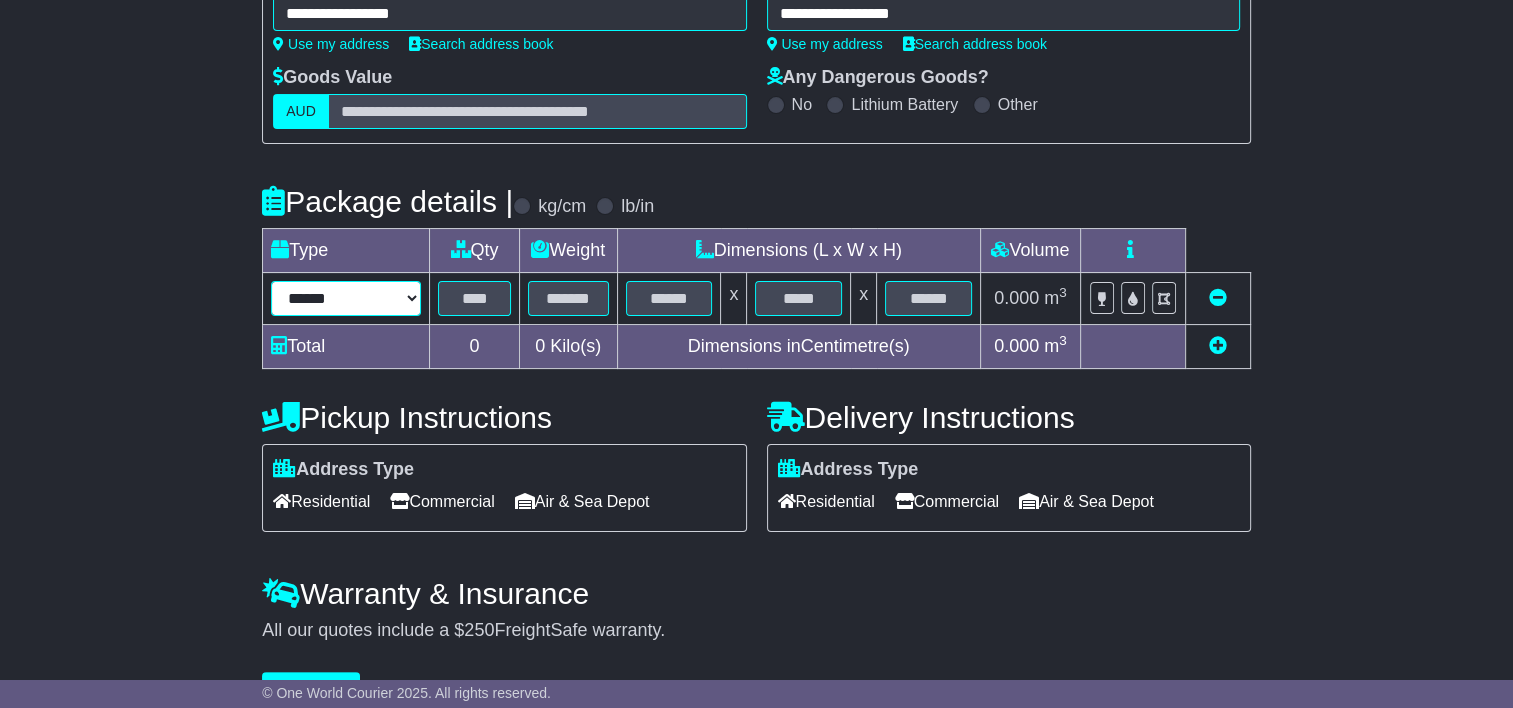 drag, startPoint x: 335, startPoint y: 300, endPoint x: 331, endPoint y: 315, distance: 15.524175 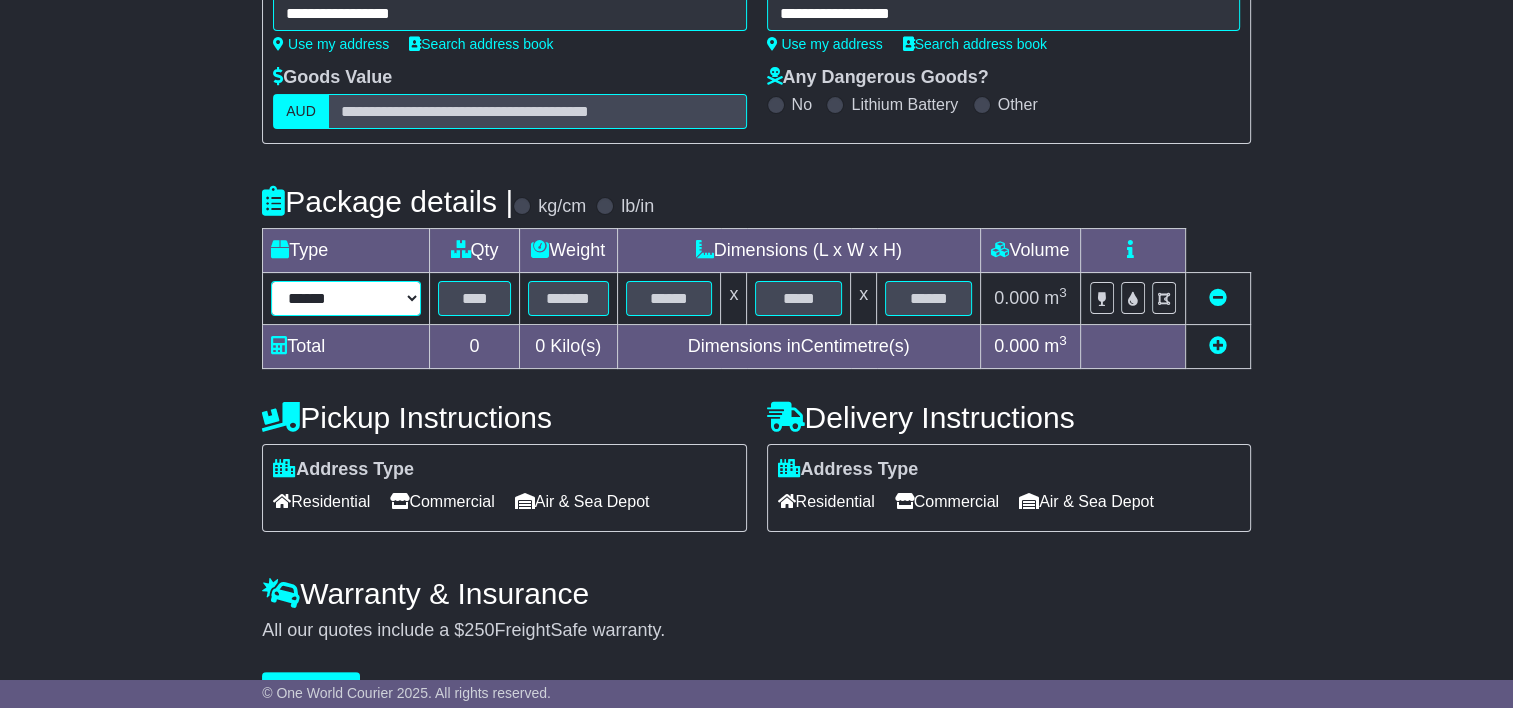select on "*****" 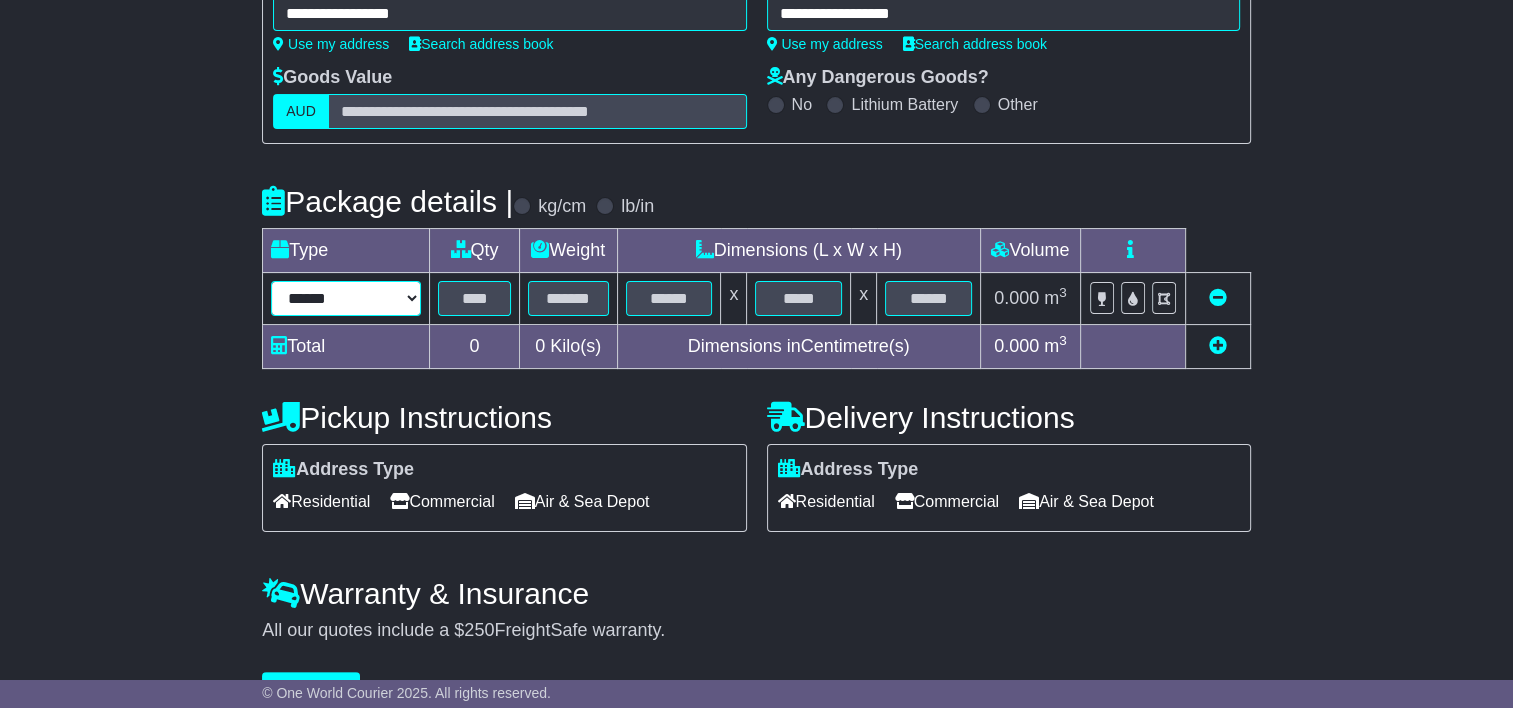click on "****** ****** *** ******** ***** **** **** ****** *** *******" at bounding box center (346, 298) 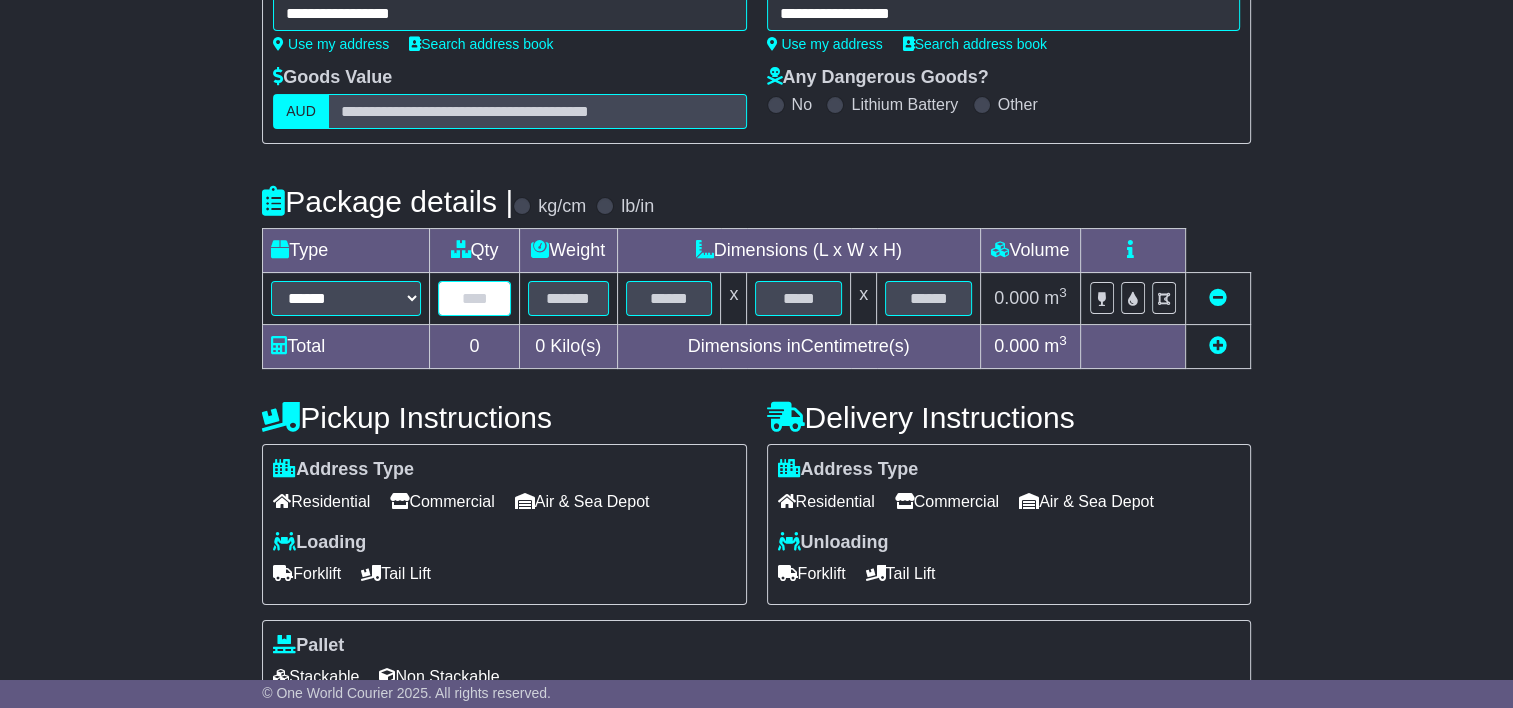 click at bounding box center [474, 298] 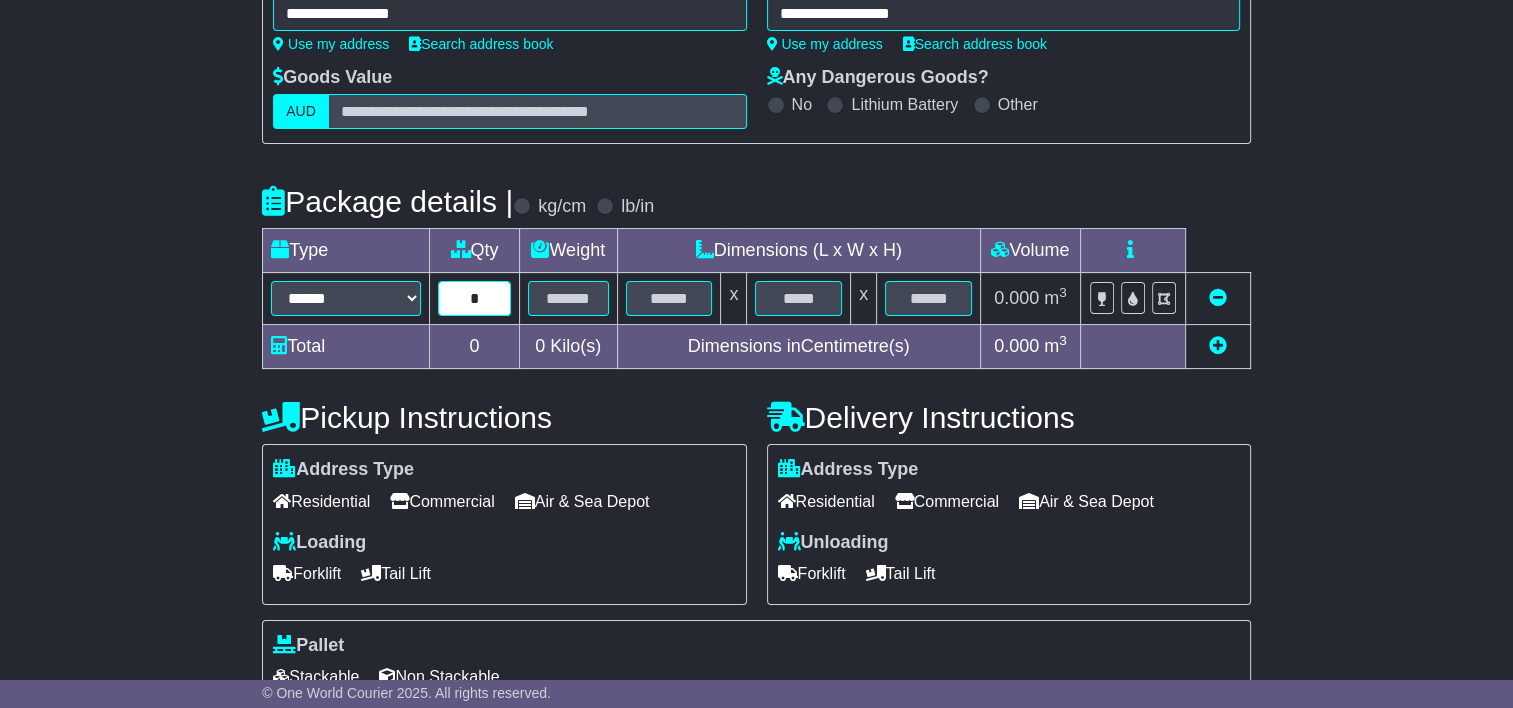 type on "*" 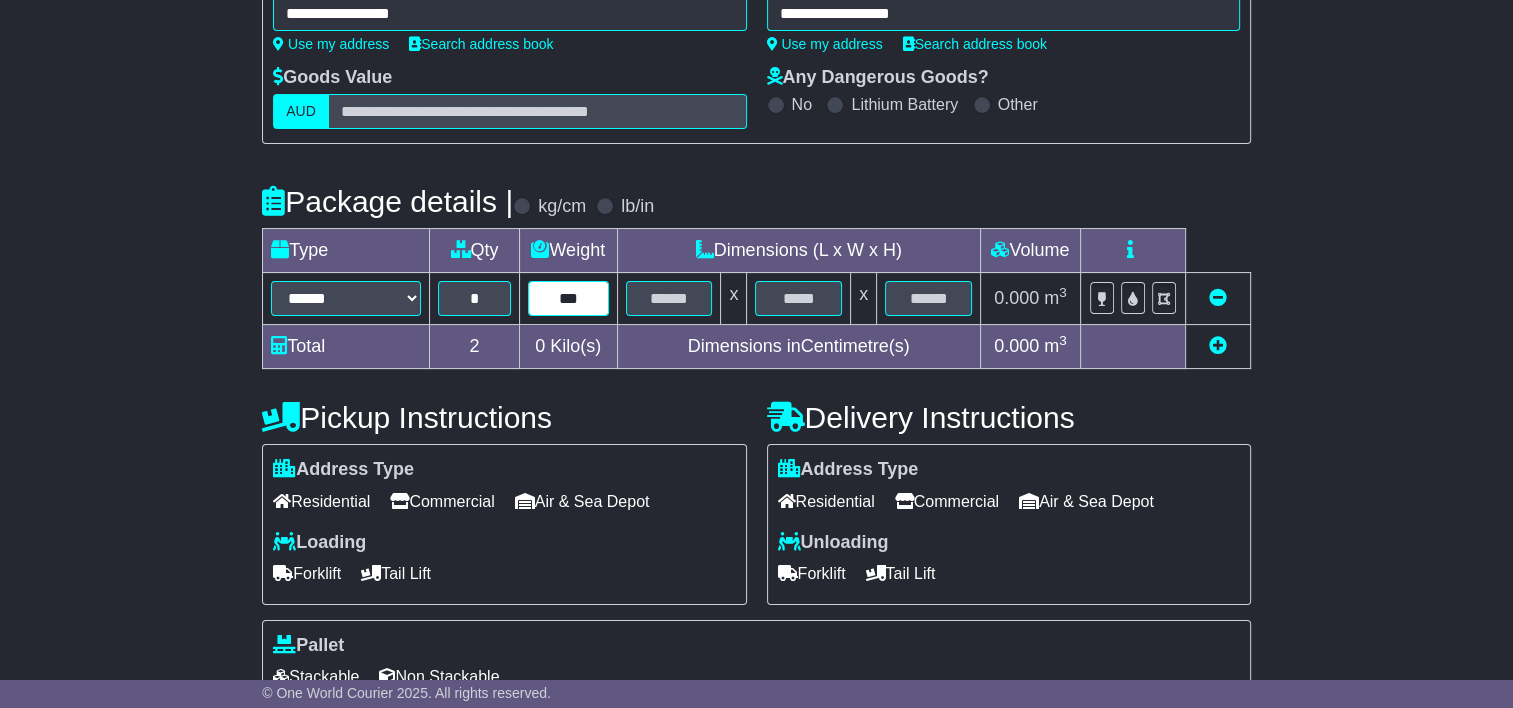 type on "***" 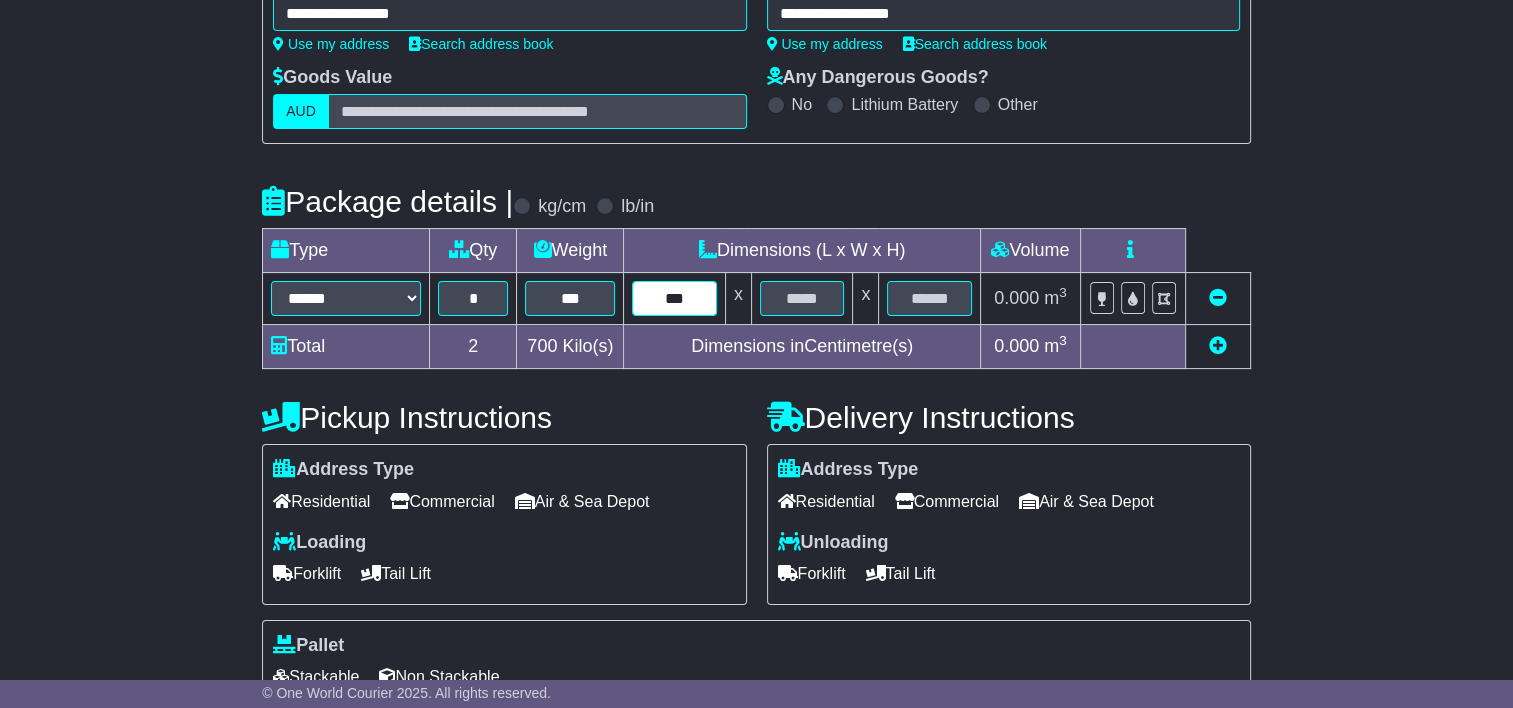 type on "***" 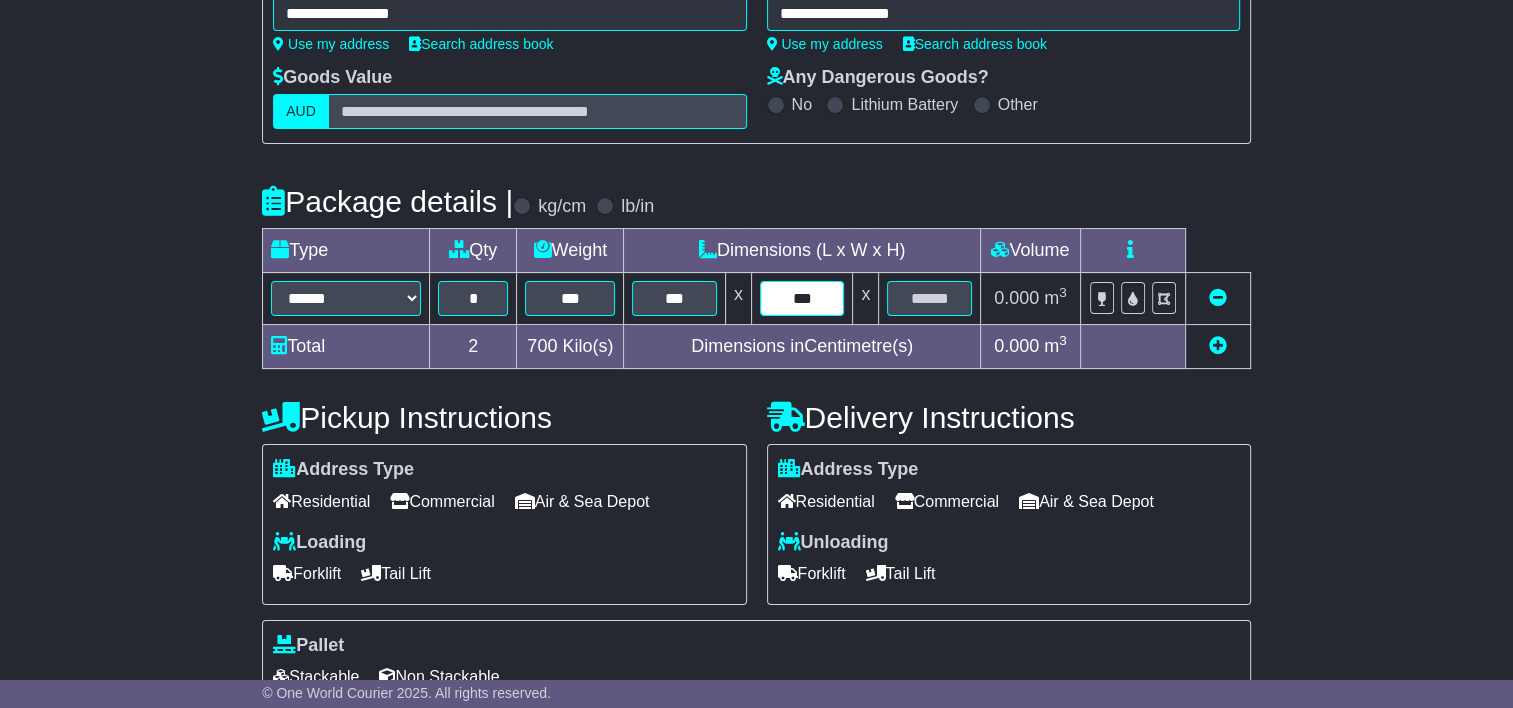 type on "***" 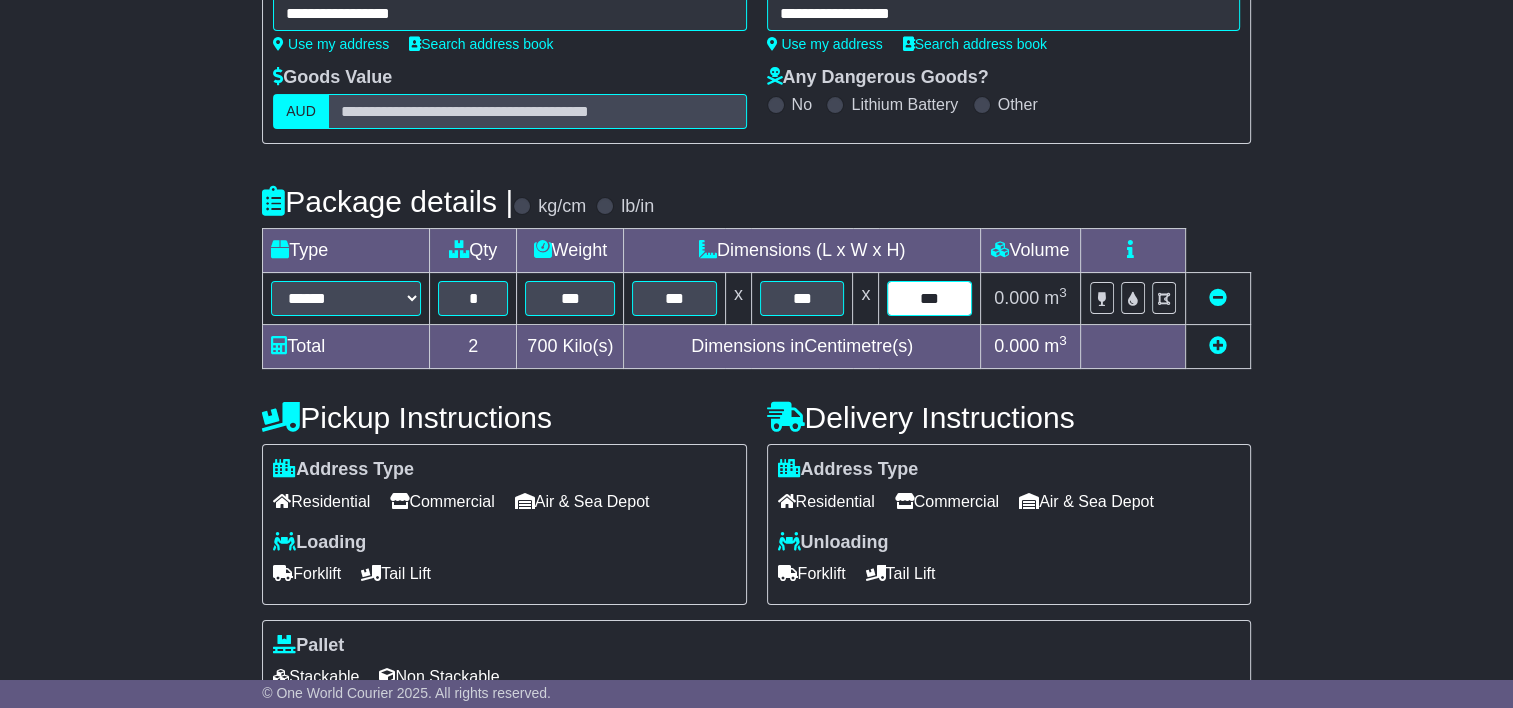 type on "***" 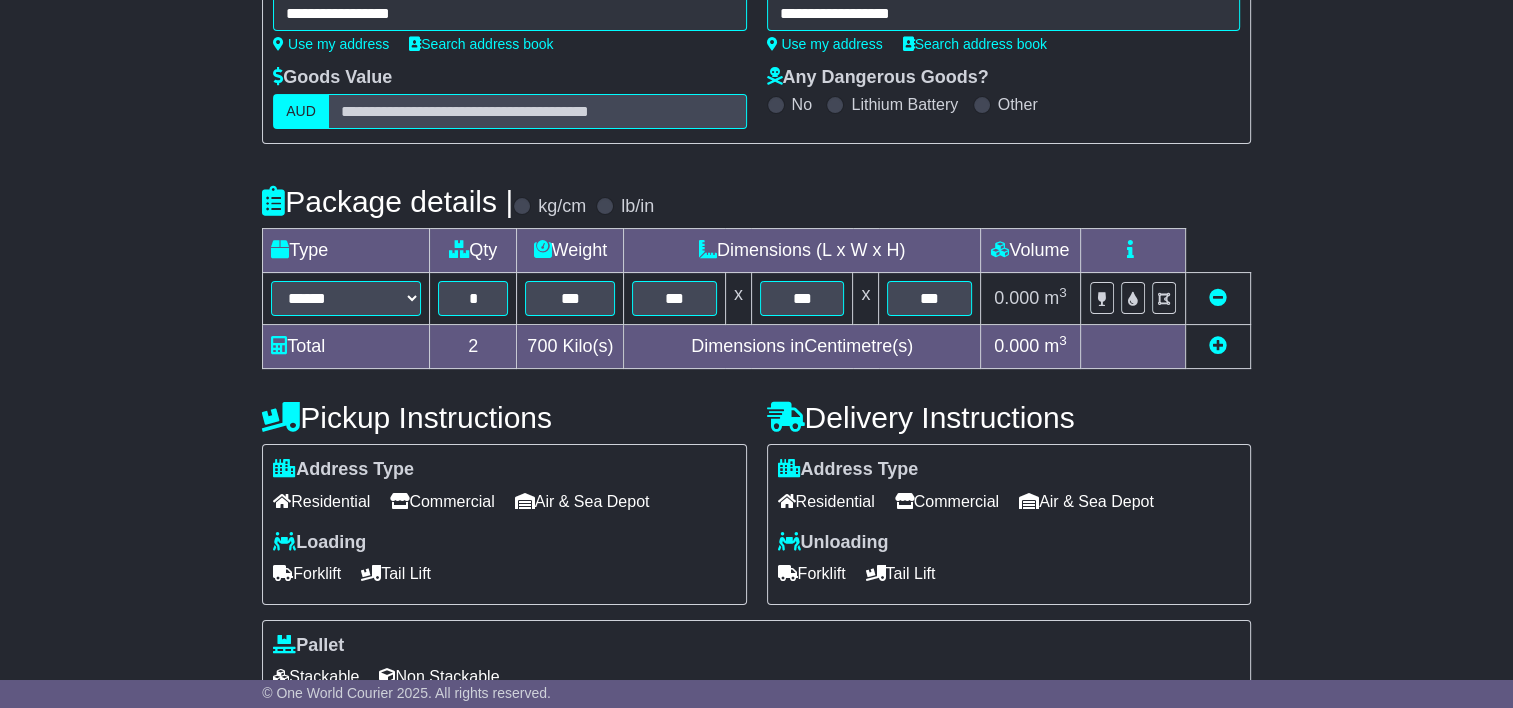 scroll, scrollTop: 522, scrollLeft: 0, axis: vertical 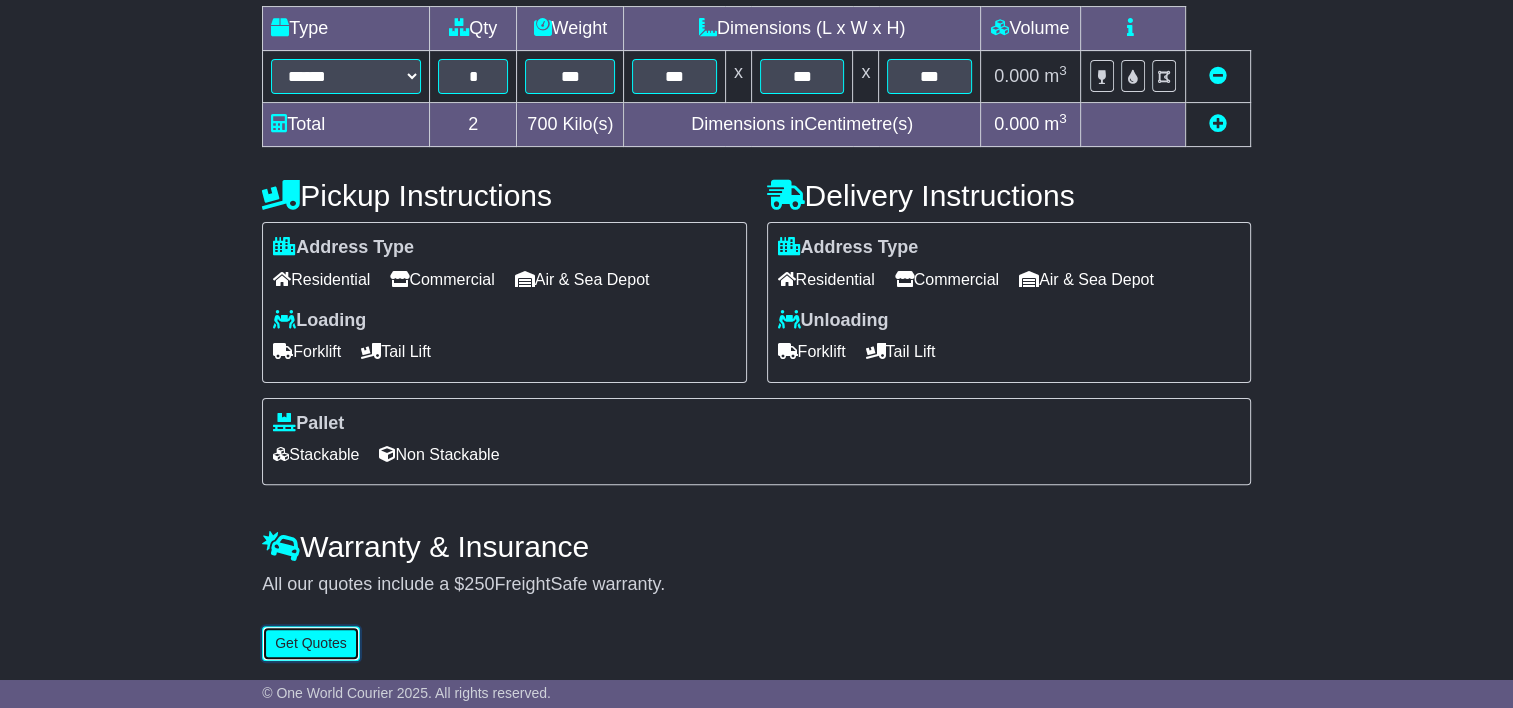 type 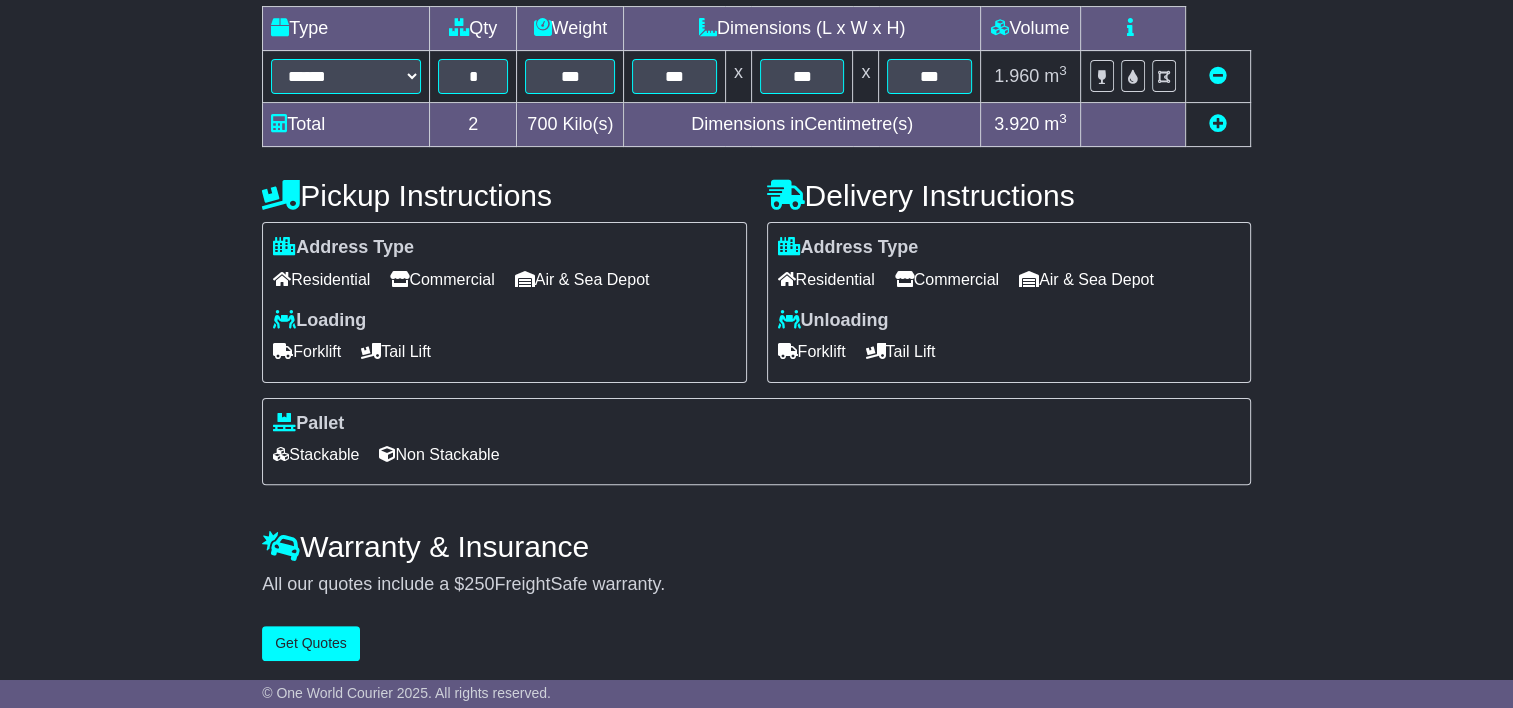 click on "Commercial" at bounding box center (442, 279) 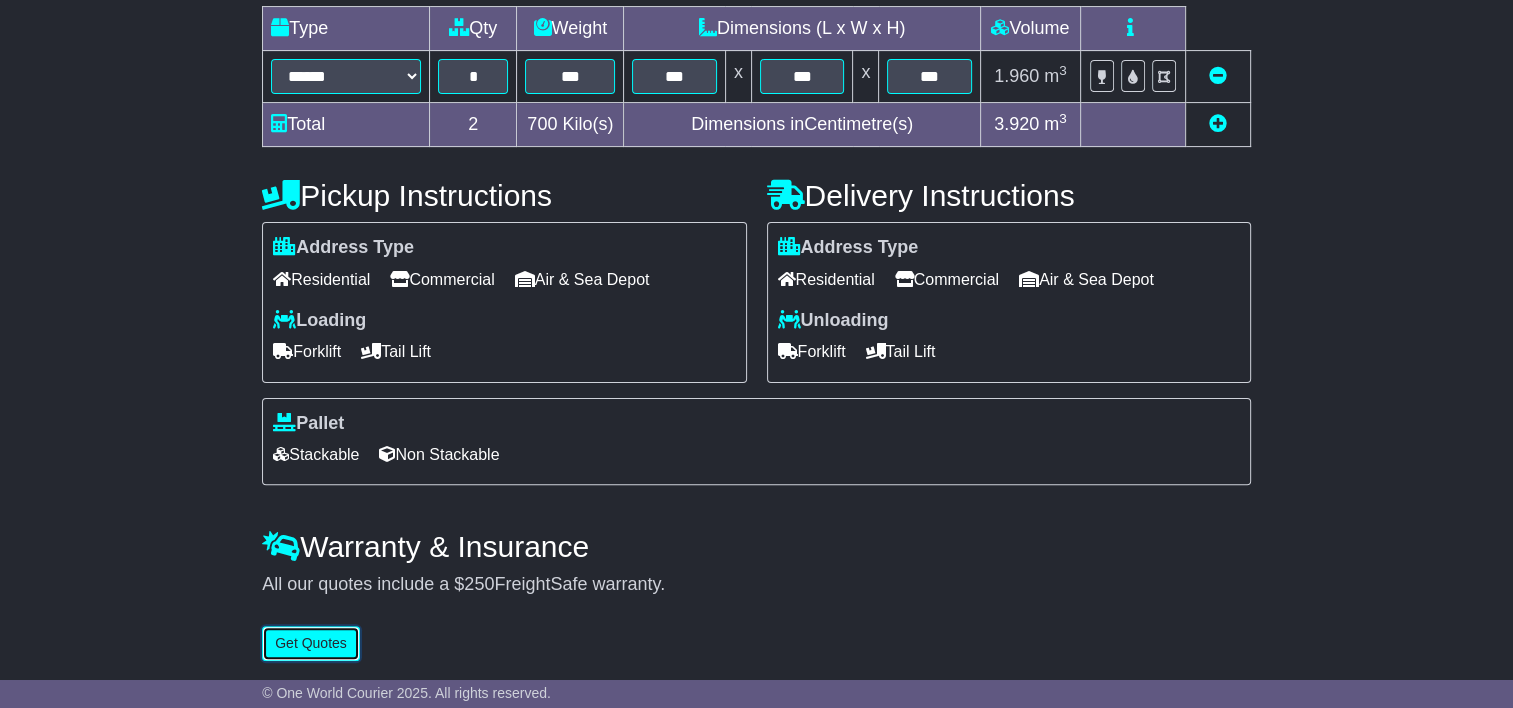 drag, startPoint x: 294, startPoint y: 638, endPoint x: 314, endPoint y: 635, distance: 20.22375 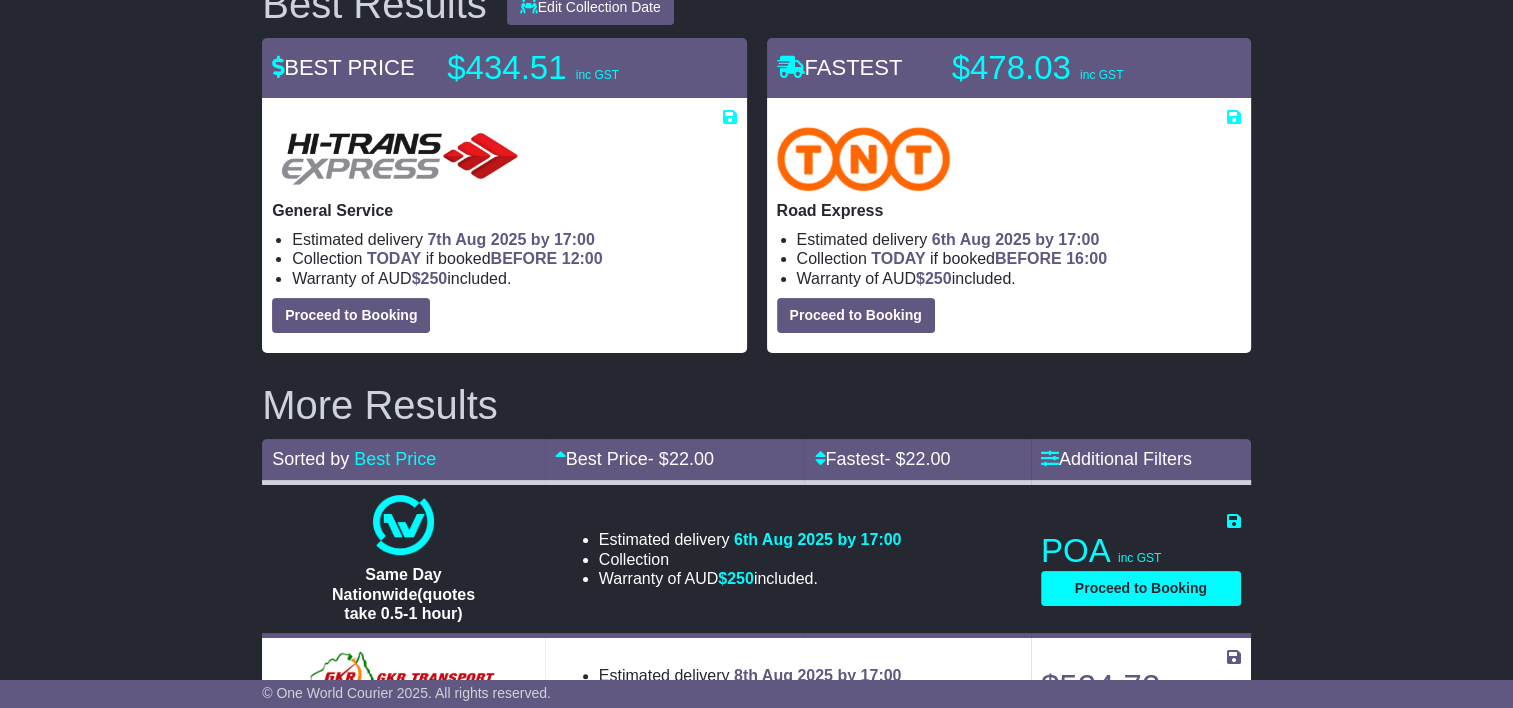 scroll, scrollTop: 108, scrollLeft: 0, axis: vertical 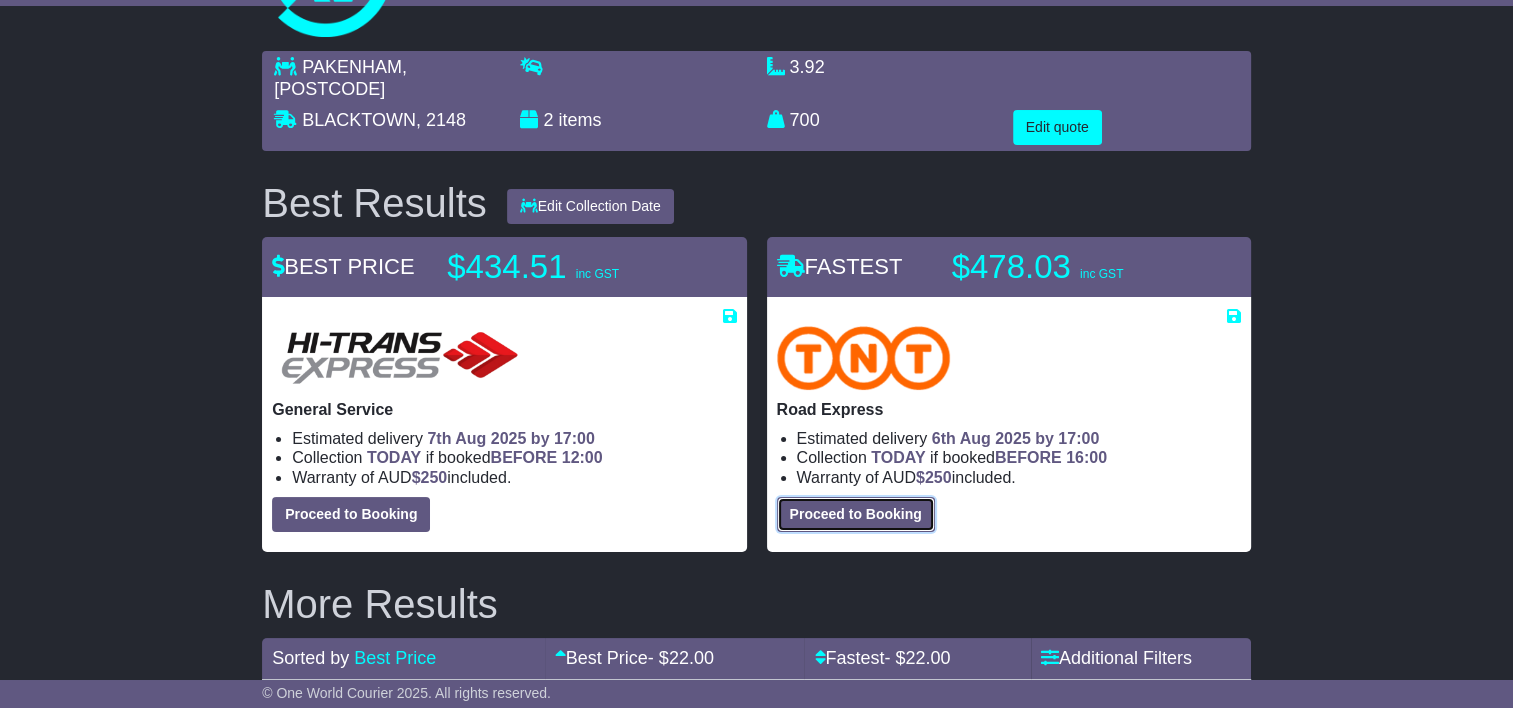 click on "Proceed to Booking" at bounding box center [856, 514] 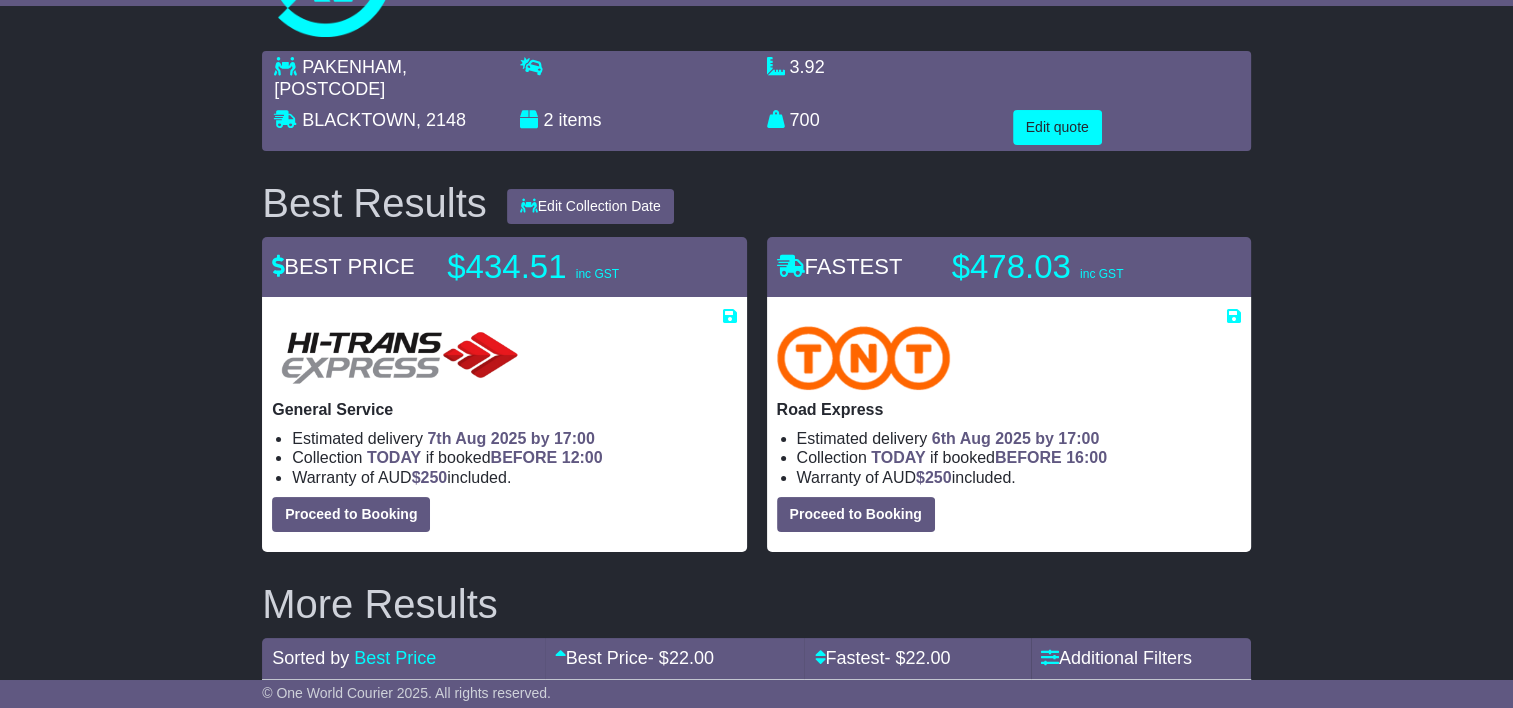 select on "*****" 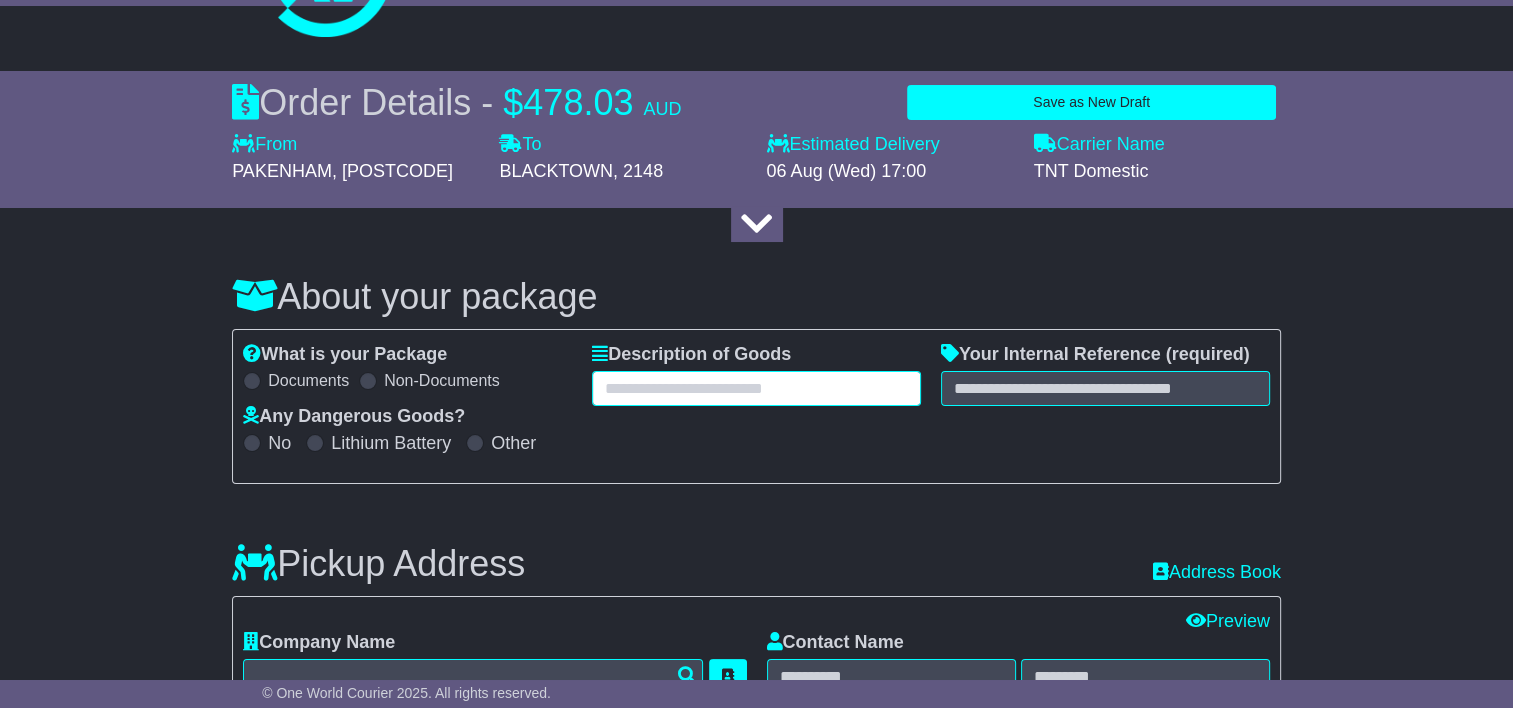 click at bounding box center [756, 388] 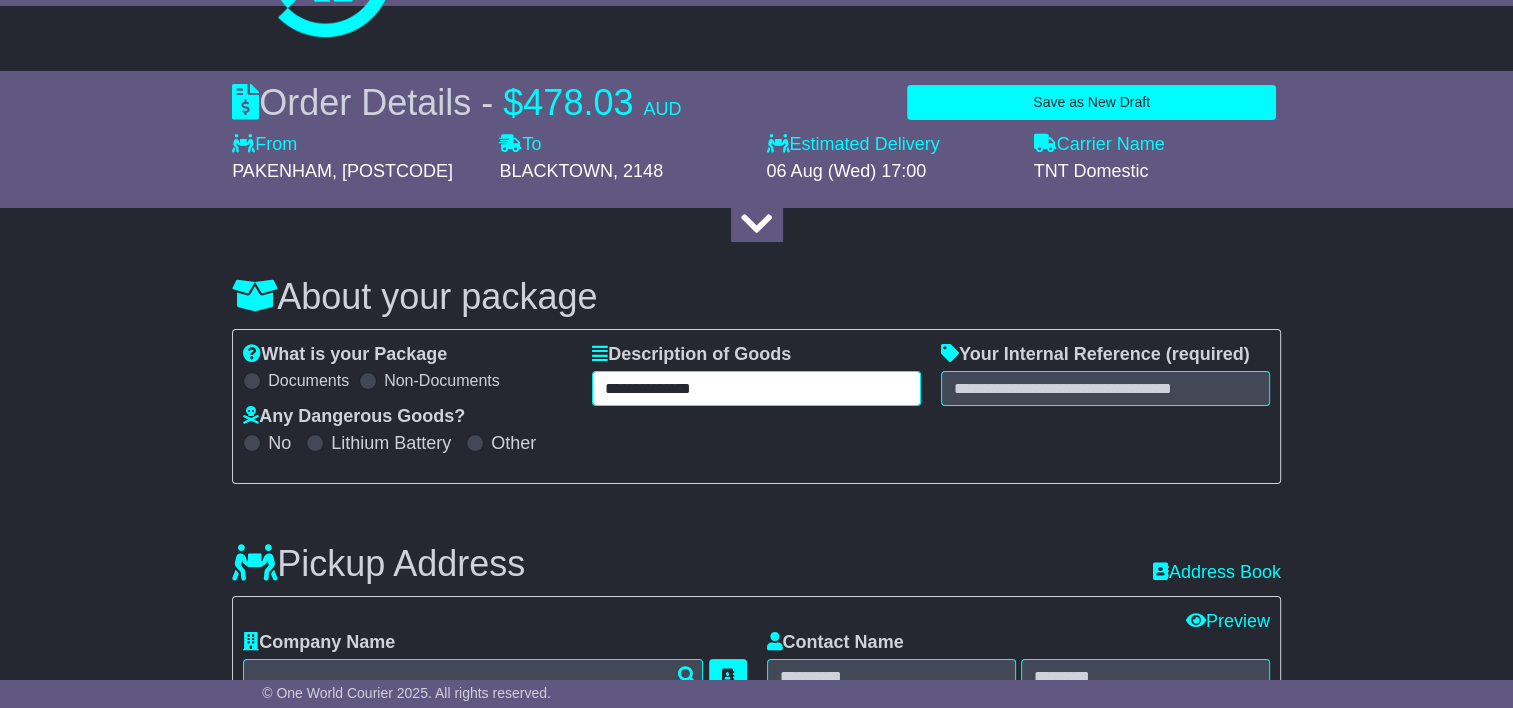 type on "**********" 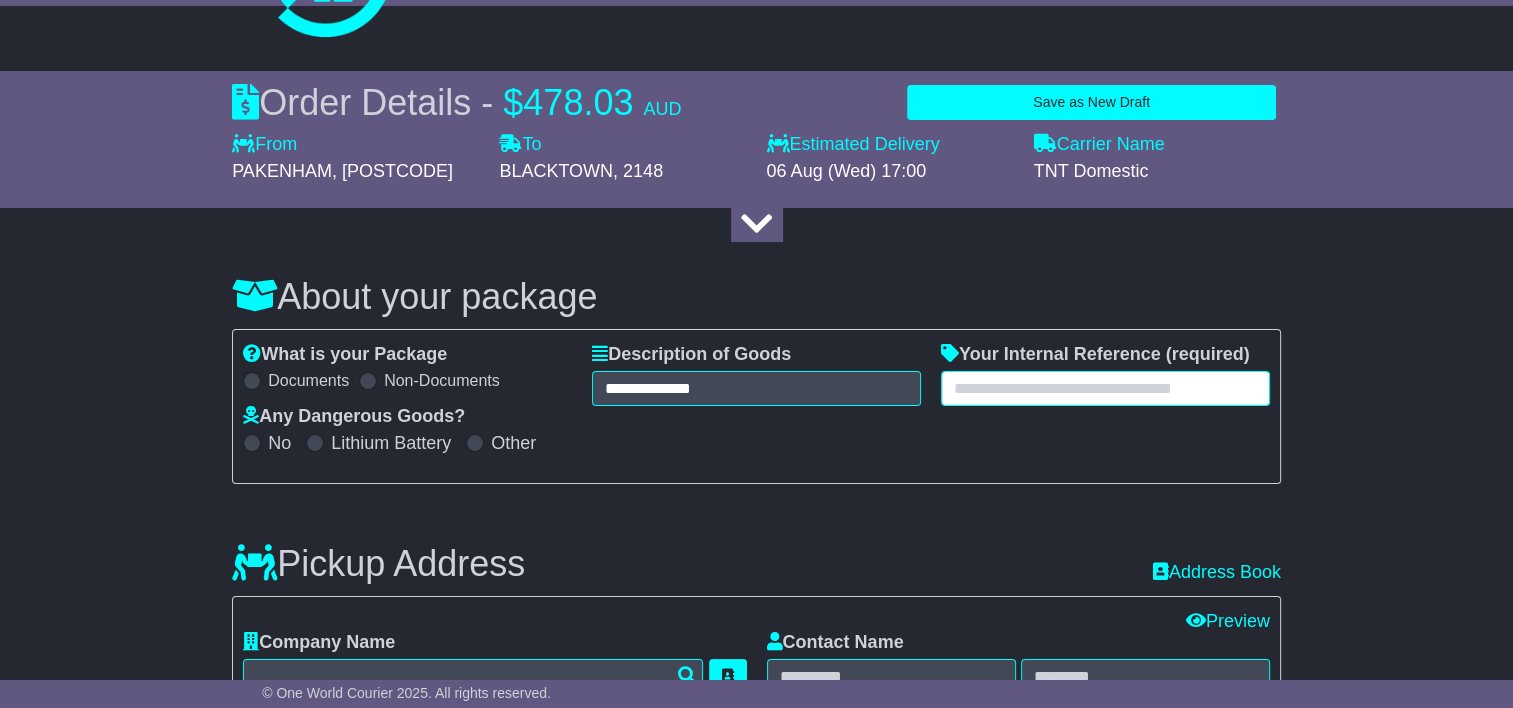 click at bounding box center (1105, 388) 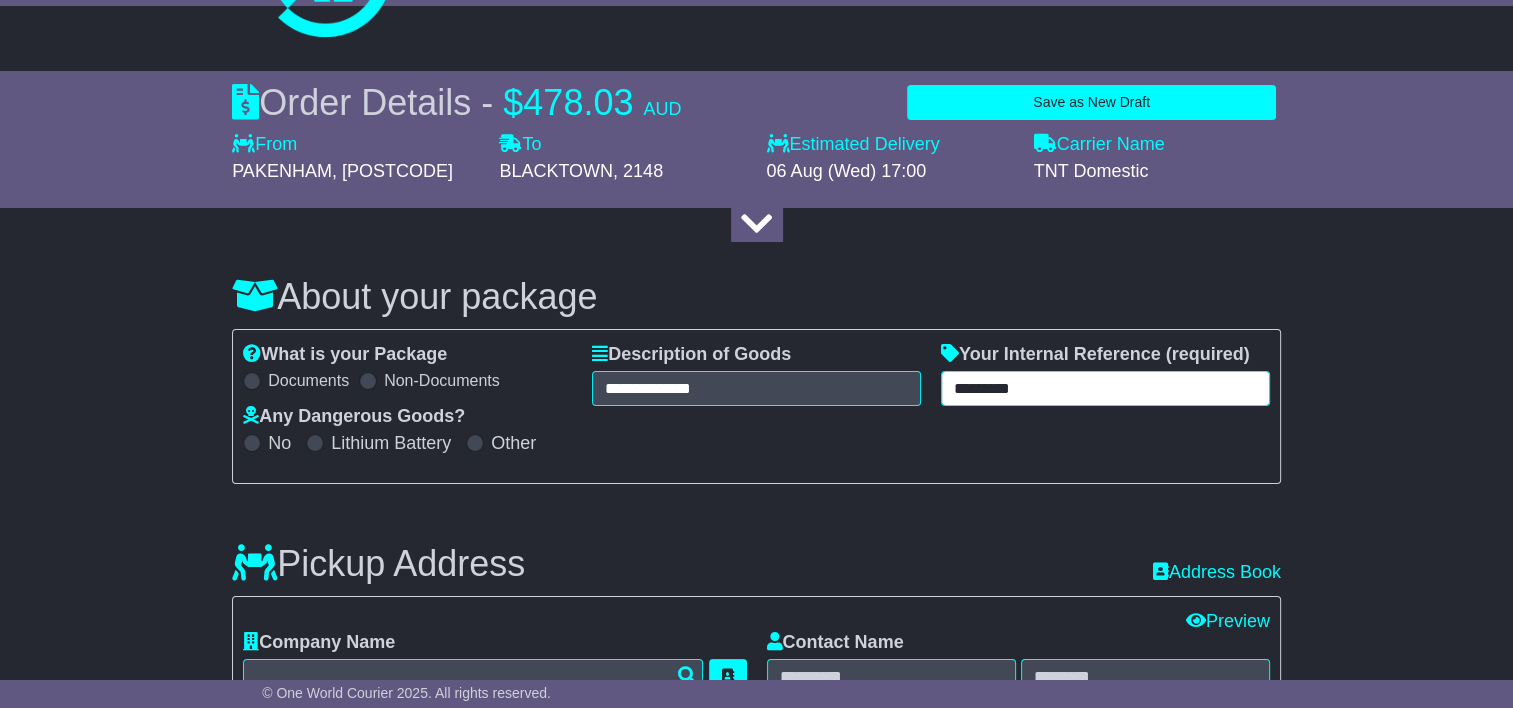 type on "*********" 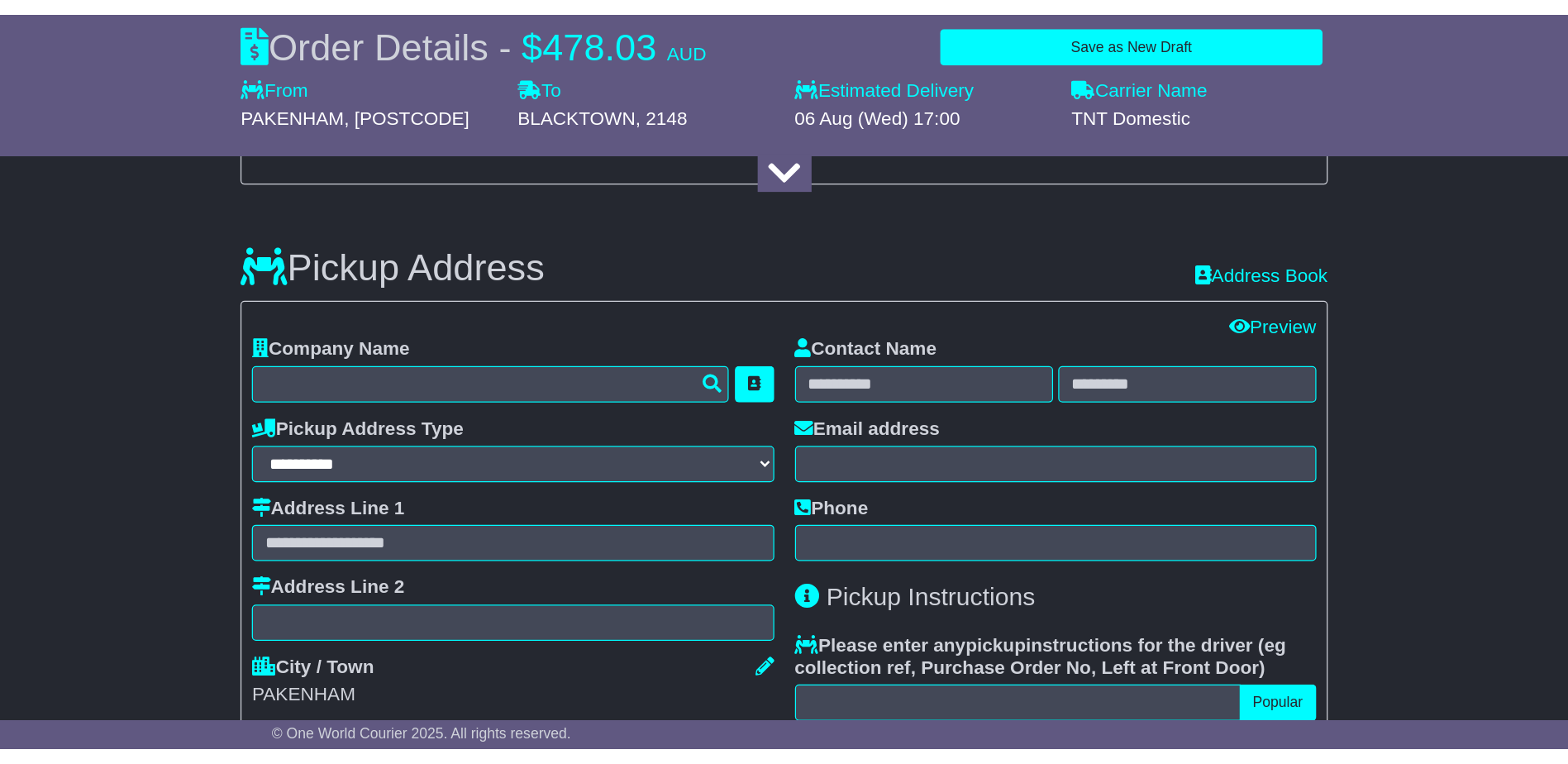 scroll, scrollTop: 337, scrollLeft: 0, axis: vertical 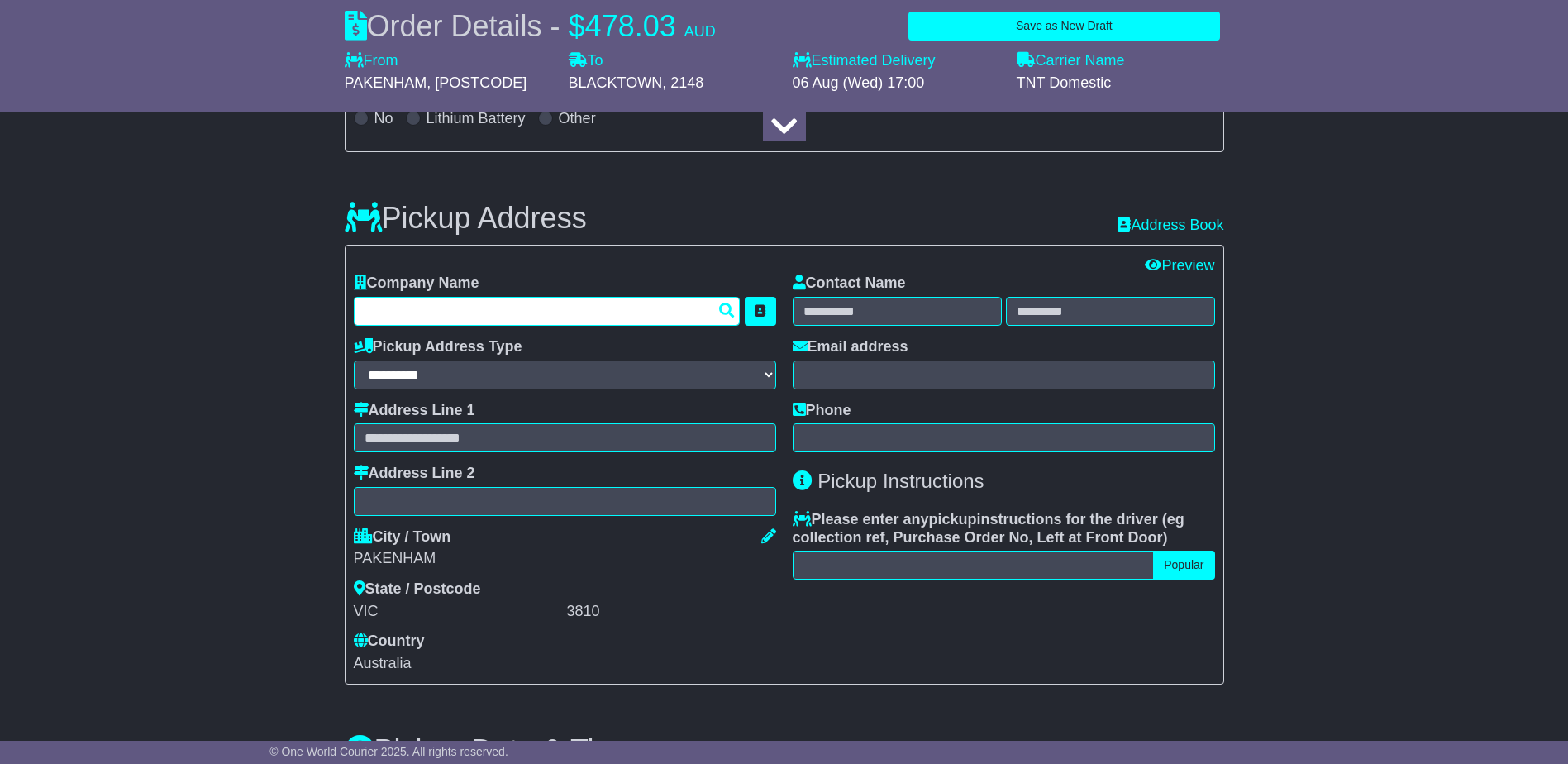 click at bounding box center [547, 311] 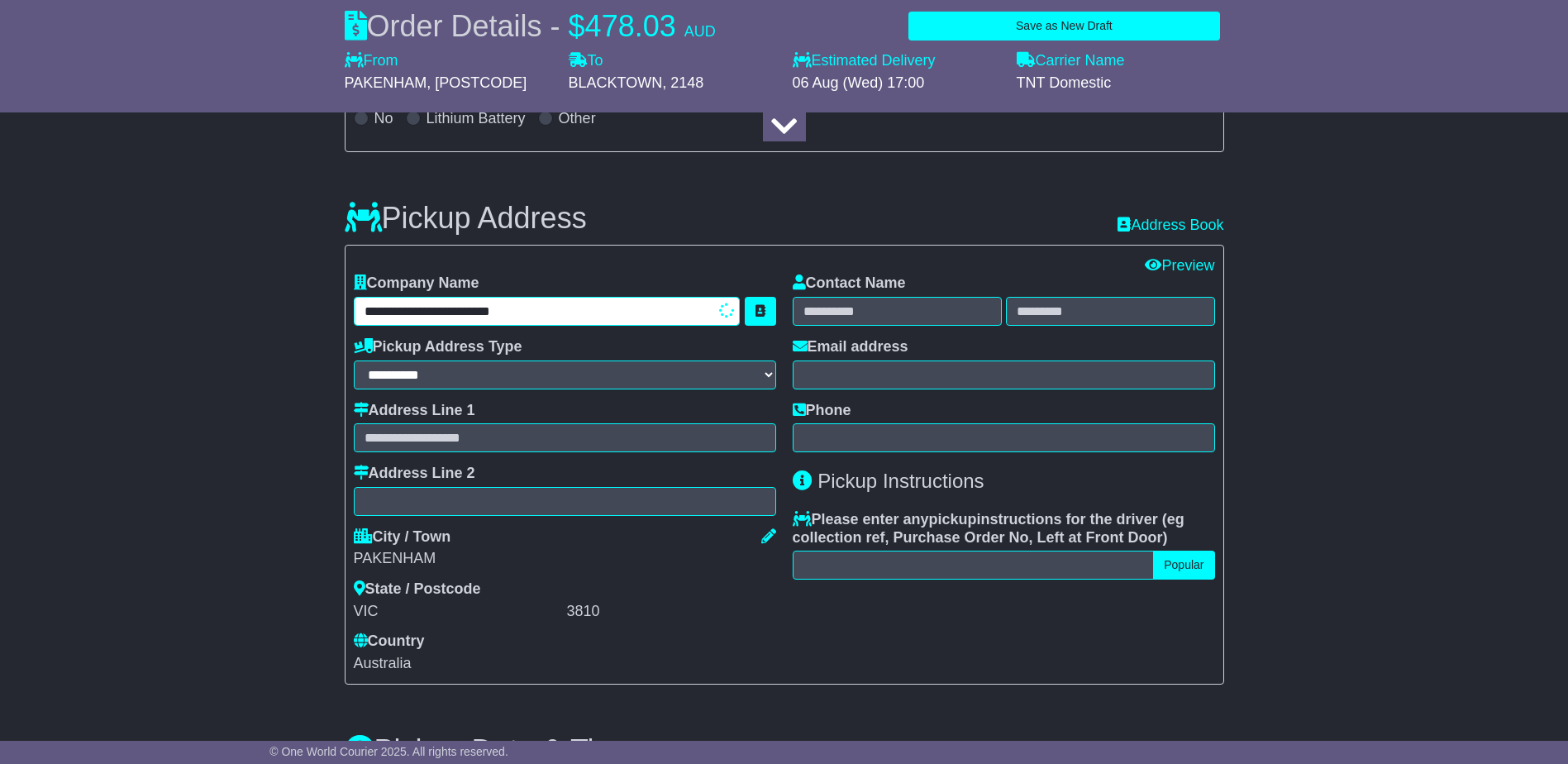 type on "**********" 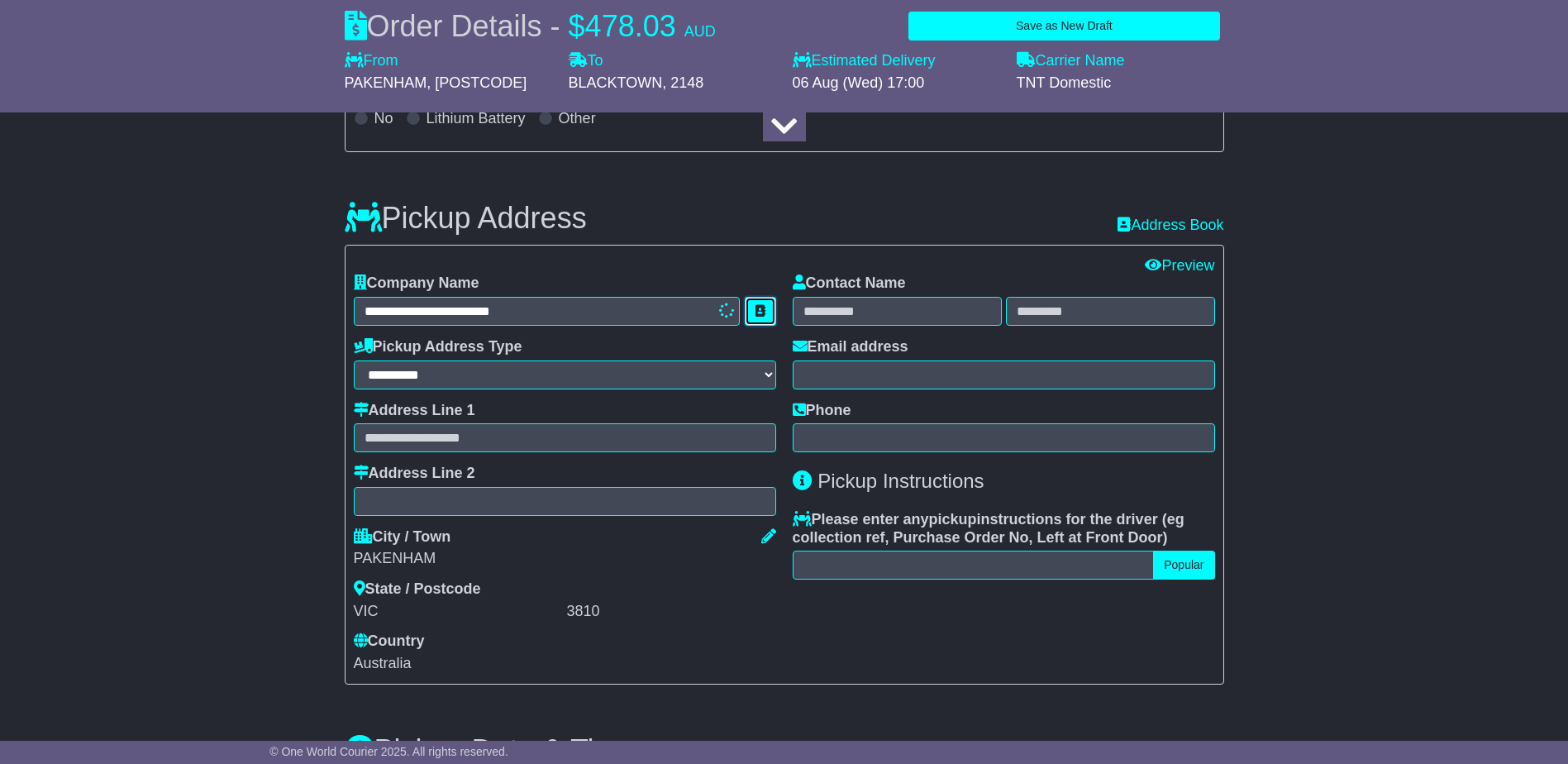type 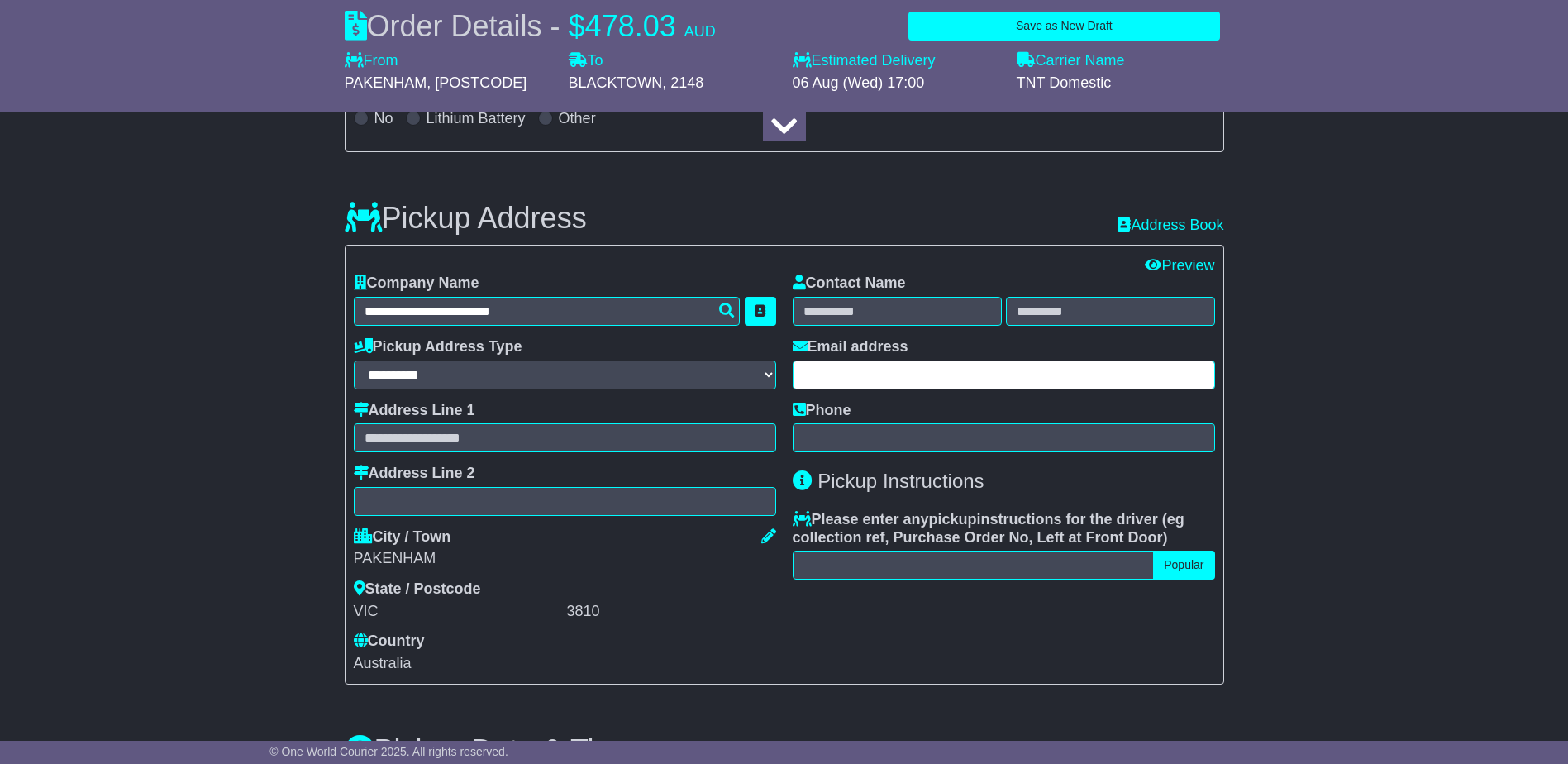 click at bounding box center (1003, 375) 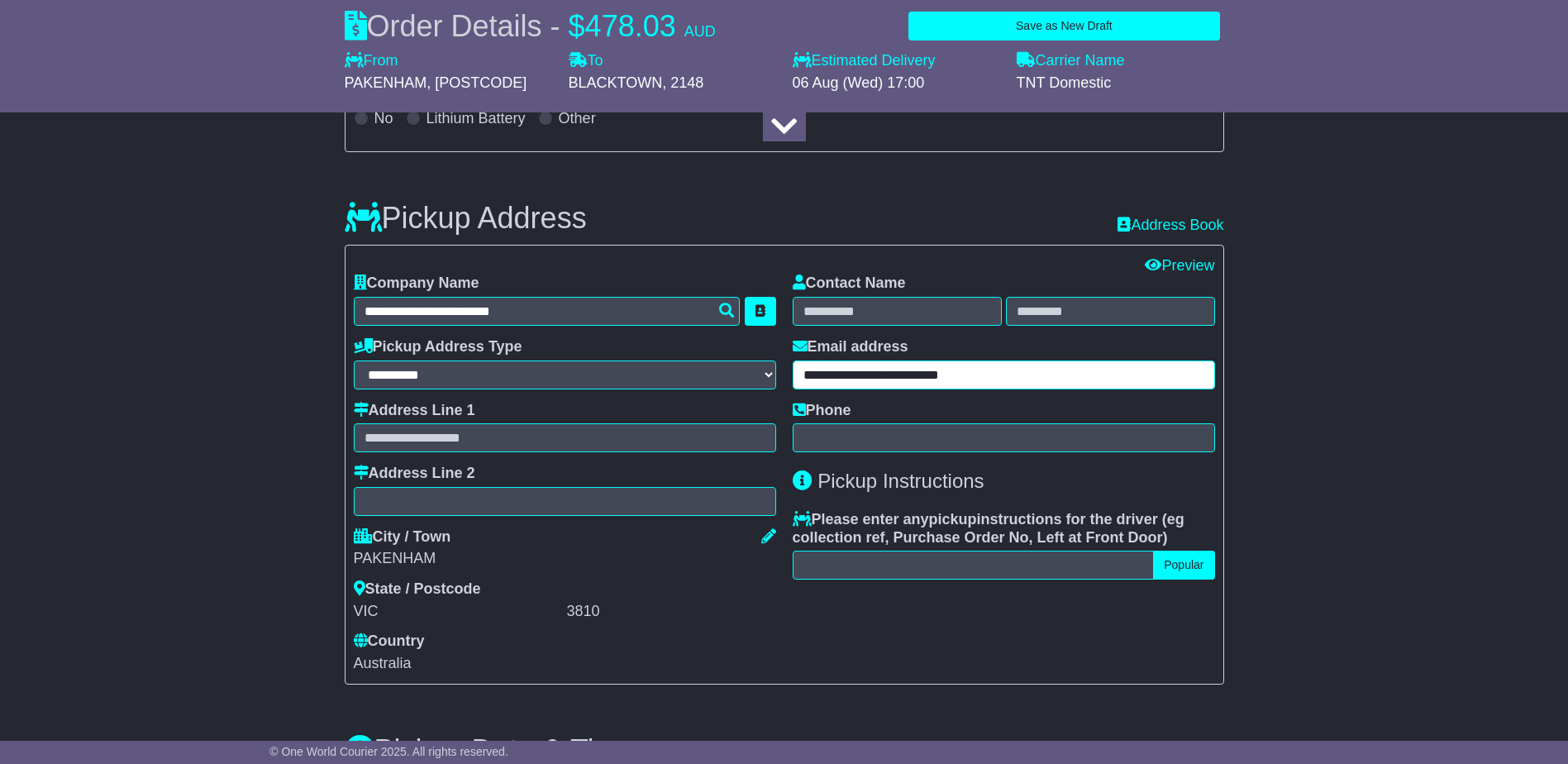 type on "**********" 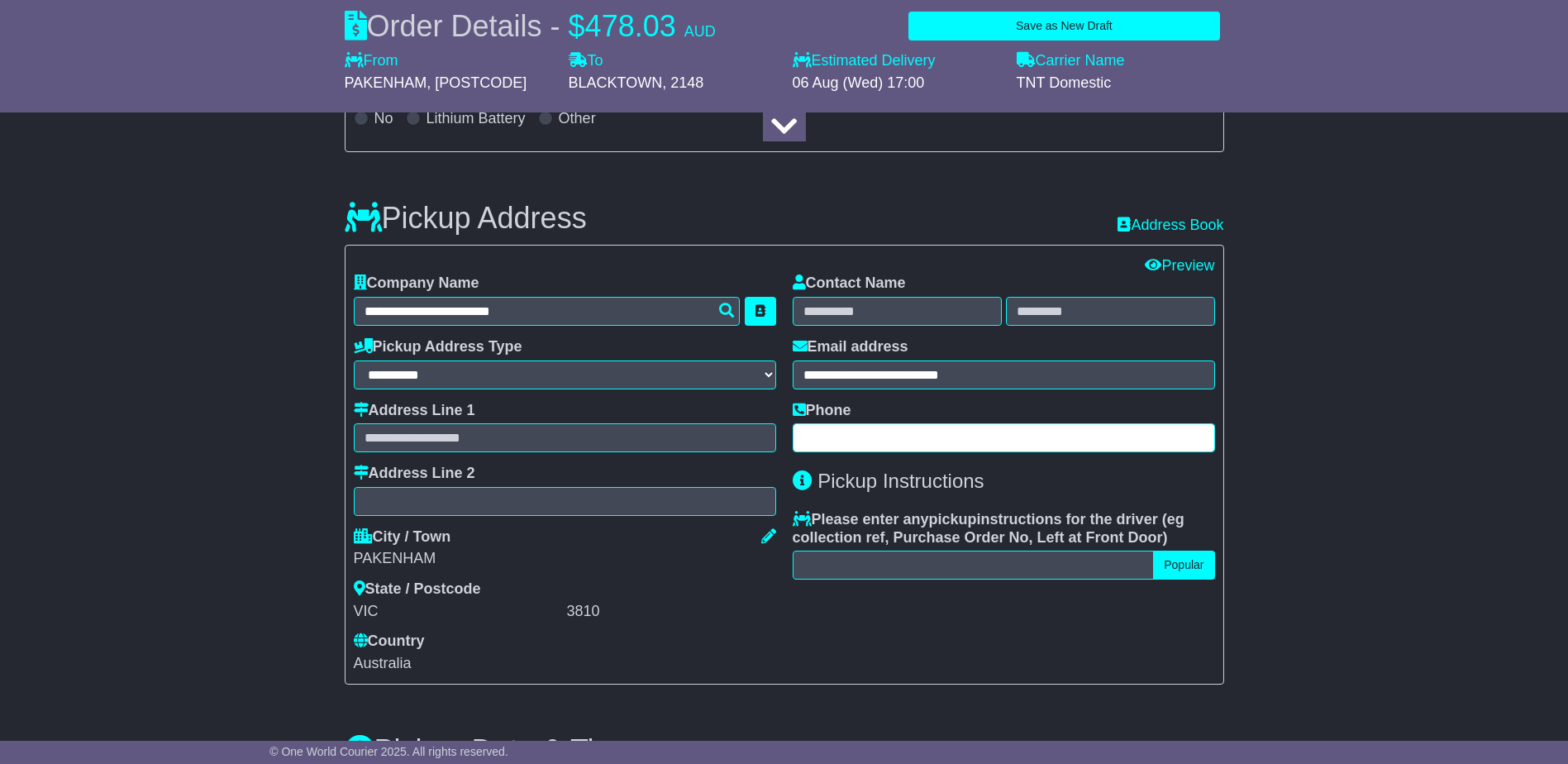 click at bounding box center [1003, 437] 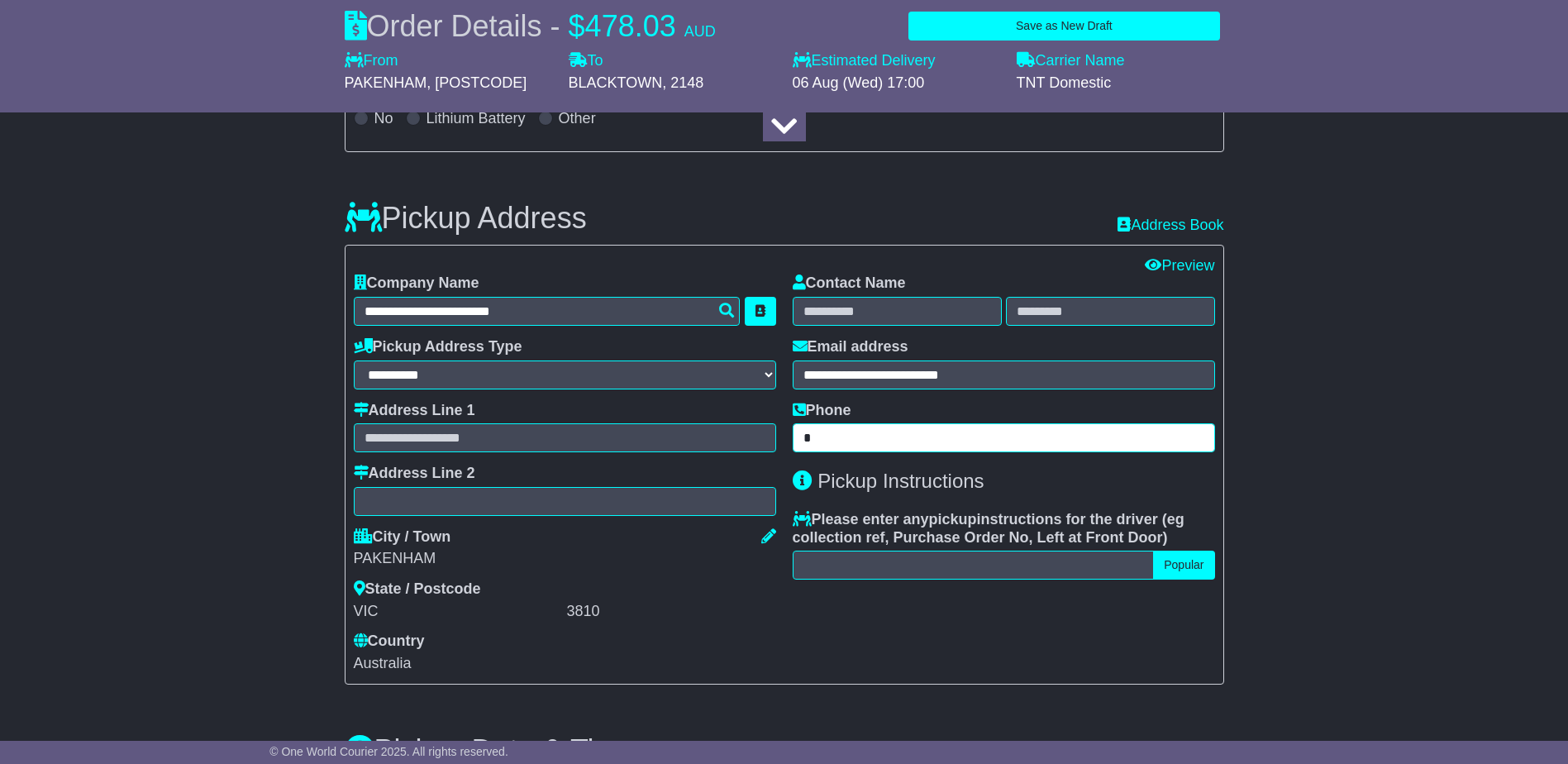 paste on "*********" 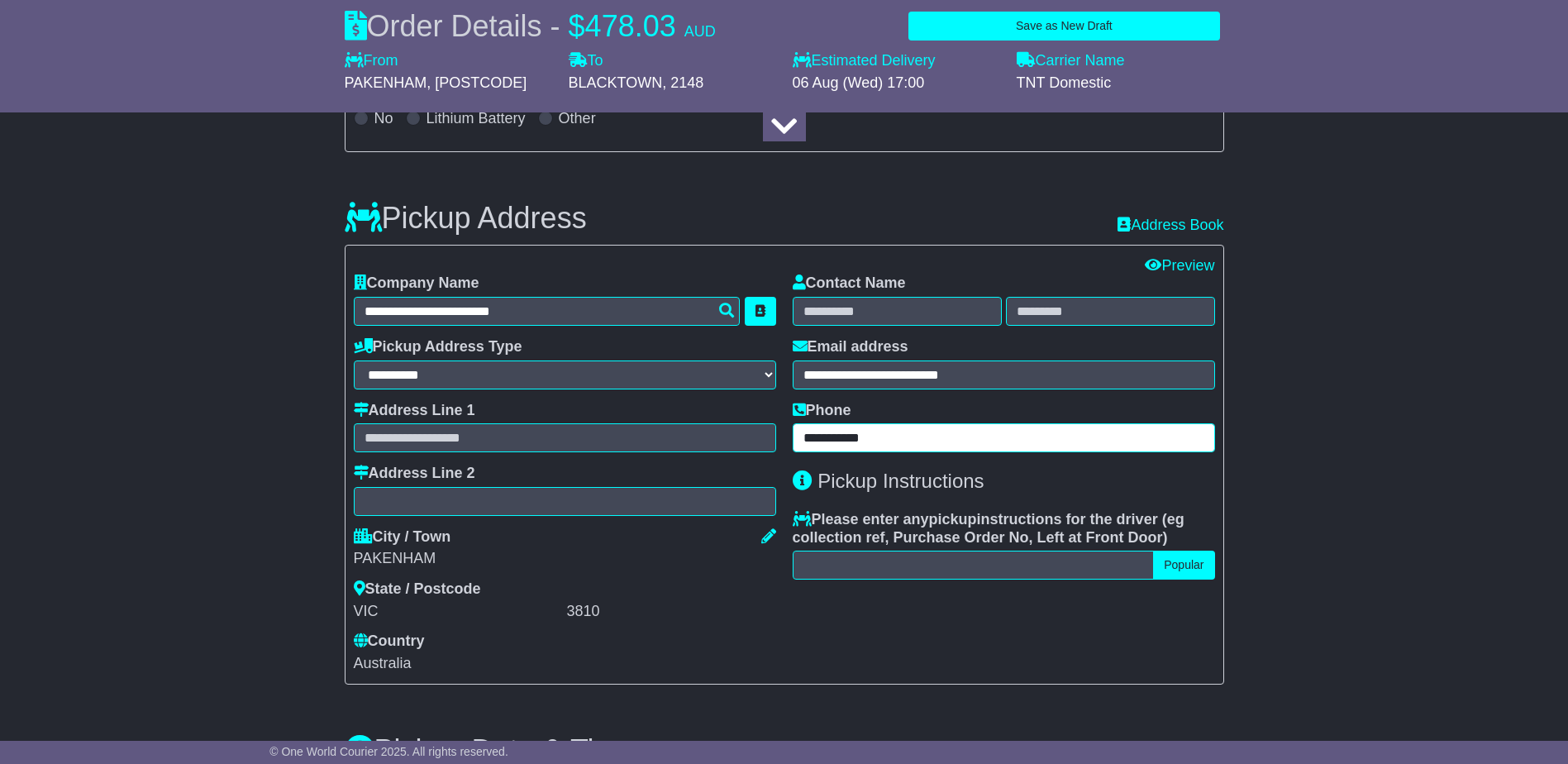 type on "**********" 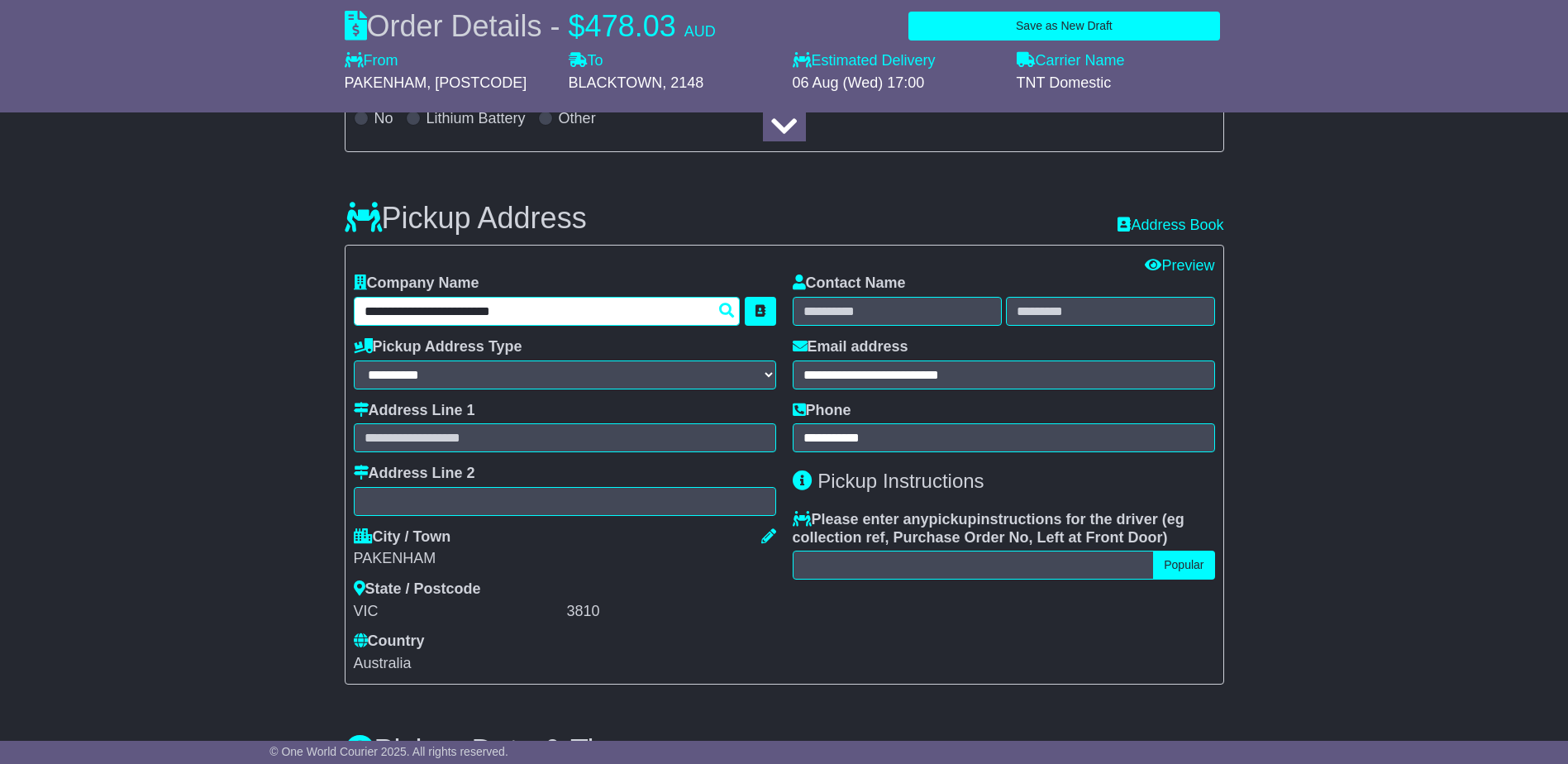 drag, startPoint x: 360, startPoint y: 308, endPoint x: 483, endPoint y: 303, distance: 123.10158 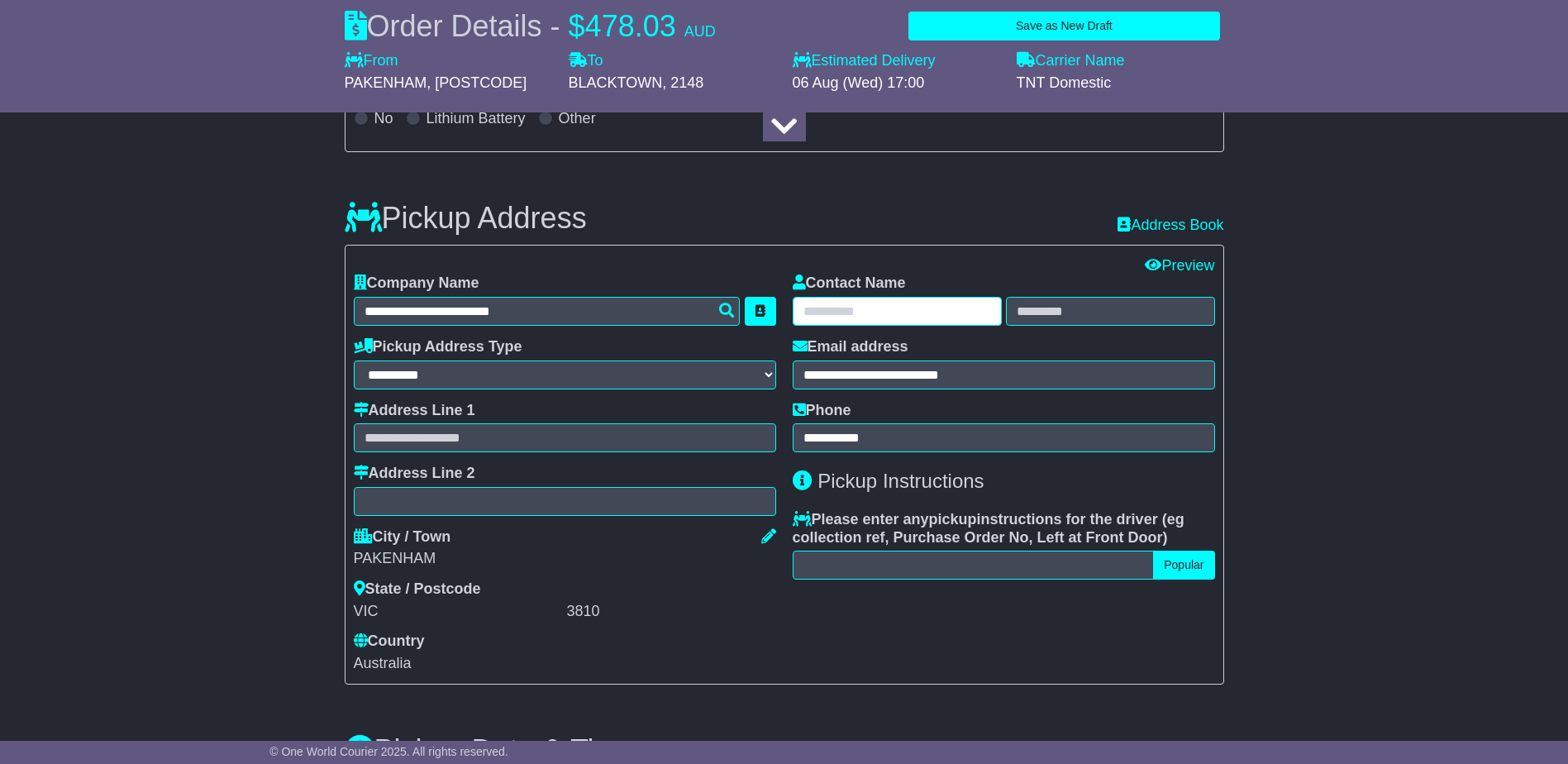 click at bounding box center (897, 311) 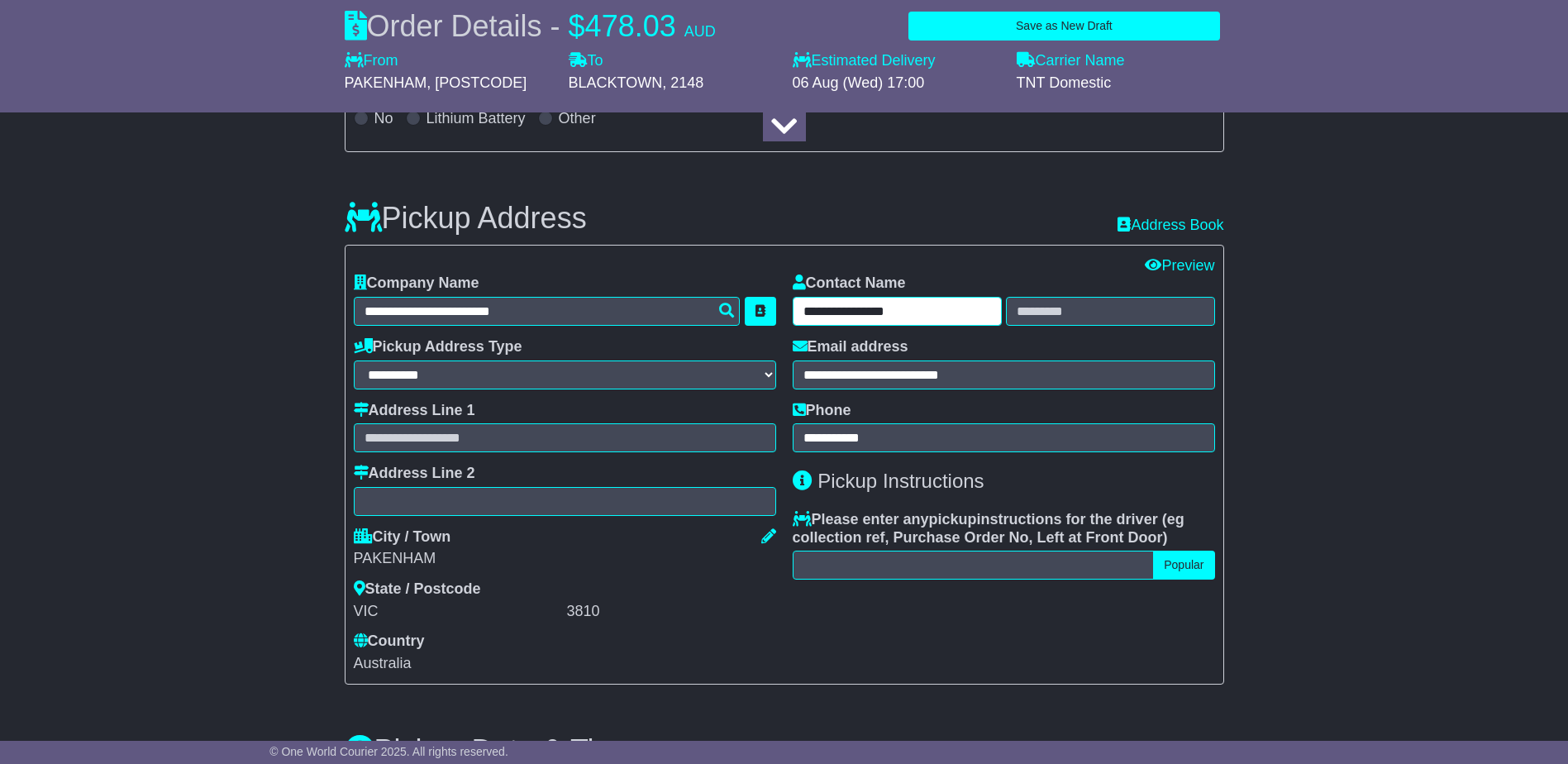 type on "**********" 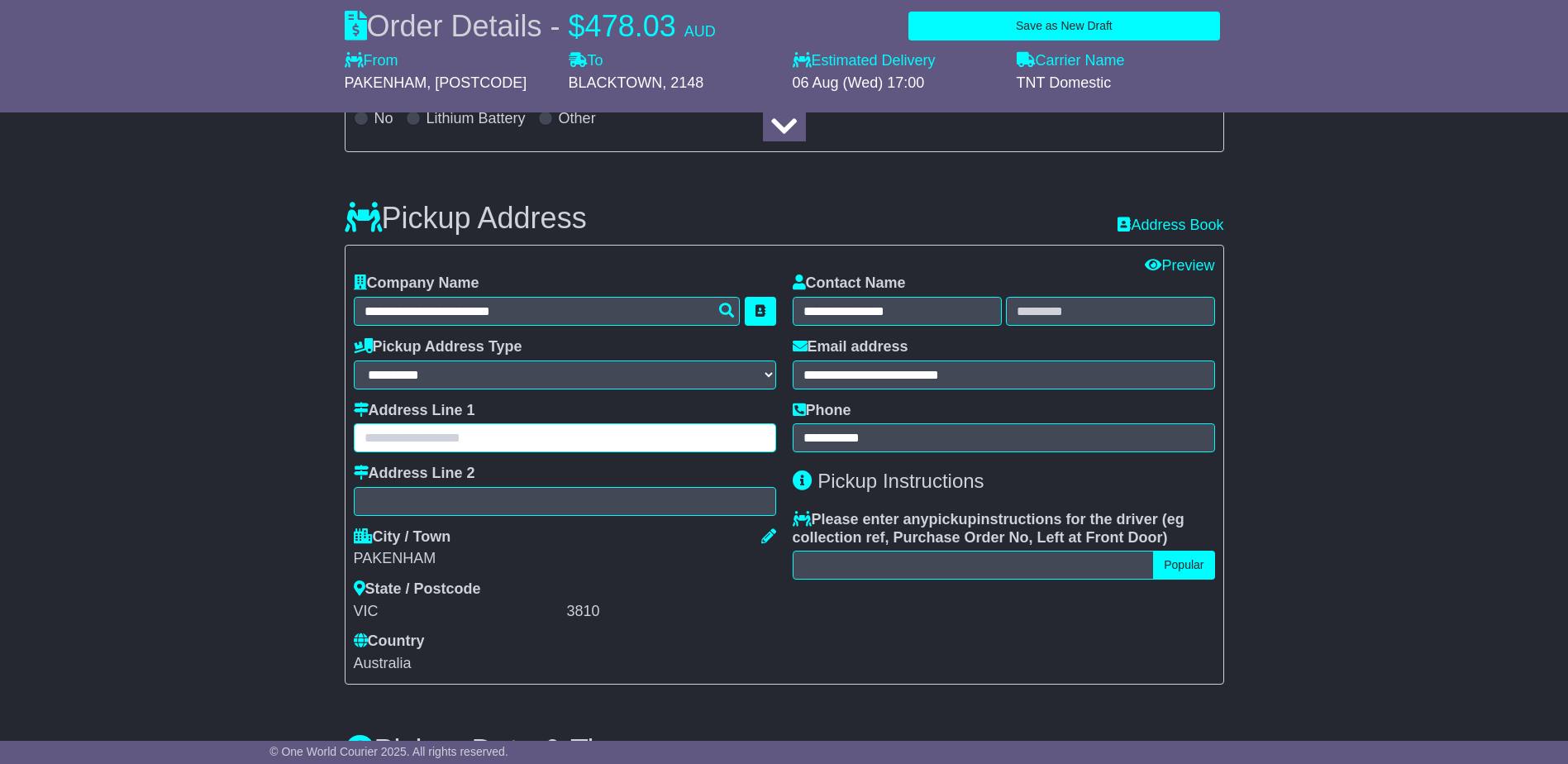 click at bounding box center [565, 437] 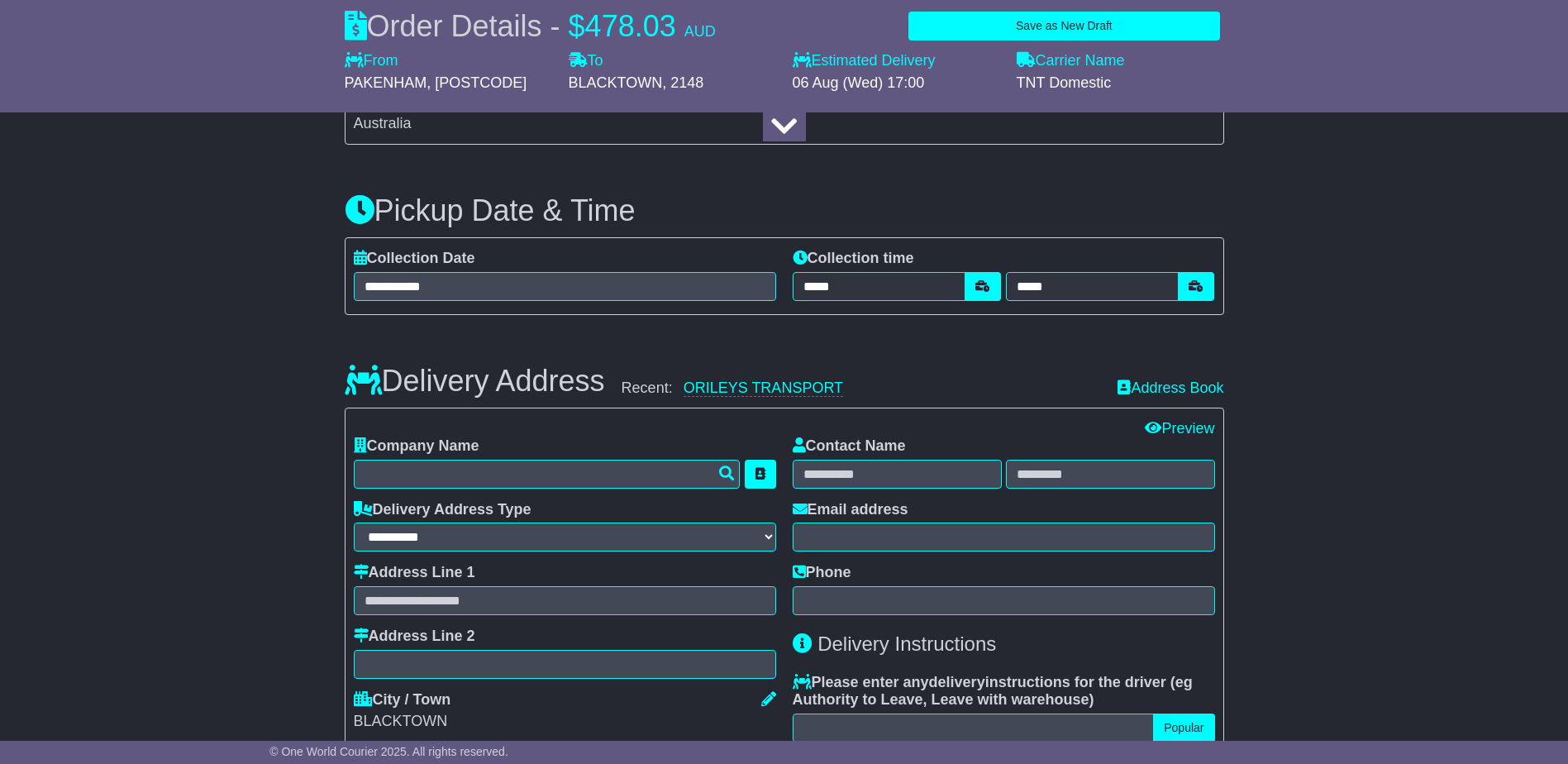 scroll, scrollTop: 916, scrollLeft: 0, axis: vertical 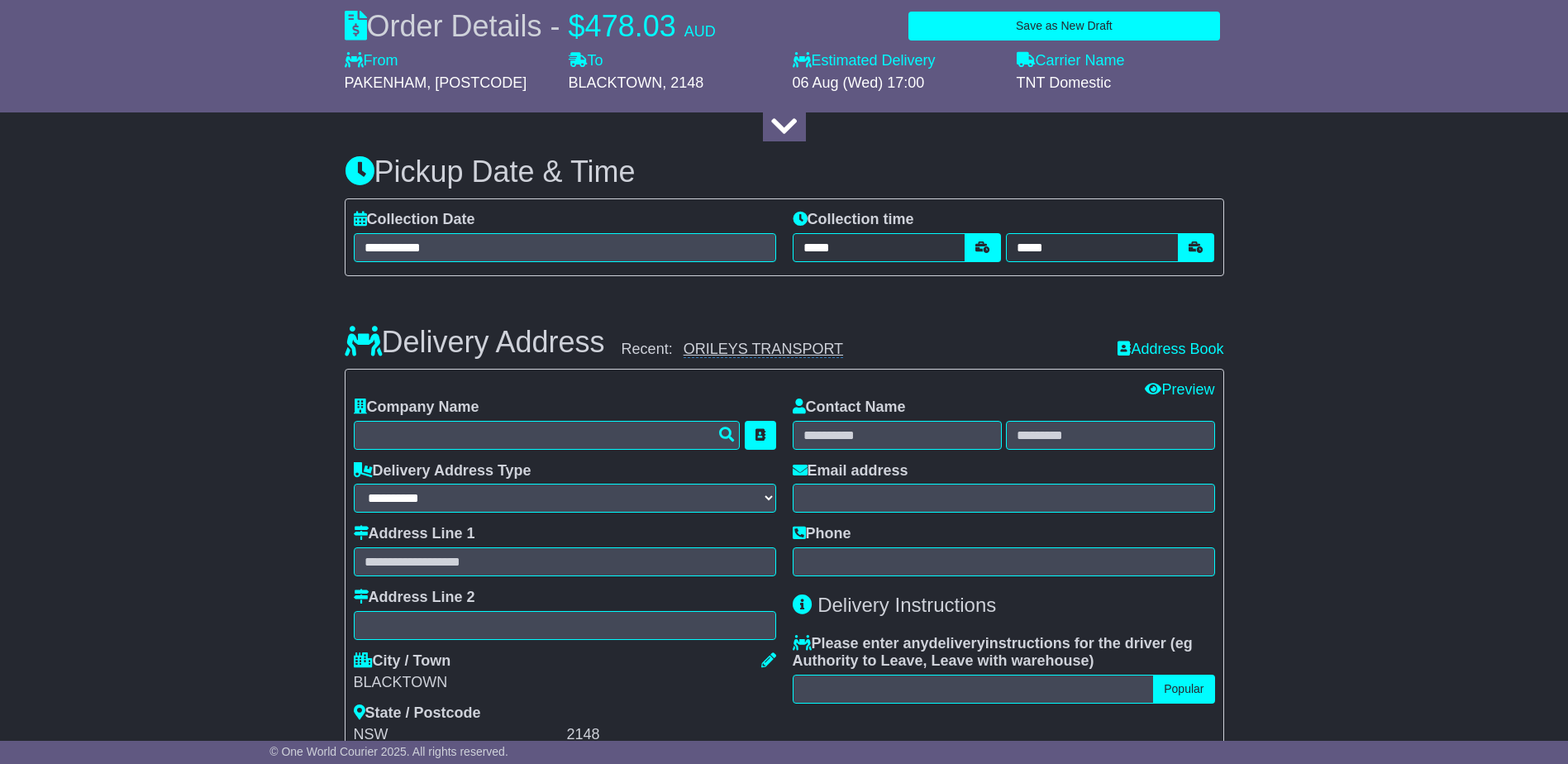 type on "**********" 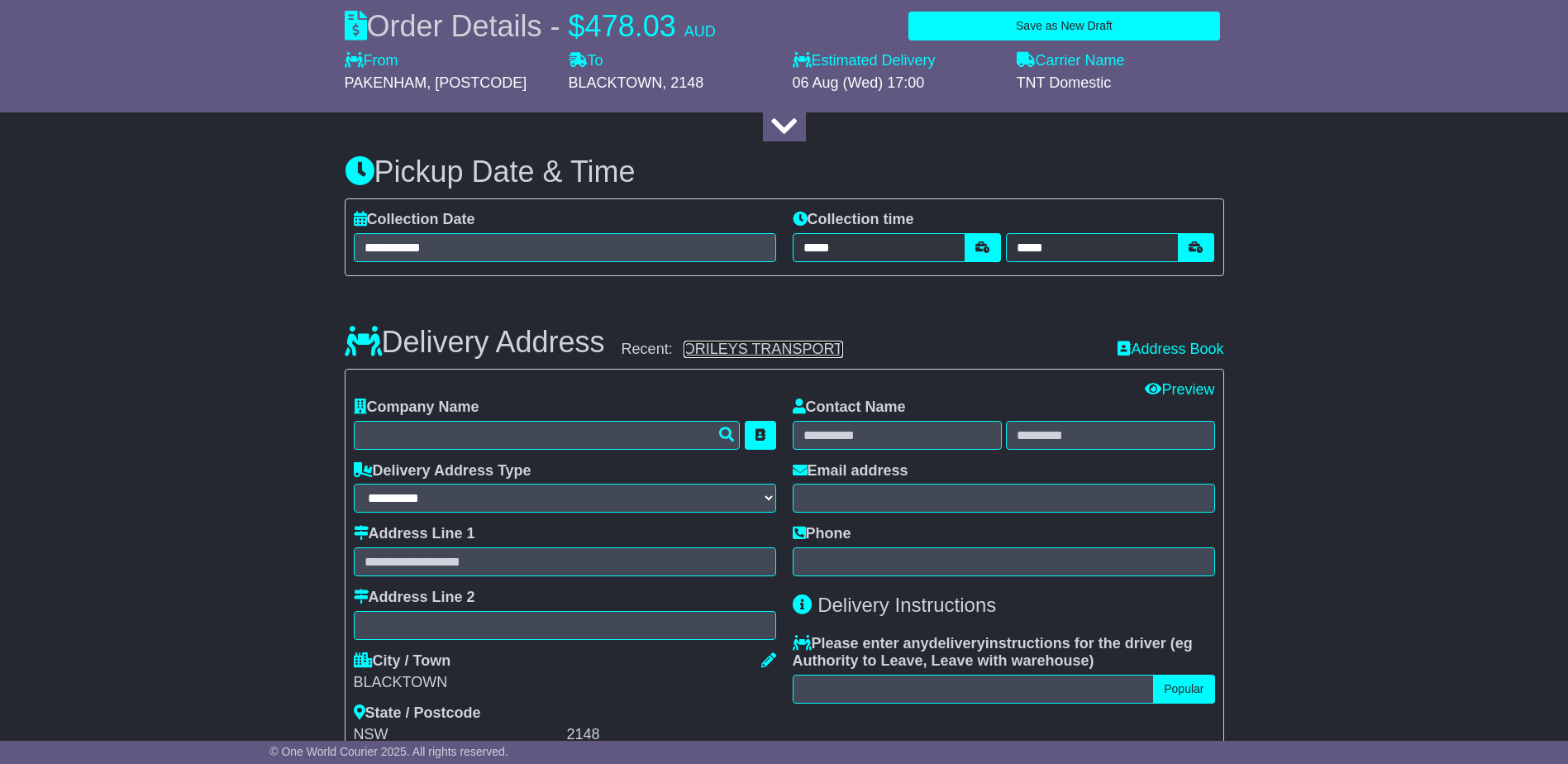 click on "ORILEYS TRANSPORT" at bounding box center (763, 349) 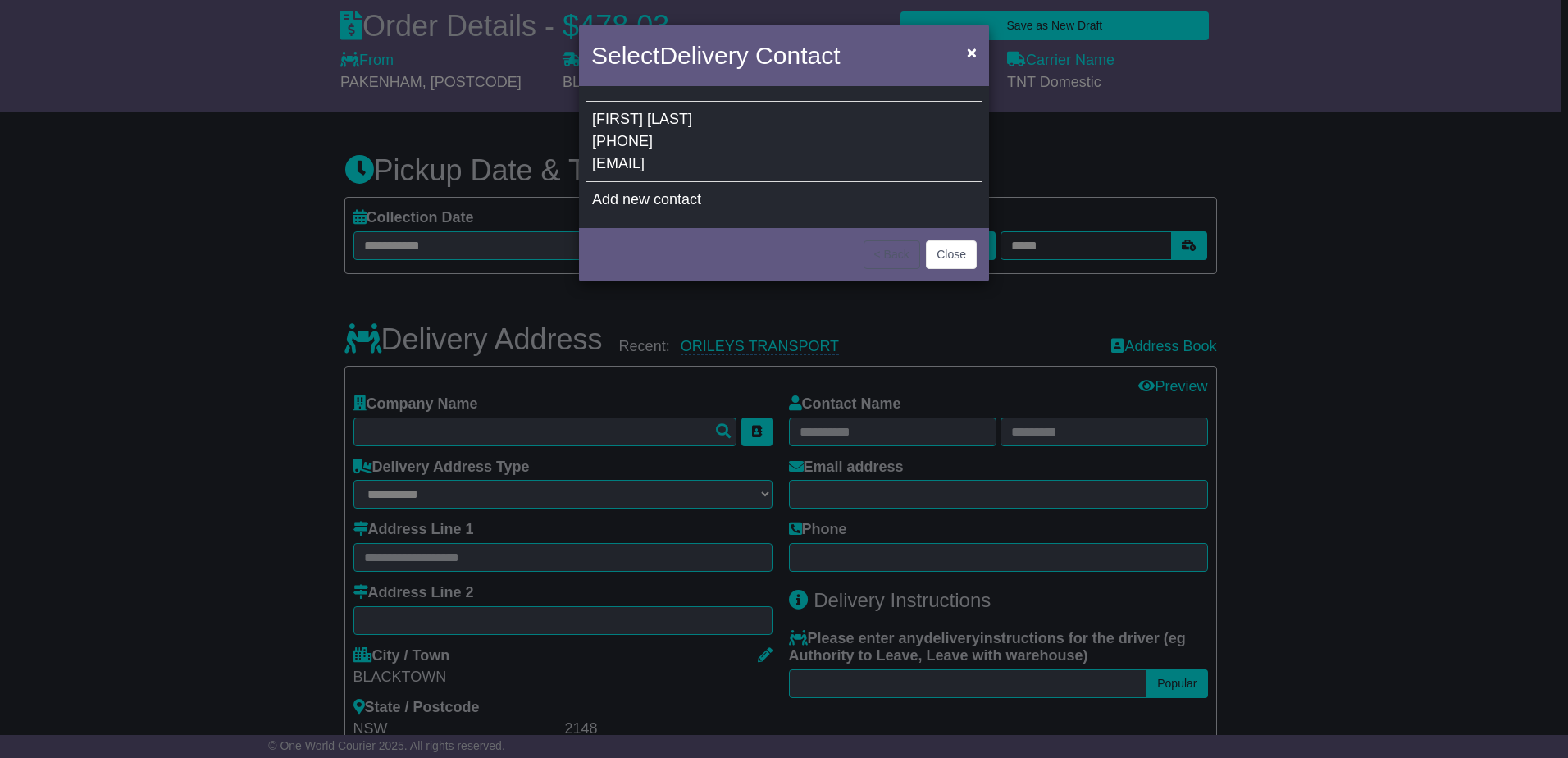 click on "[PHONE]" at bounding box center (622, 141) 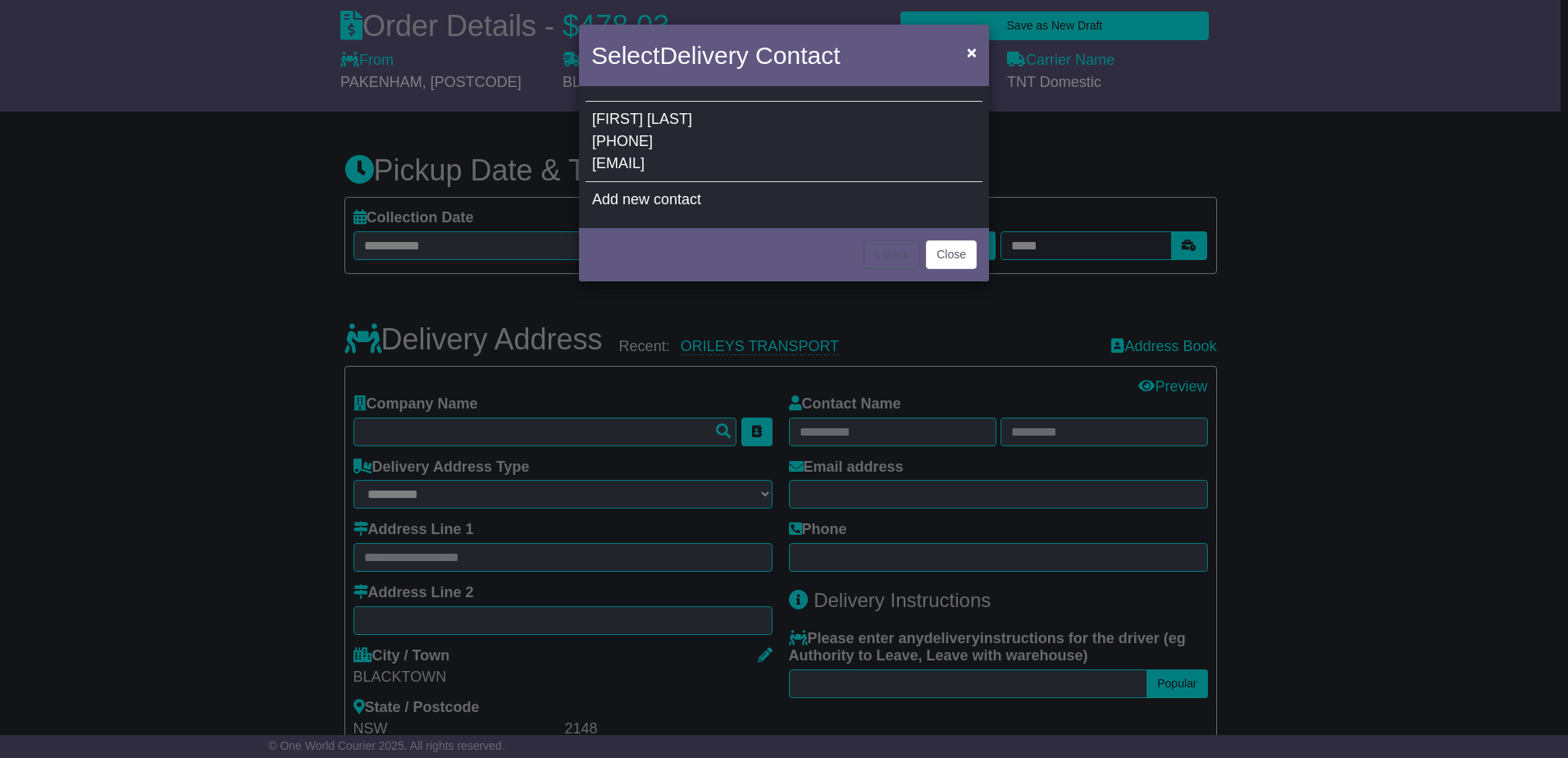 type on "**********" 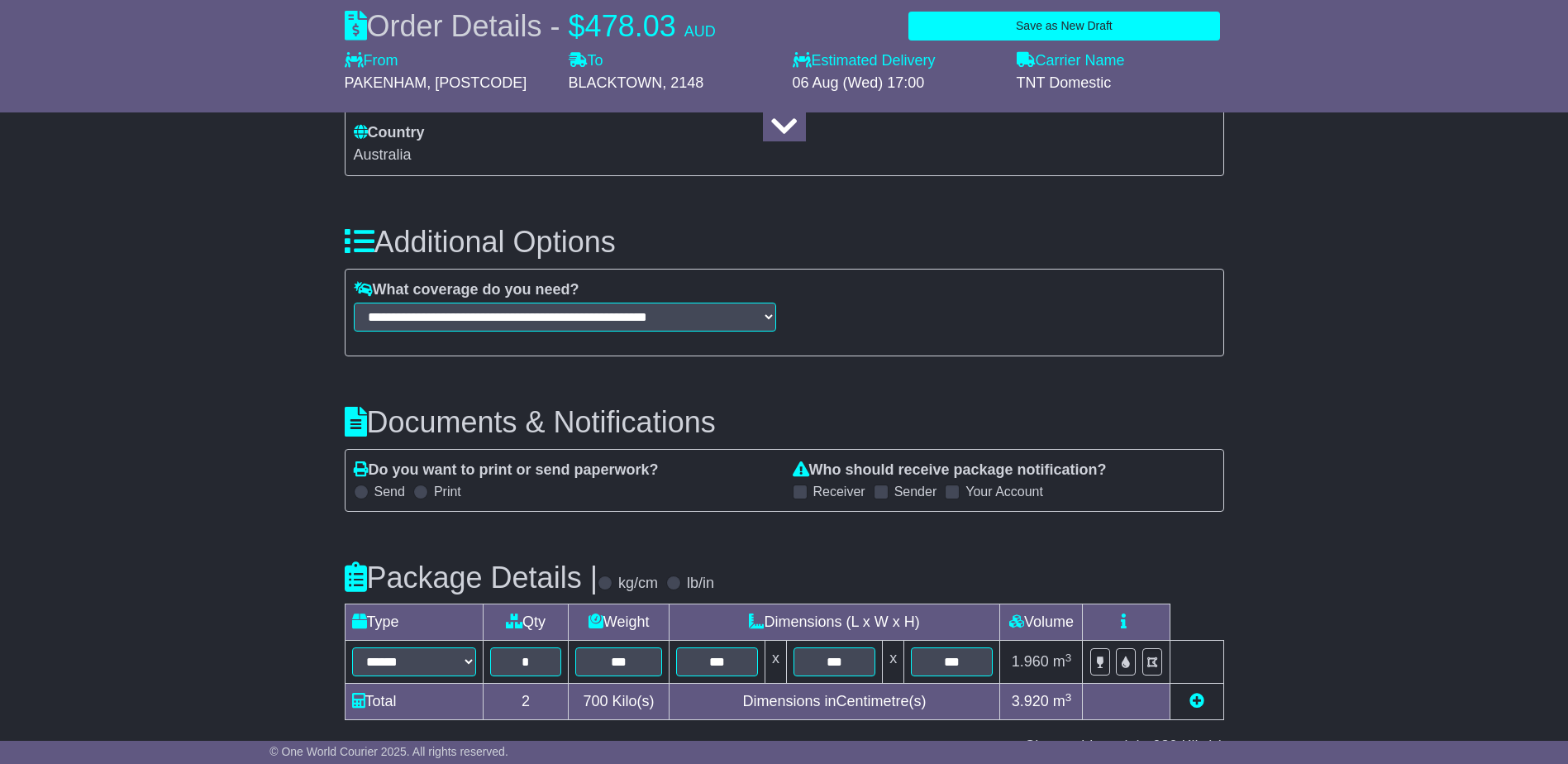 scroll, scrollTop: 1578, scrollLeft: 0, axis: vertical 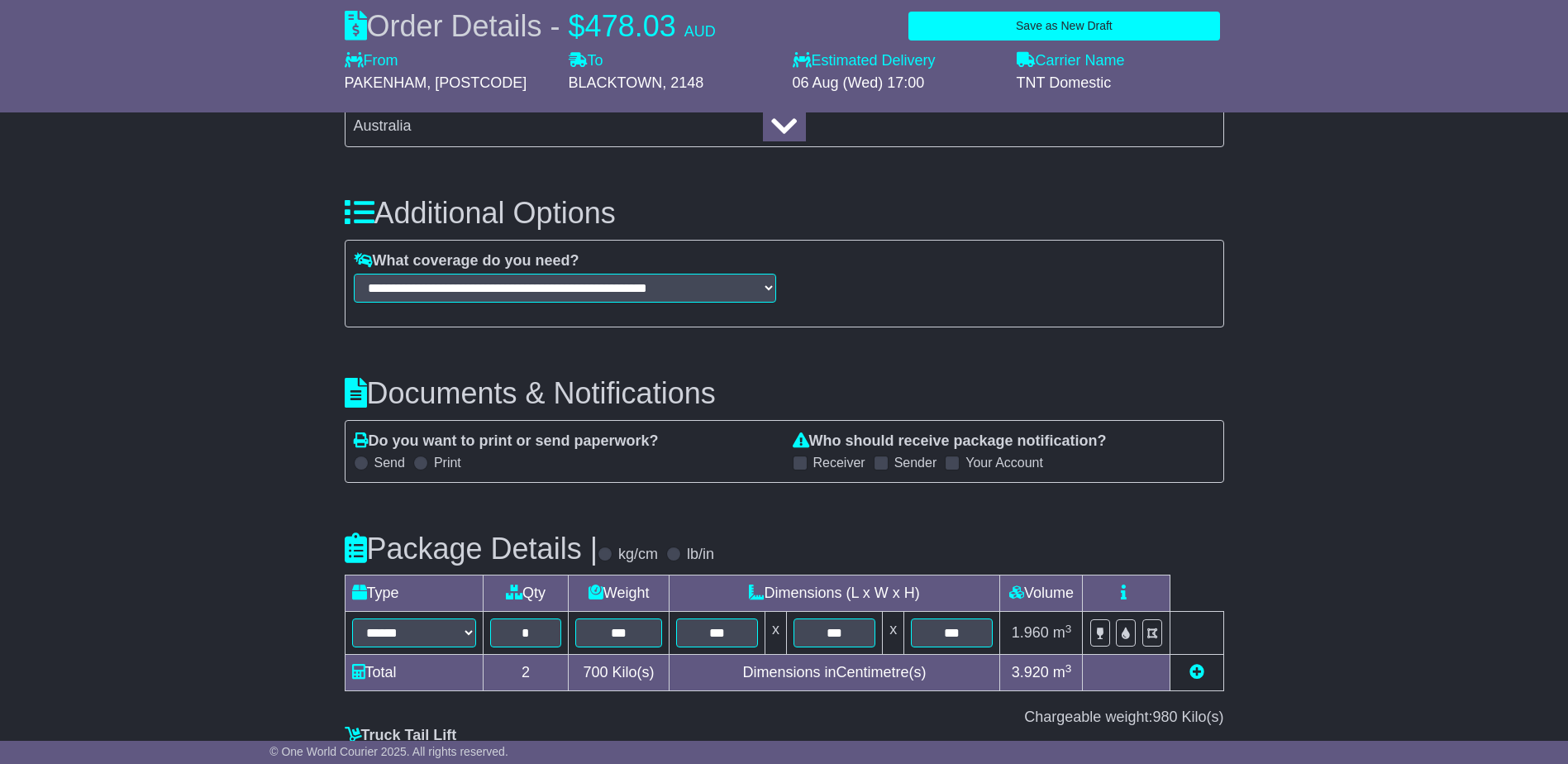 click on "Send" at bounding box center (389, 462) 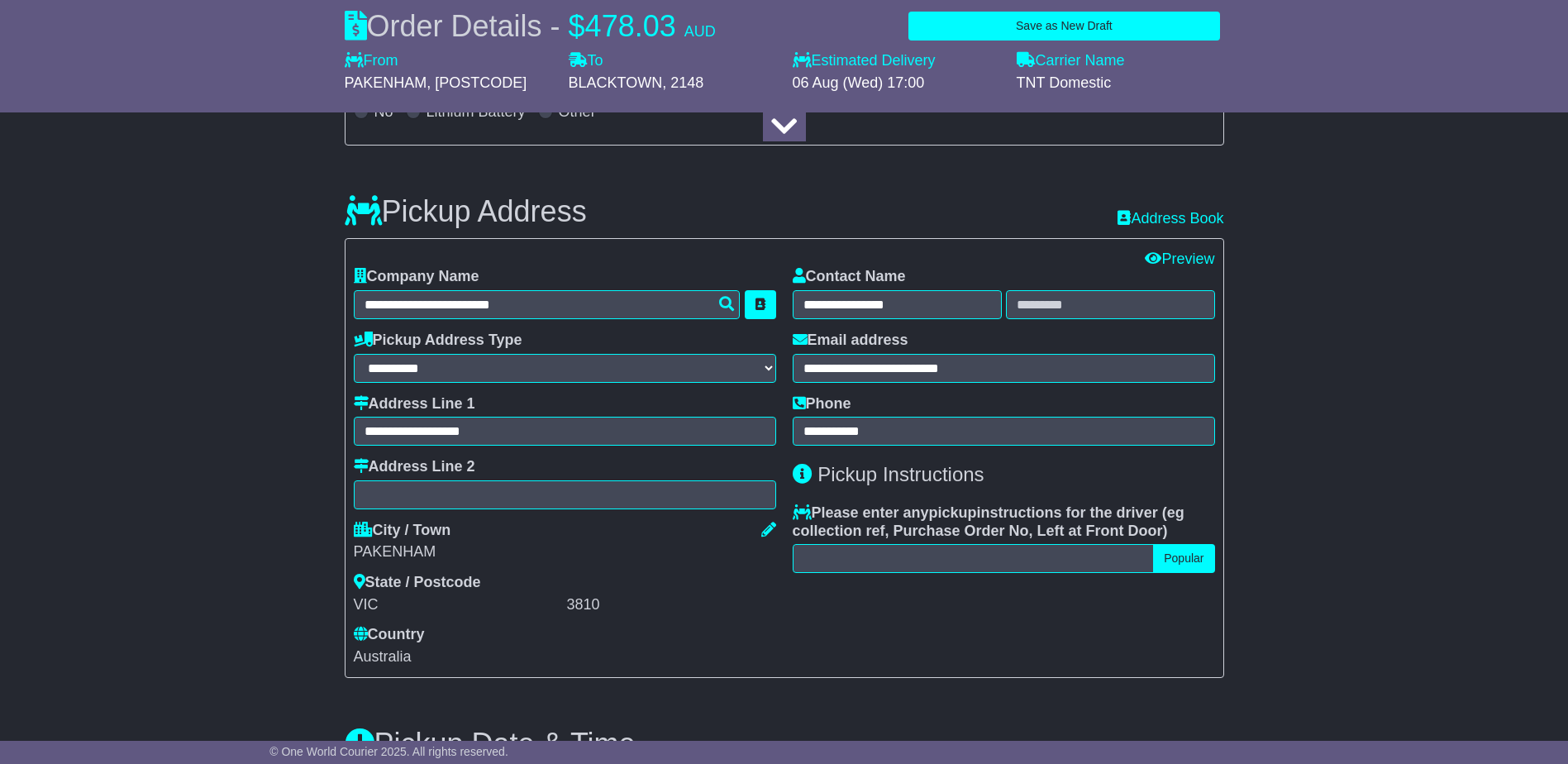 scroll, scrollTop: 278, scrollLeft: 0, axis: vertical 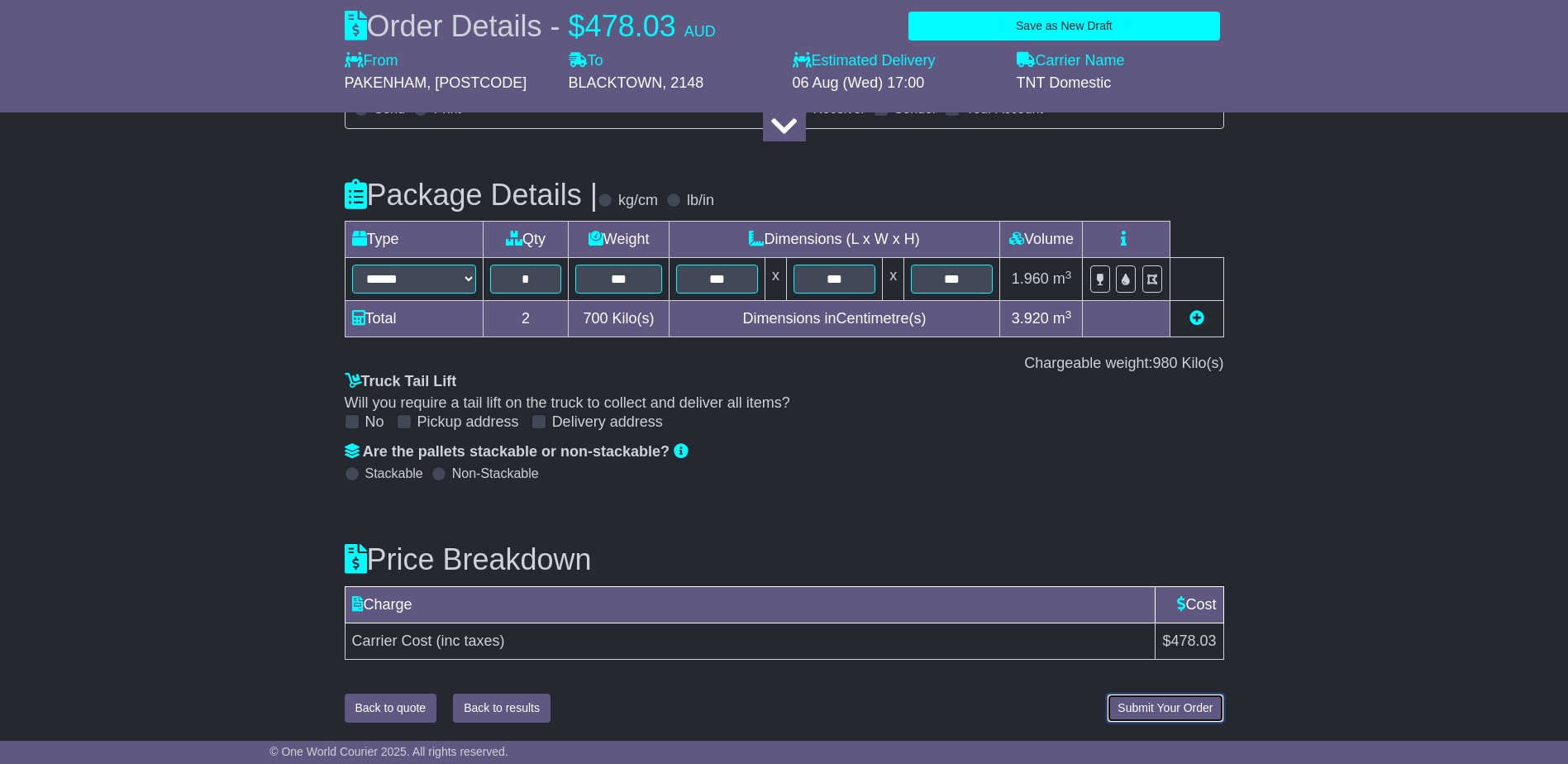 click on "Submit Your Order" at bounding box center (1165, 708) 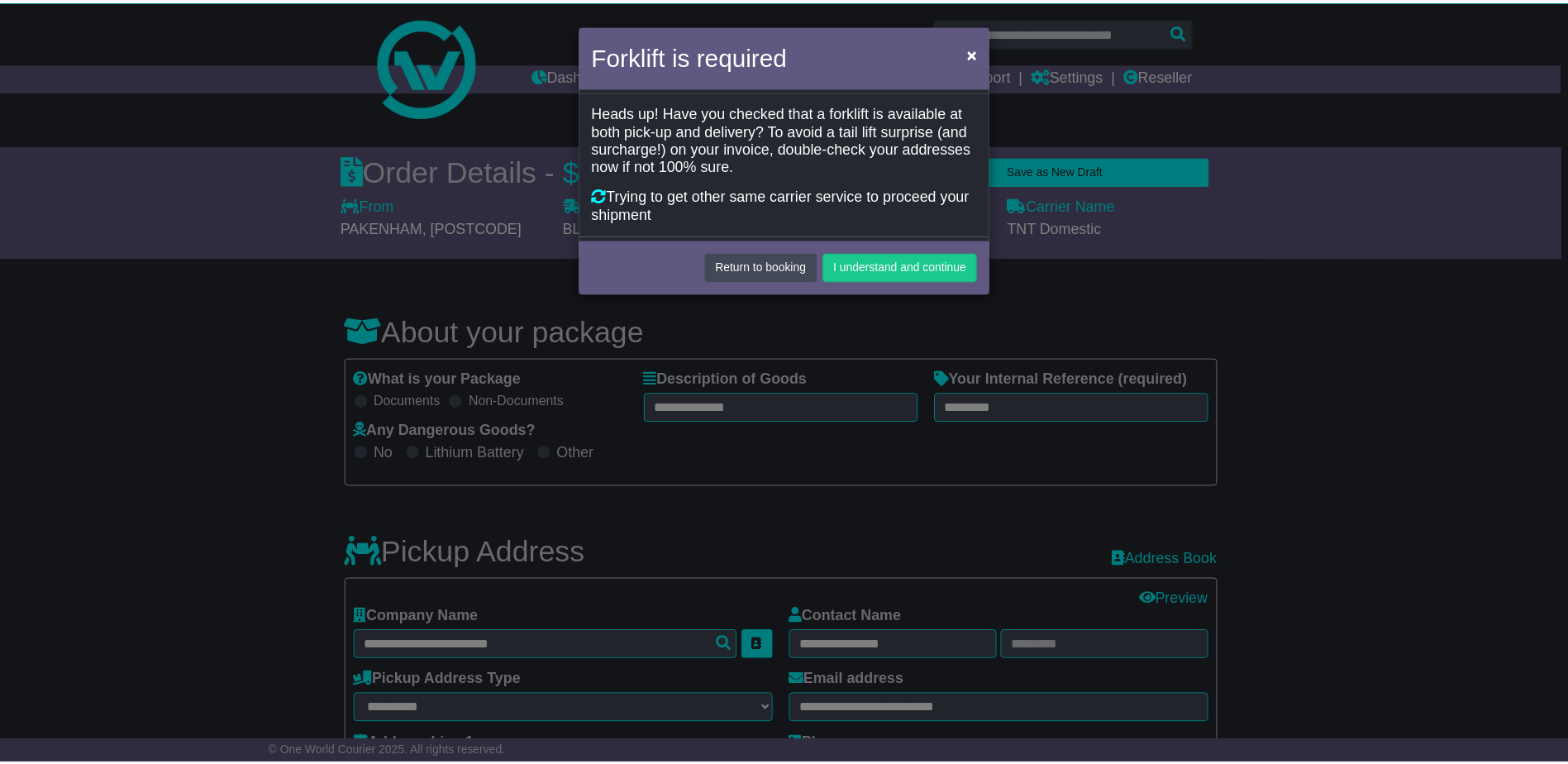 scroll, scrollTop: 0, scrollLeft: 0, axis: both 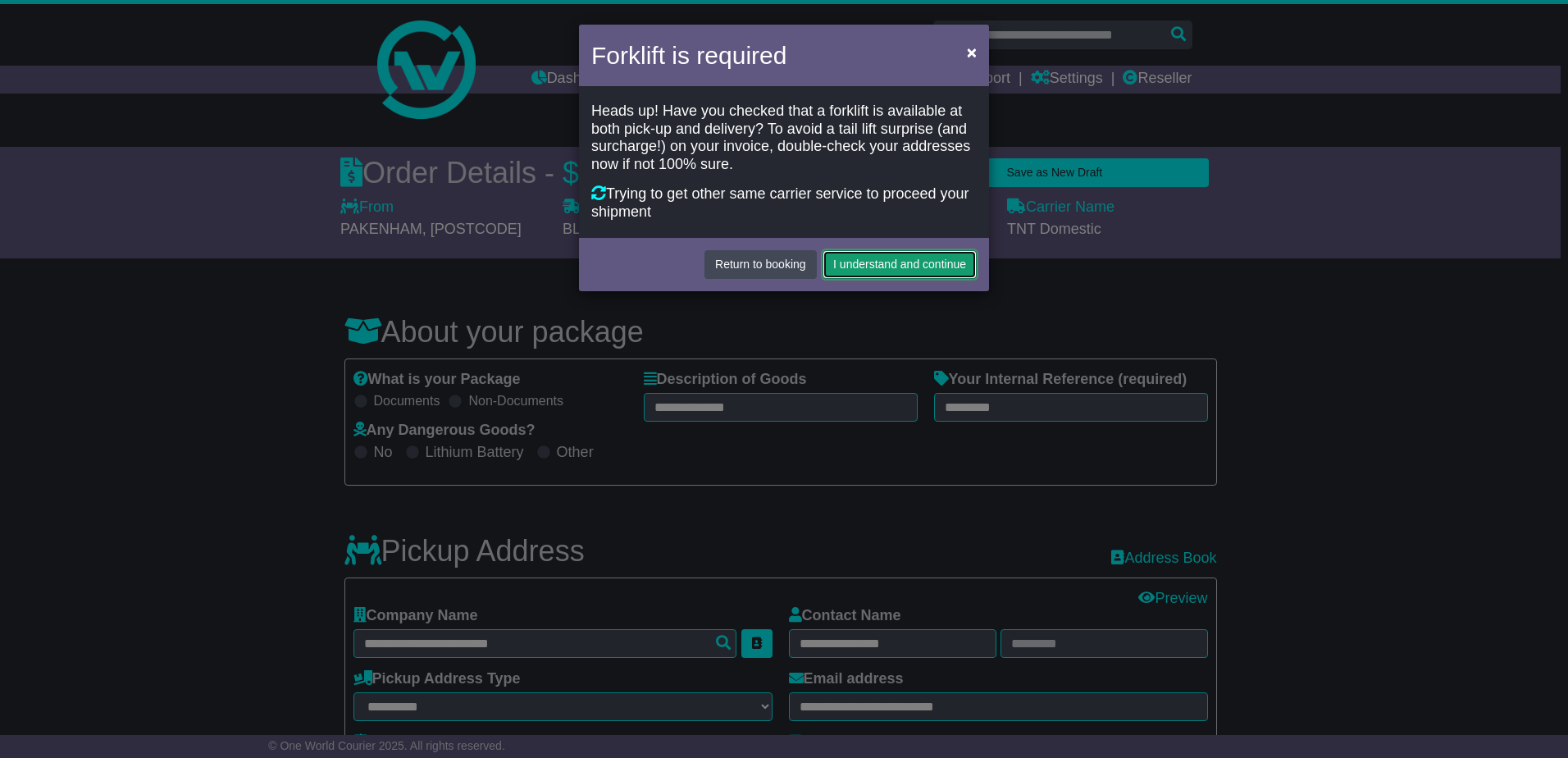 click on "I understand and continue" at bounding box center [900, 264] 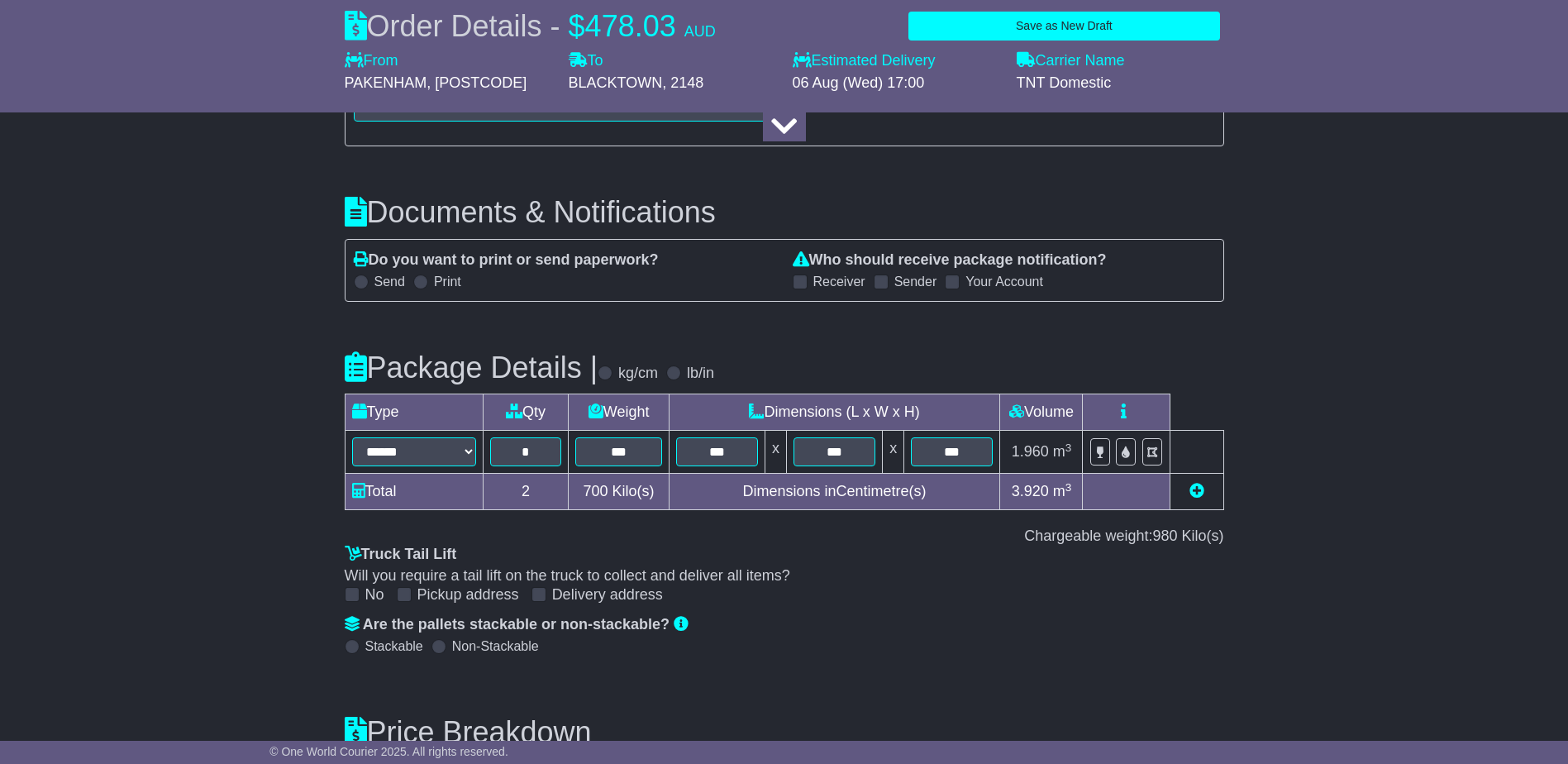 scroll, scrollTop: 1984, scrollLeft: 0, axis: vertical 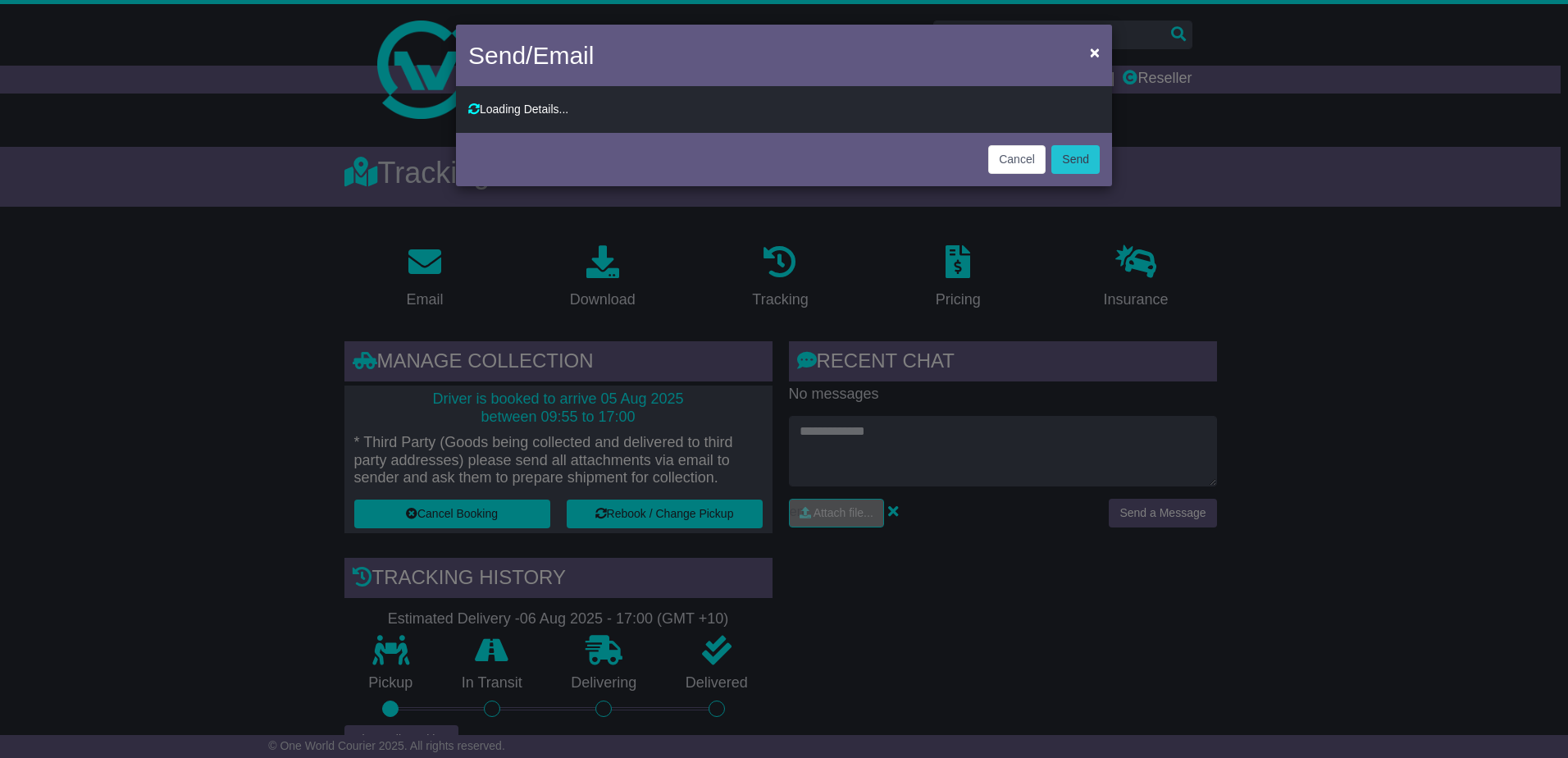 type on "**********" 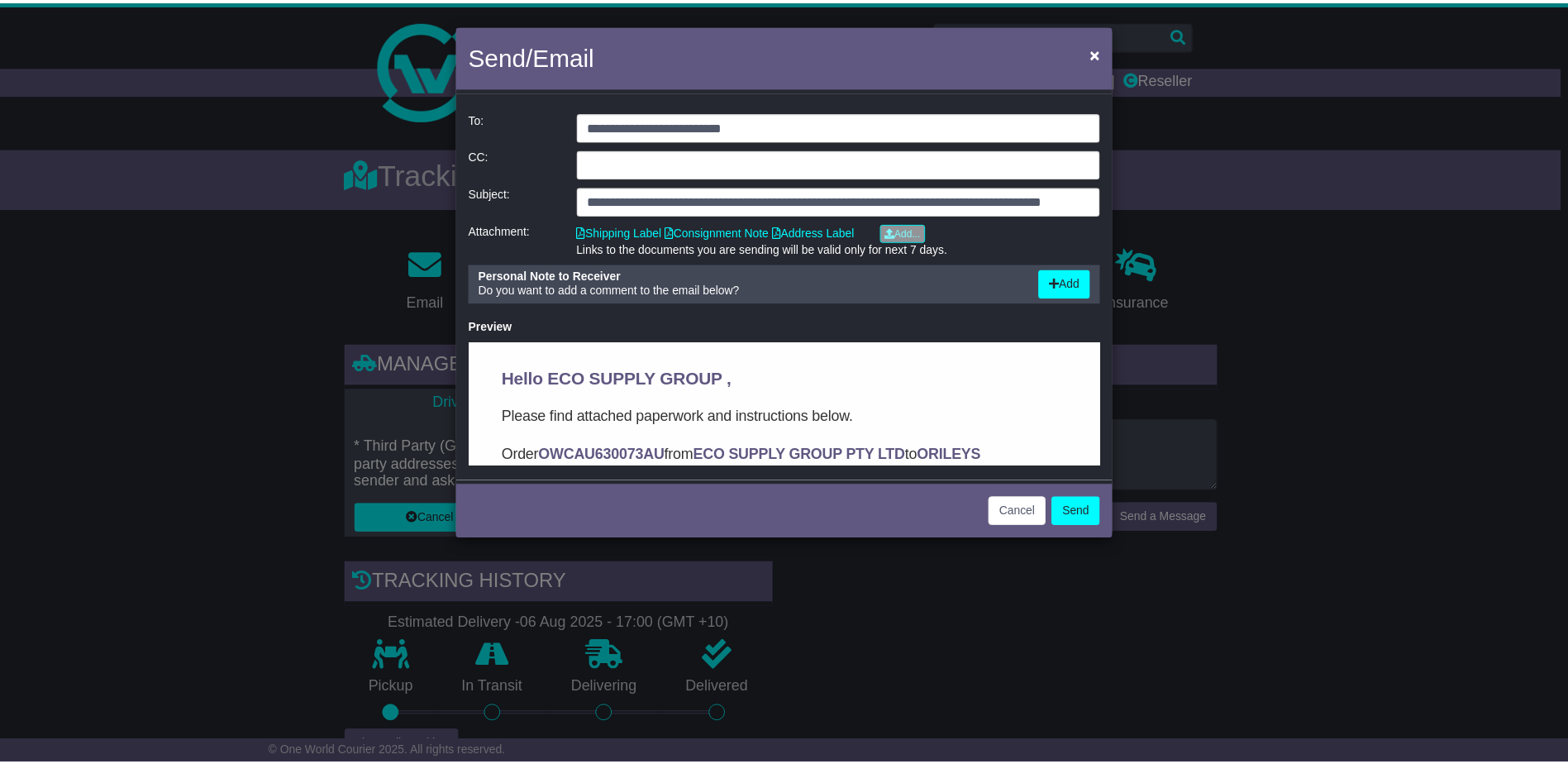scroll, scrollTop: 0, scrollLeft: 0, axis: both 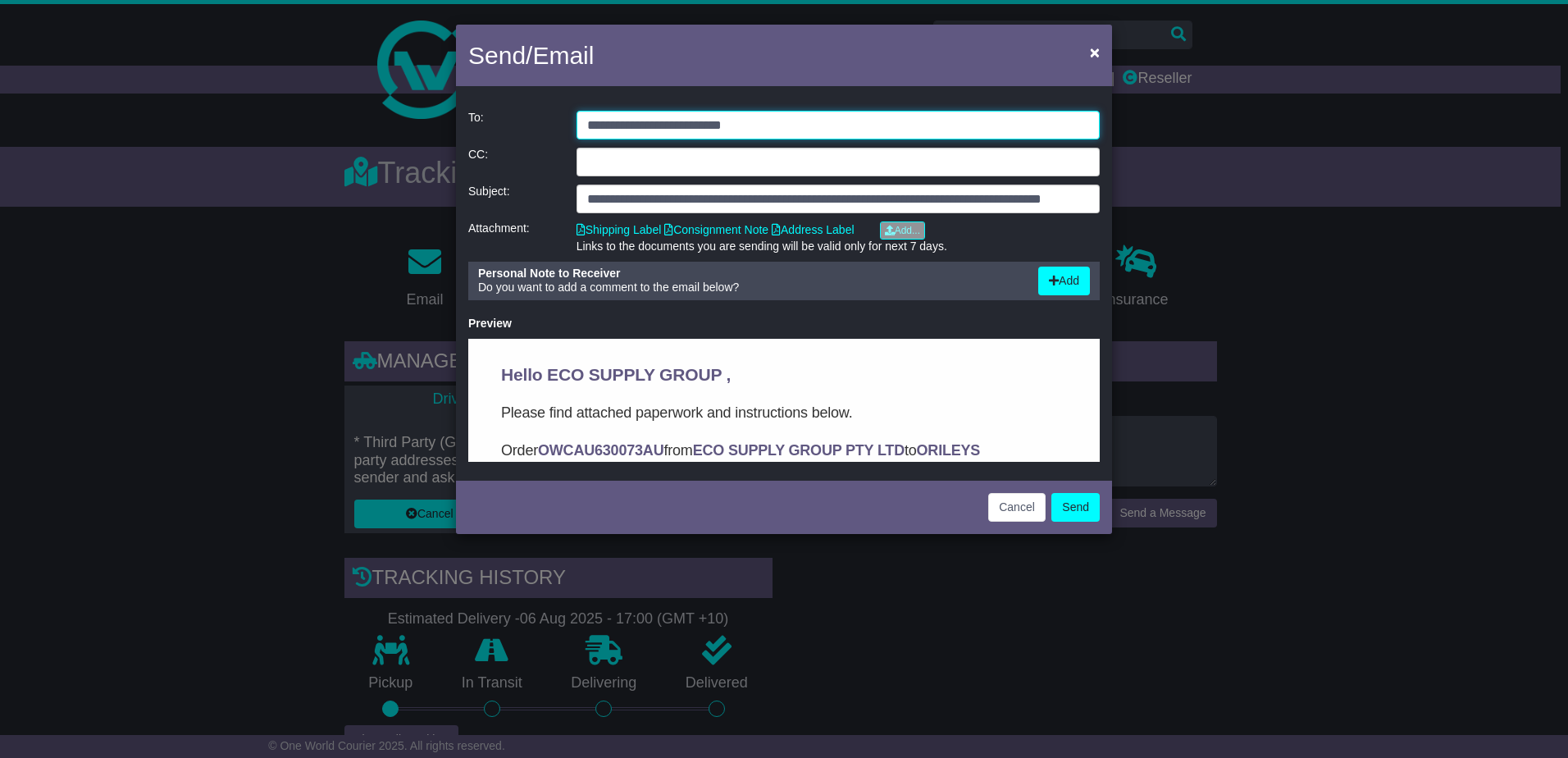 drag, startPoint x: 787, startPoint y: 123, endPoint x: 118, endPoint y: 111, distance: 669.1076 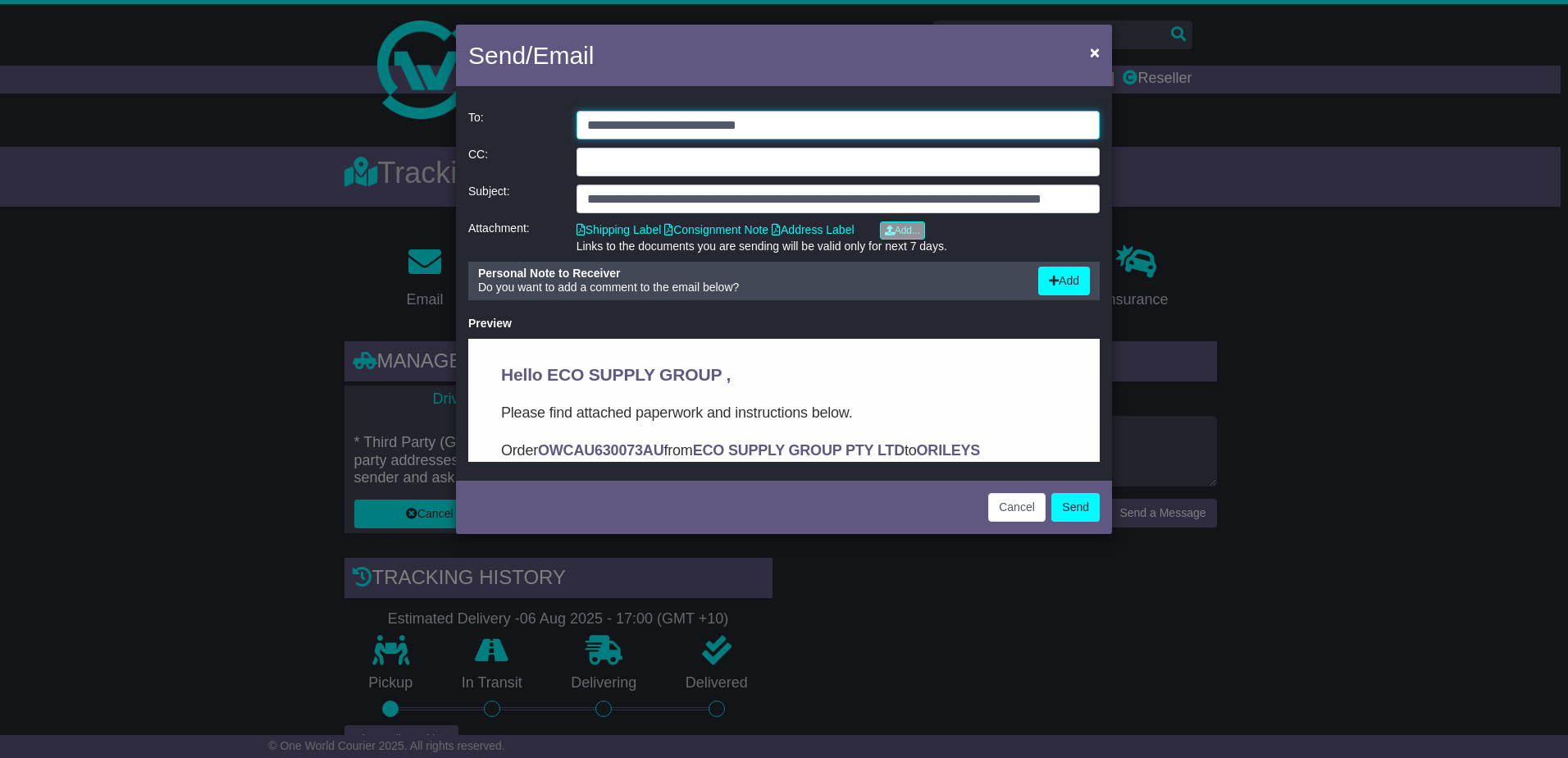 type on "**********" 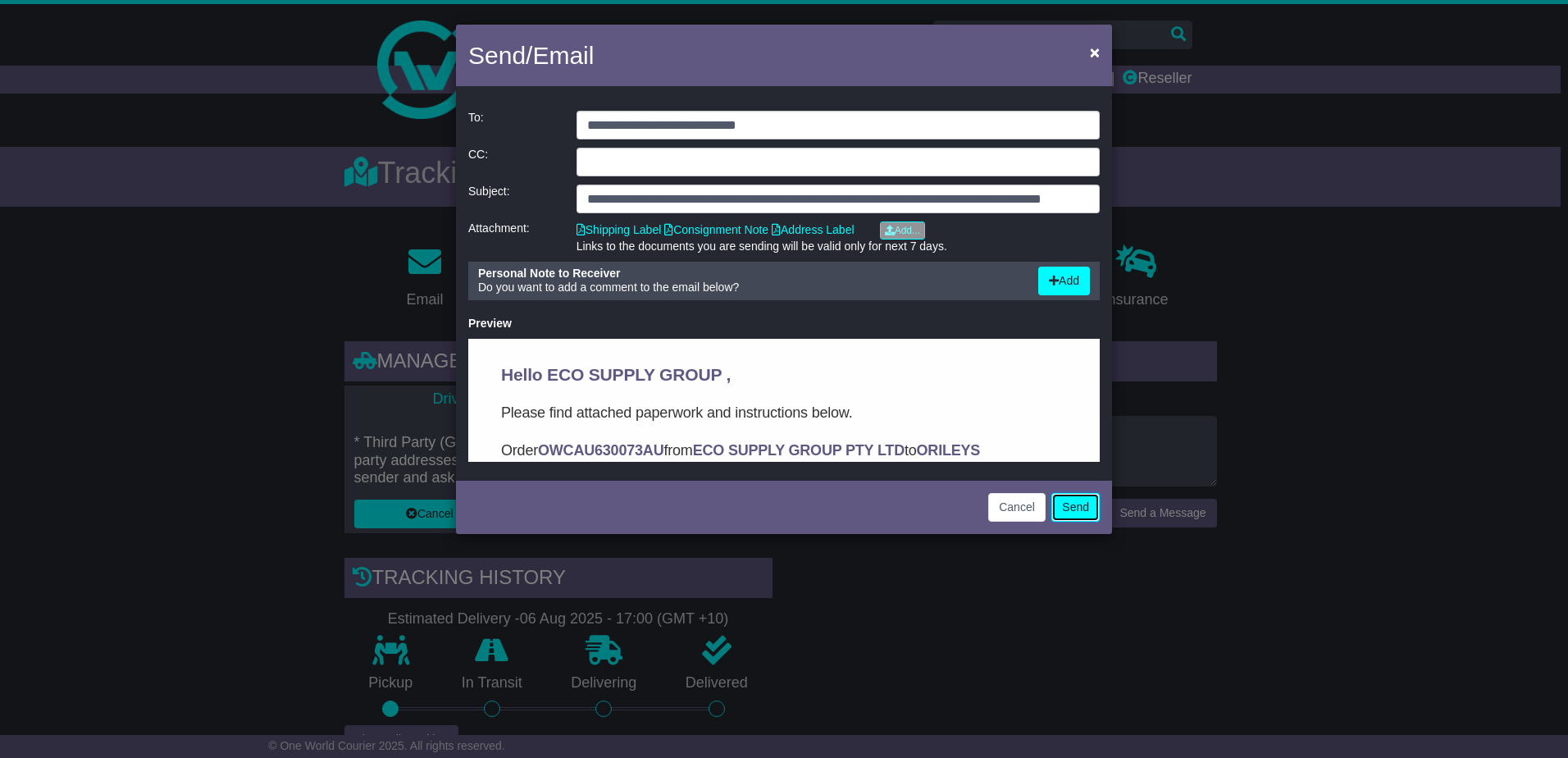 click on "Send" 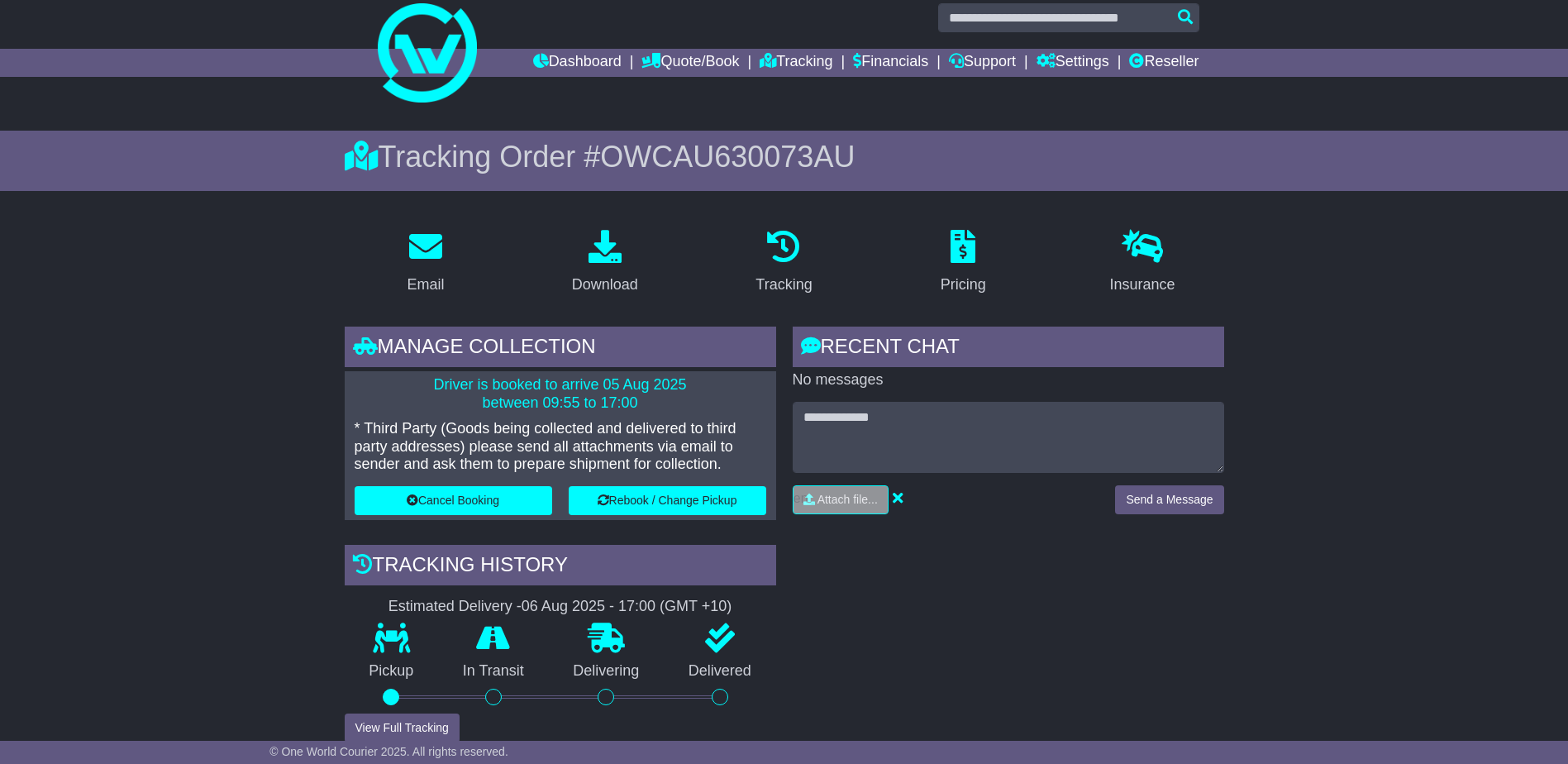 scroll, scrollTop: 0, scrollLeft: 0, axis: both 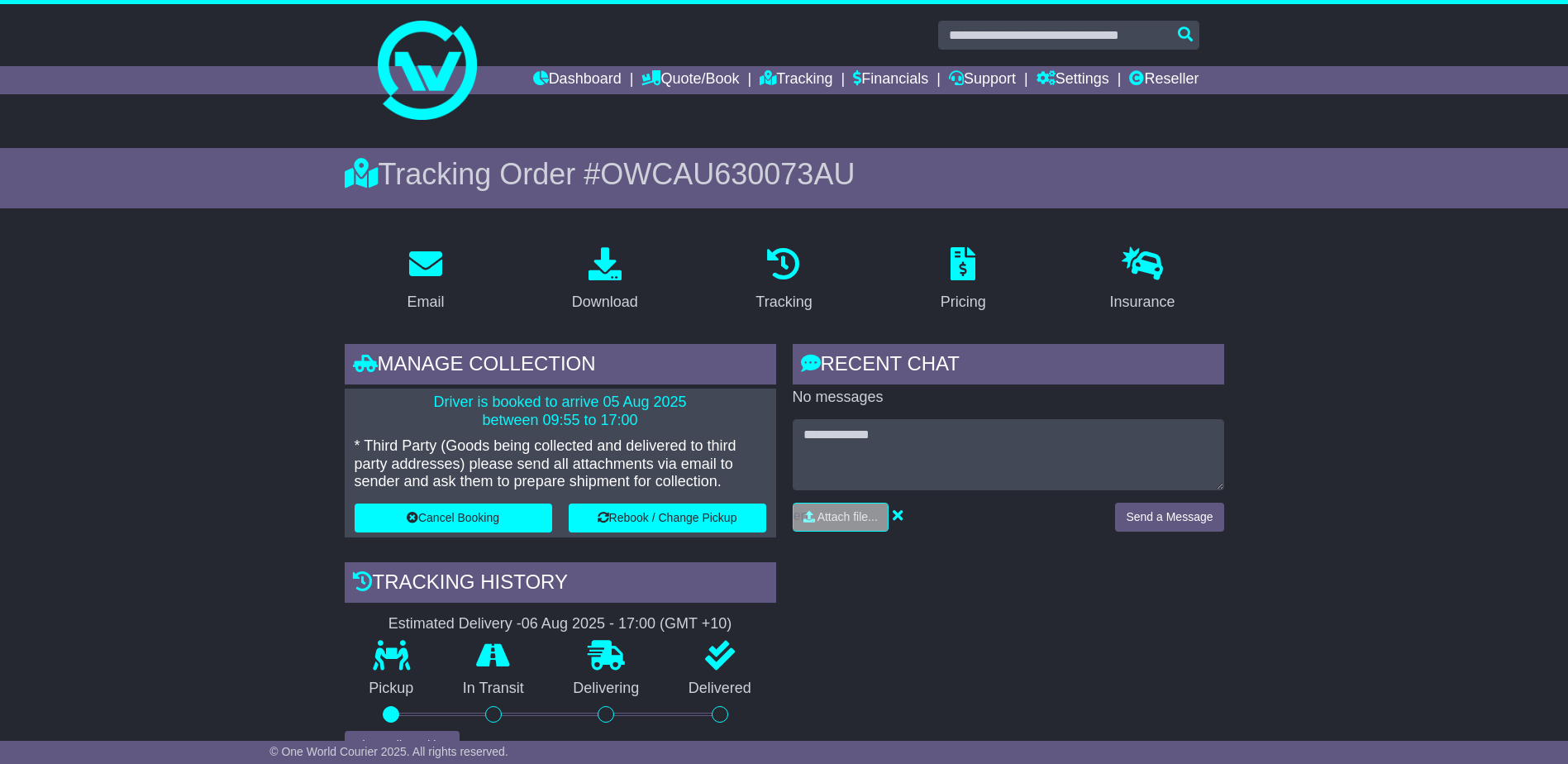 click on "OWCAU630073AU" at bounding box center [727, 174] 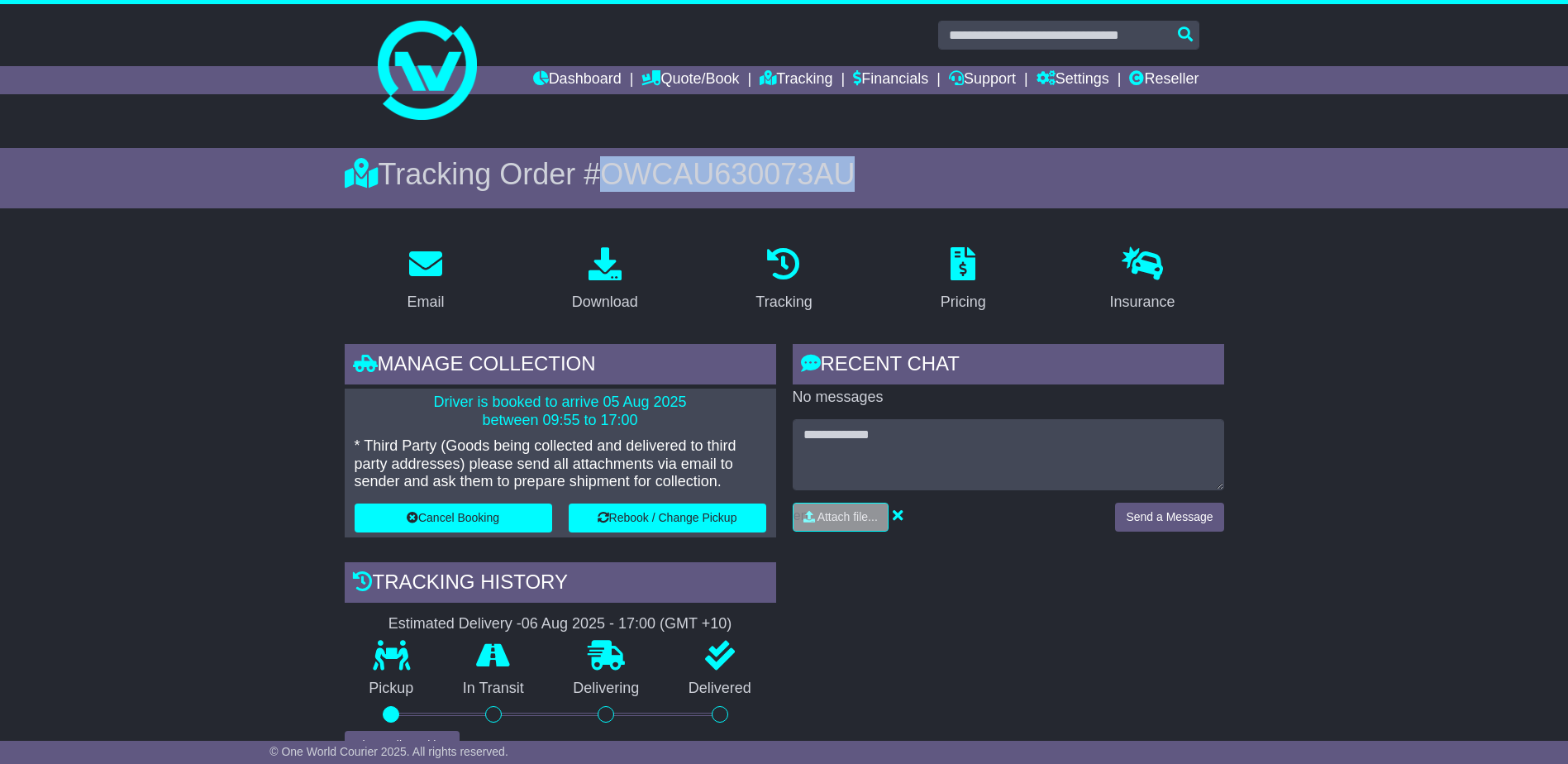 click on "OWCAU630073AU" at bounding box center (727, 174) 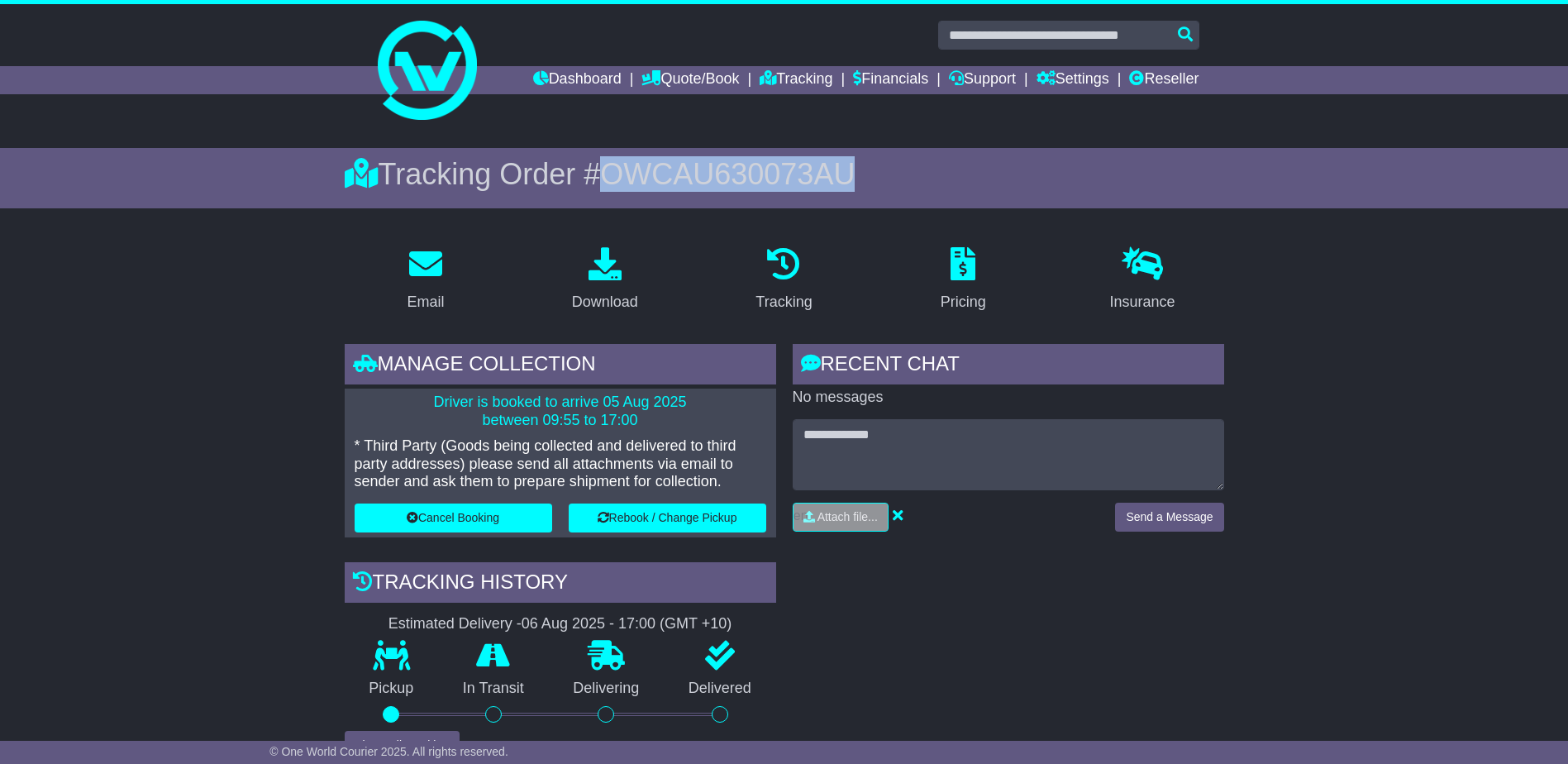 copy on "OWCAU630073AU" 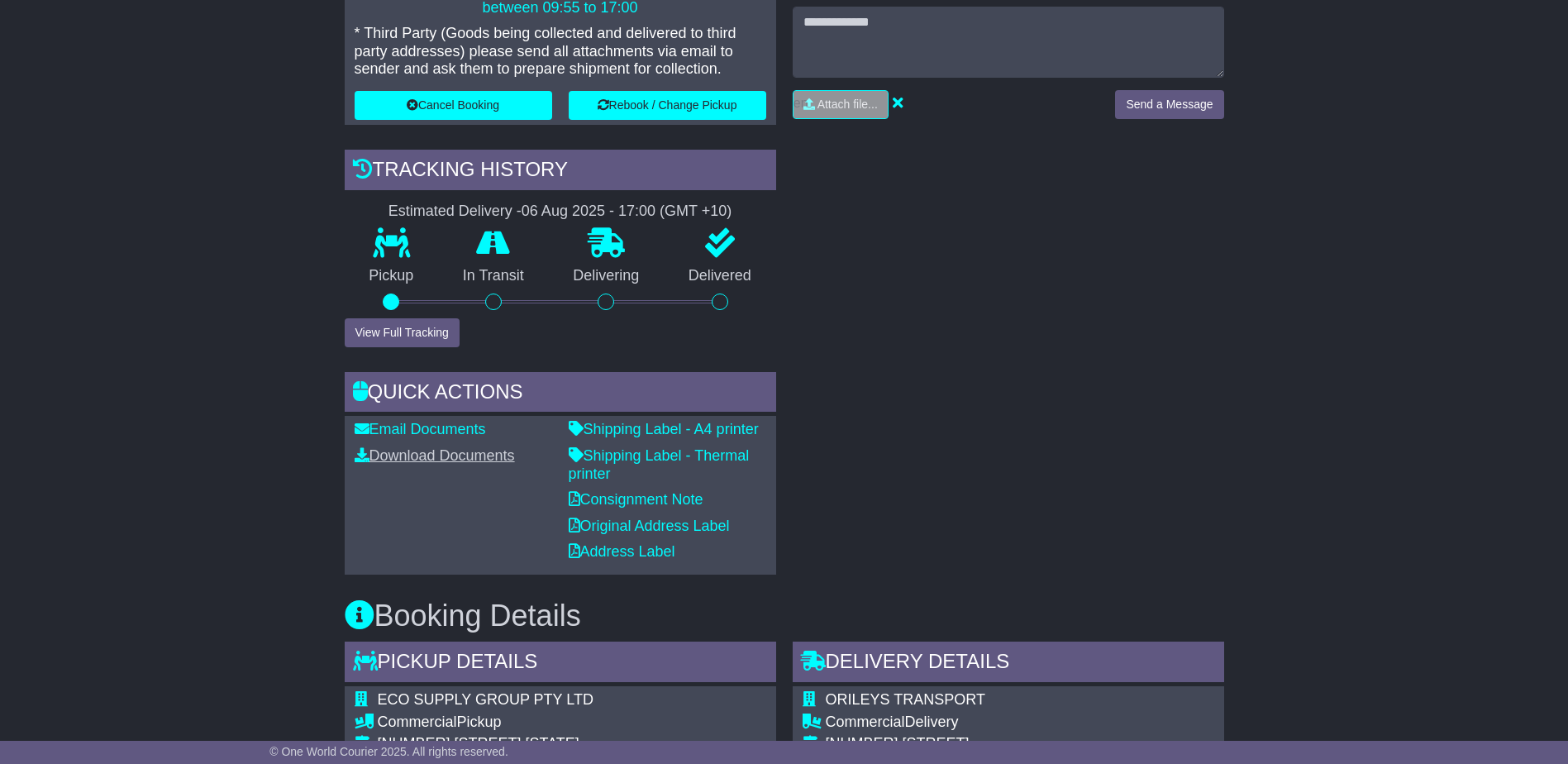 scroll, scrollTop: 413, scrollLeft: 0, axis: vertical 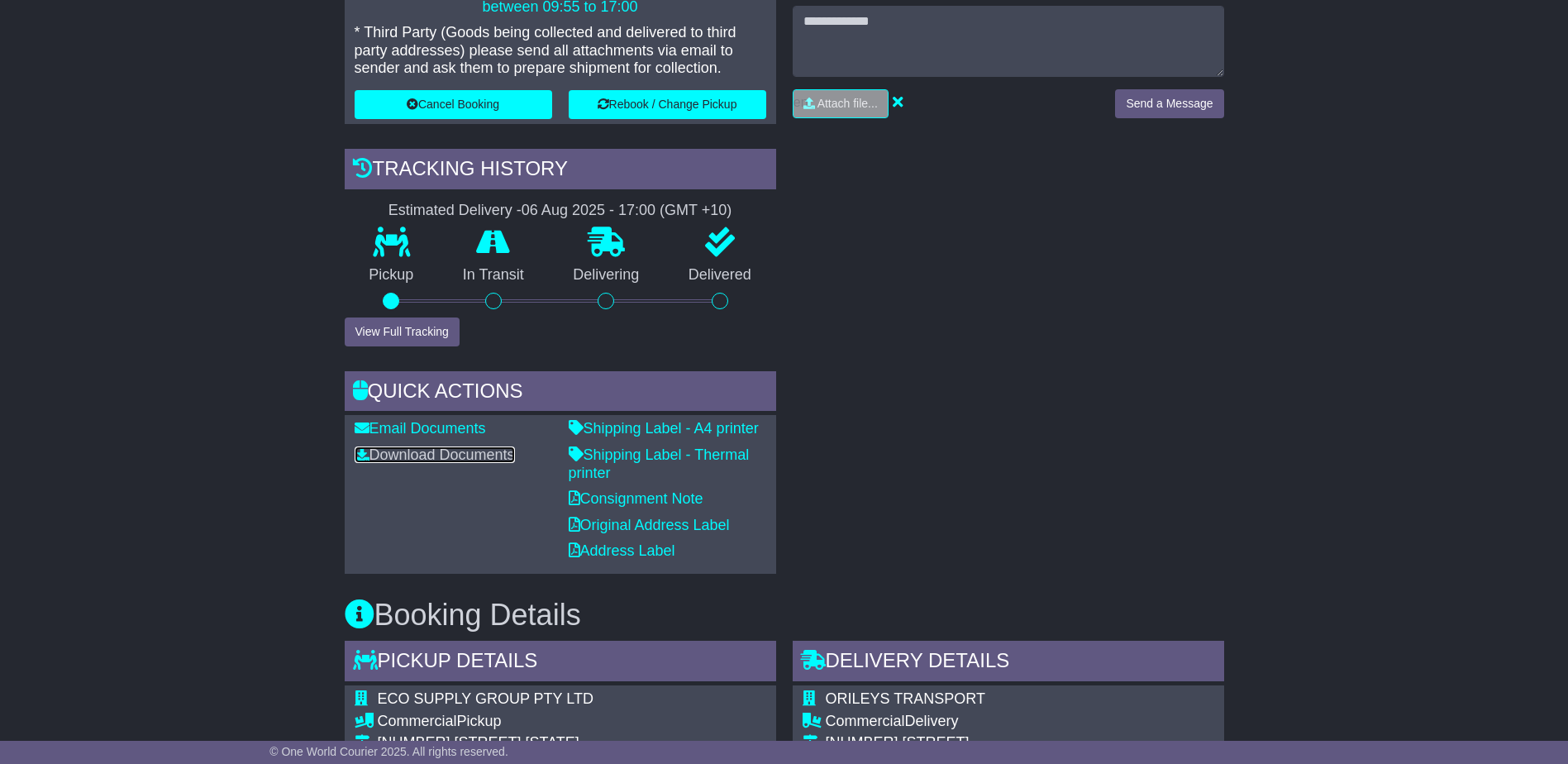 click on "Download Documents" at bounding box center (435, 455) 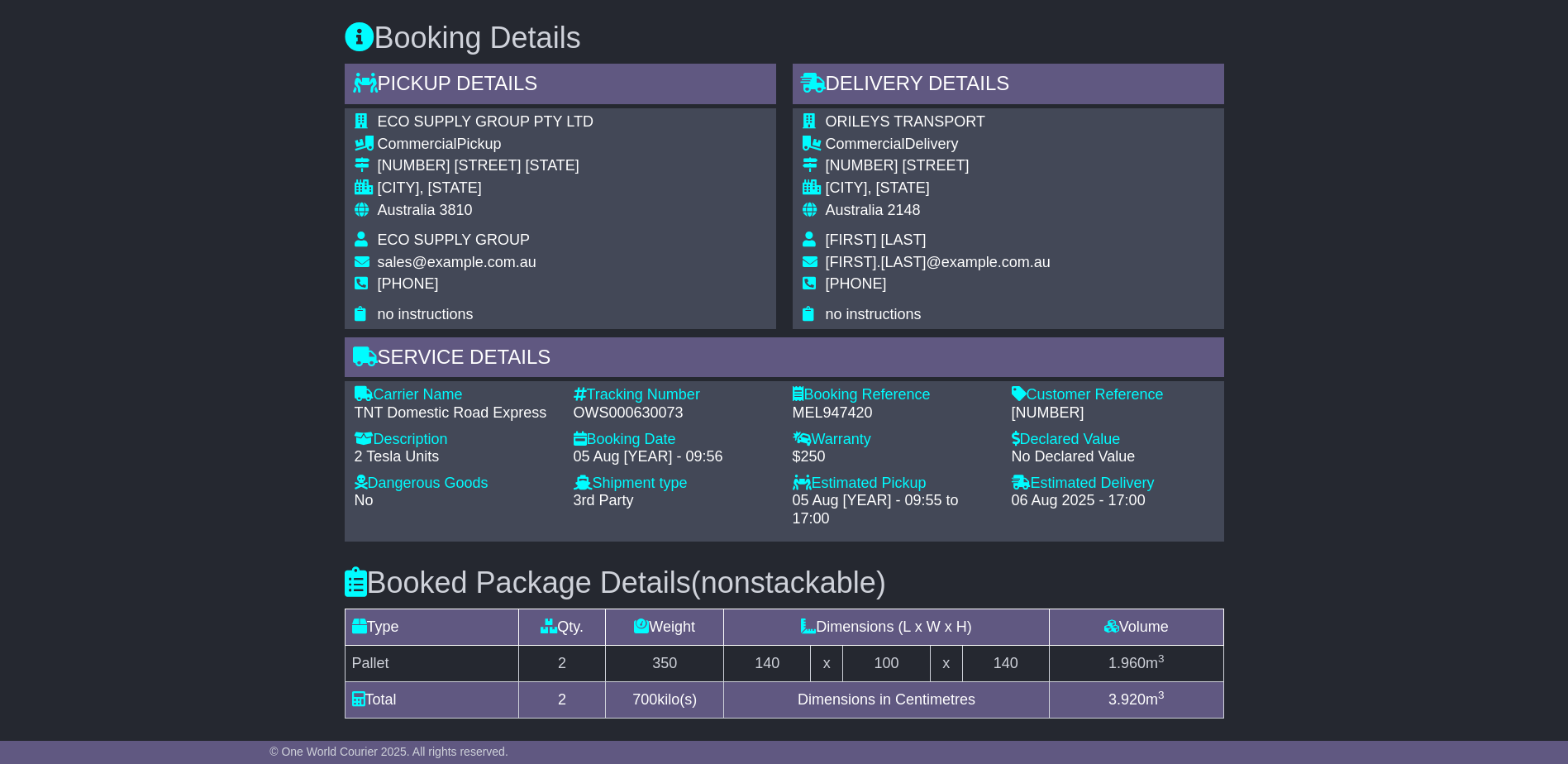scroll, scrollTop: 1240, scrollLeft: 0, axis: vertical 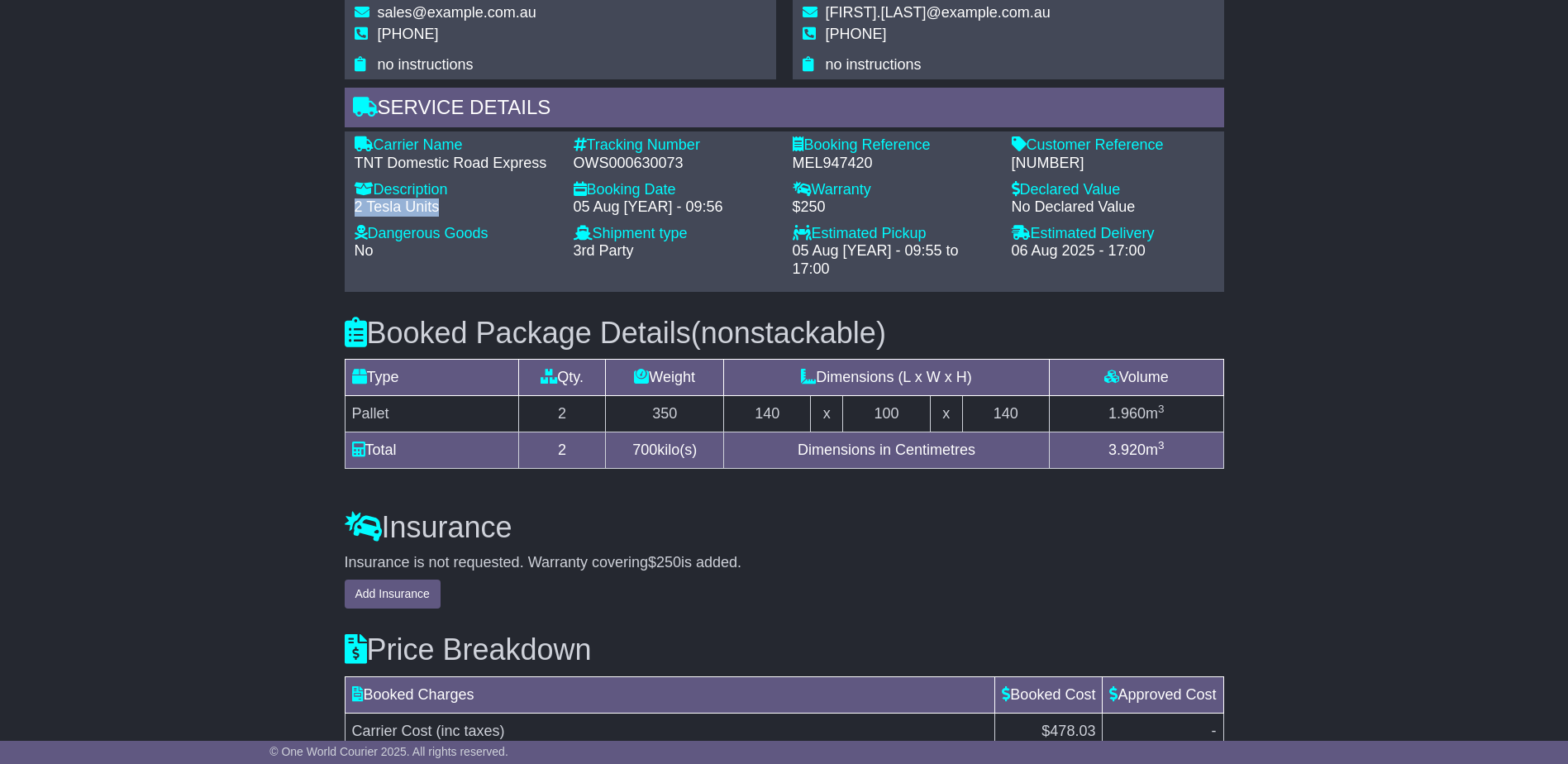 drag, startPoint x: 352, startPoint y: 205, endPoint x: 437, endPoint y: 205, distance: 85 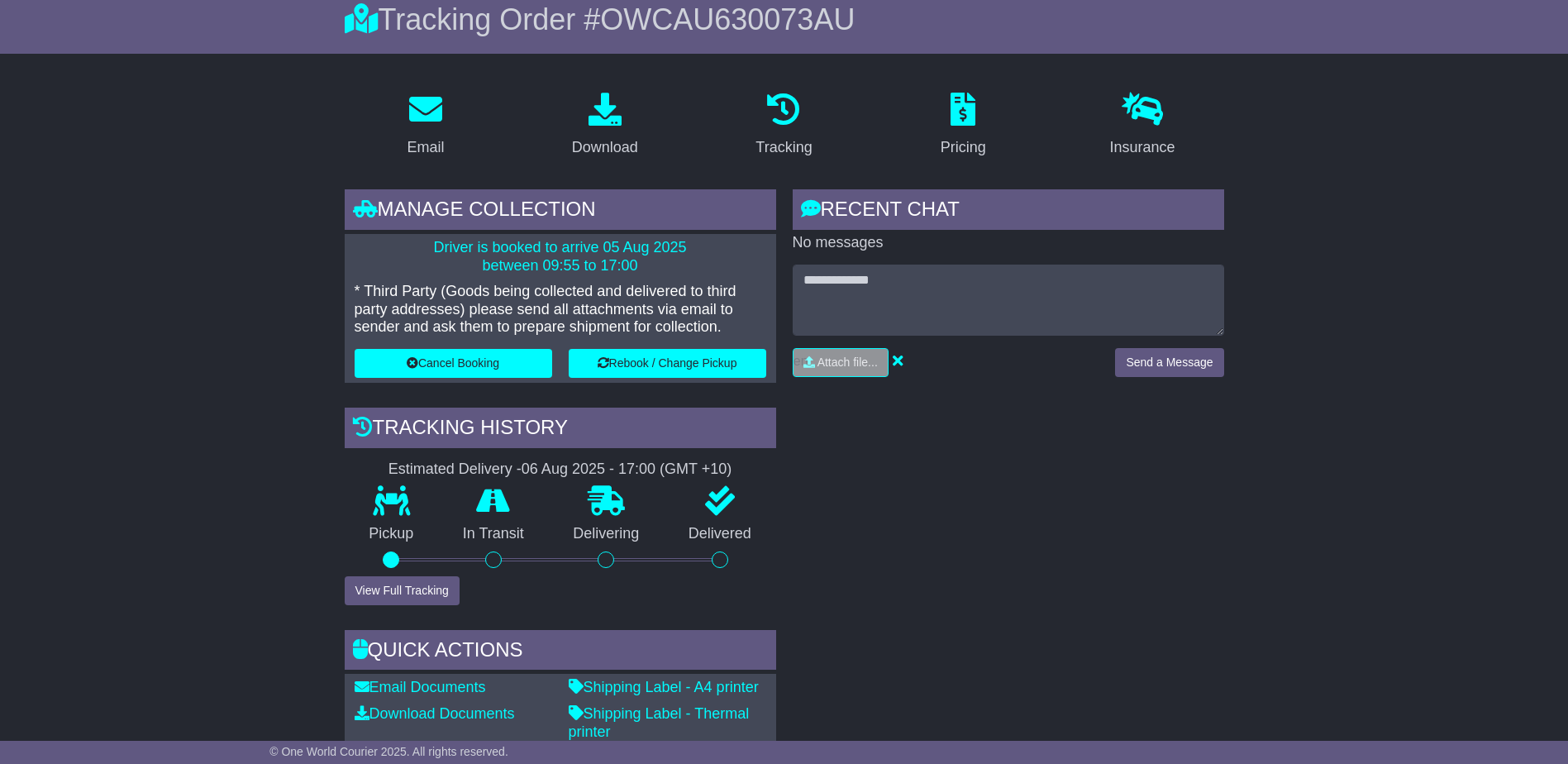scroll, scrollTop: 0, scrollLeft: 0, axis: both 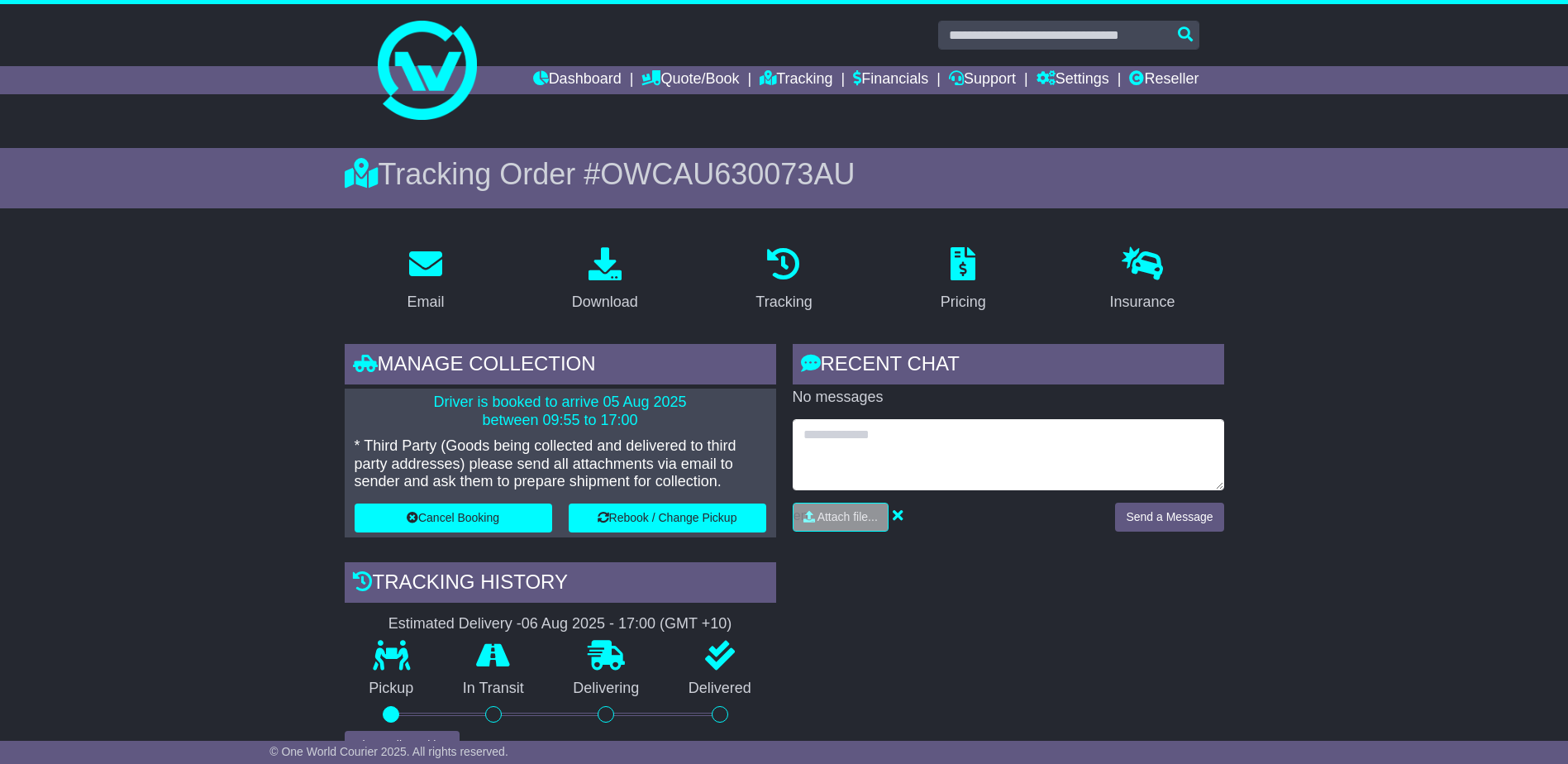 click at bounding box center [1008, 455] 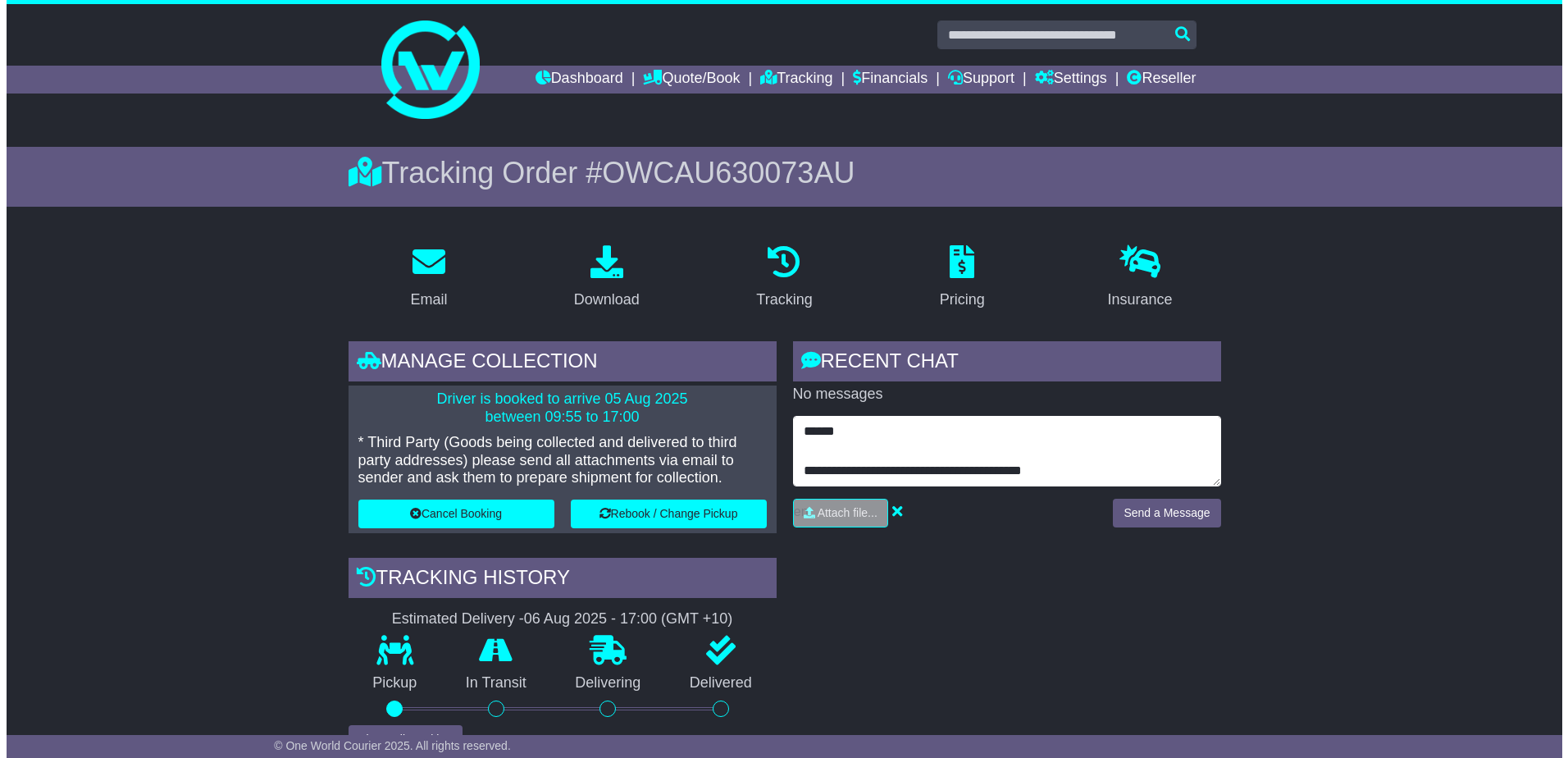 scroll, scrollTop: 12, scrollLeft: 0, axis: vertical 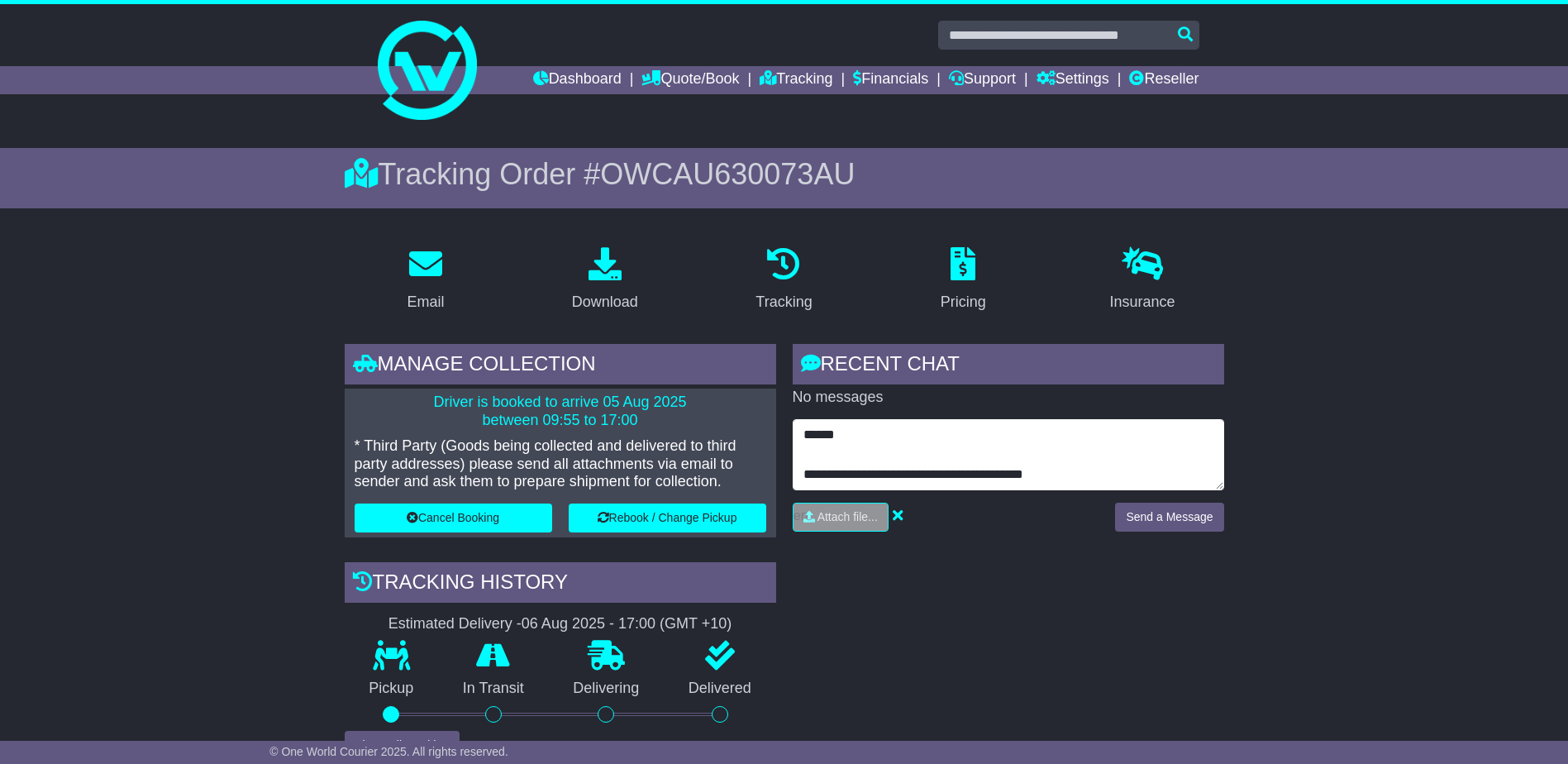 type on "**********" 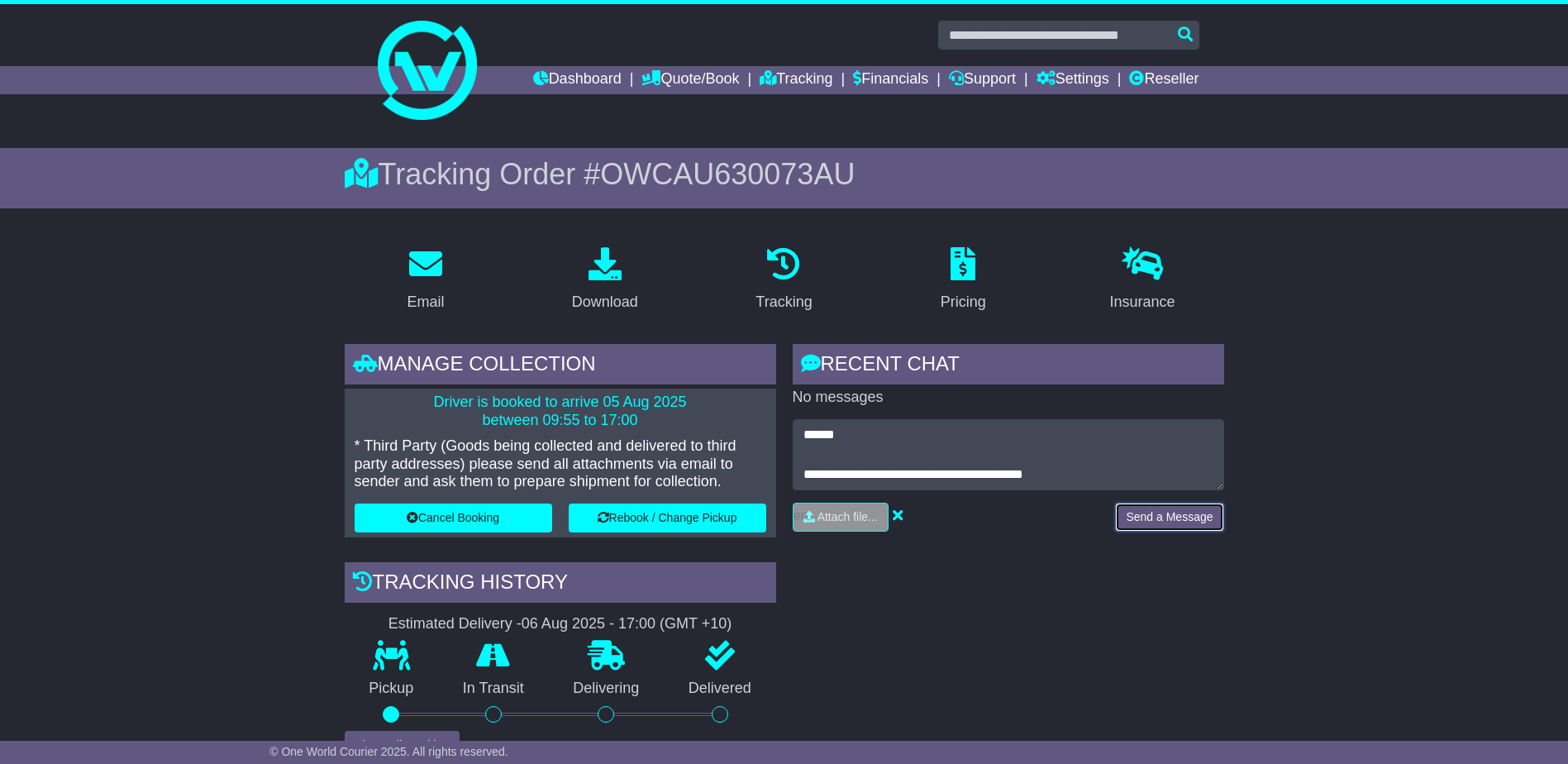 click on "Send a Message" at bounding box center [1169, 517] 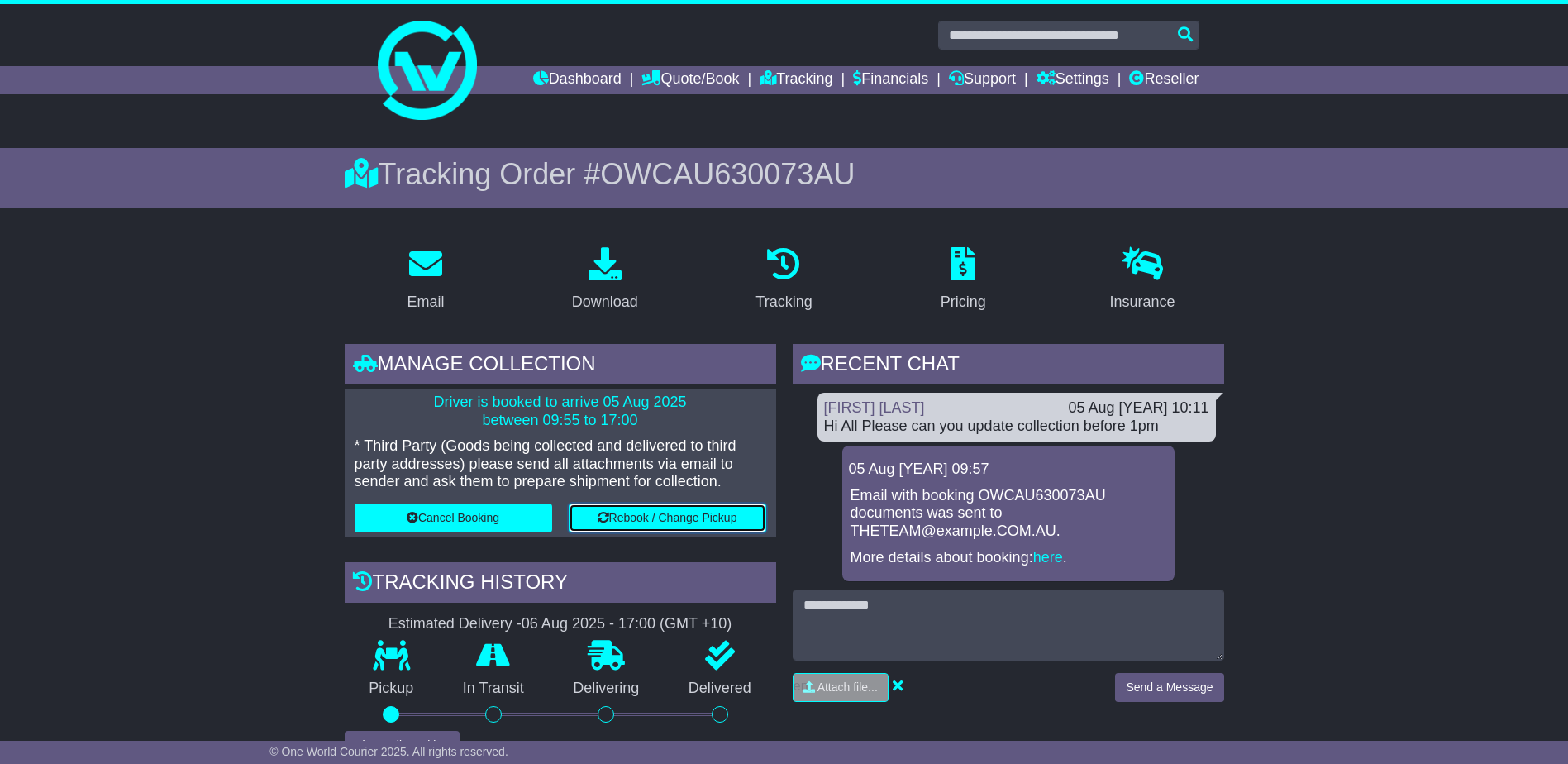 click on "Rebook / Change Pickup" at bounding box center [667, 518] 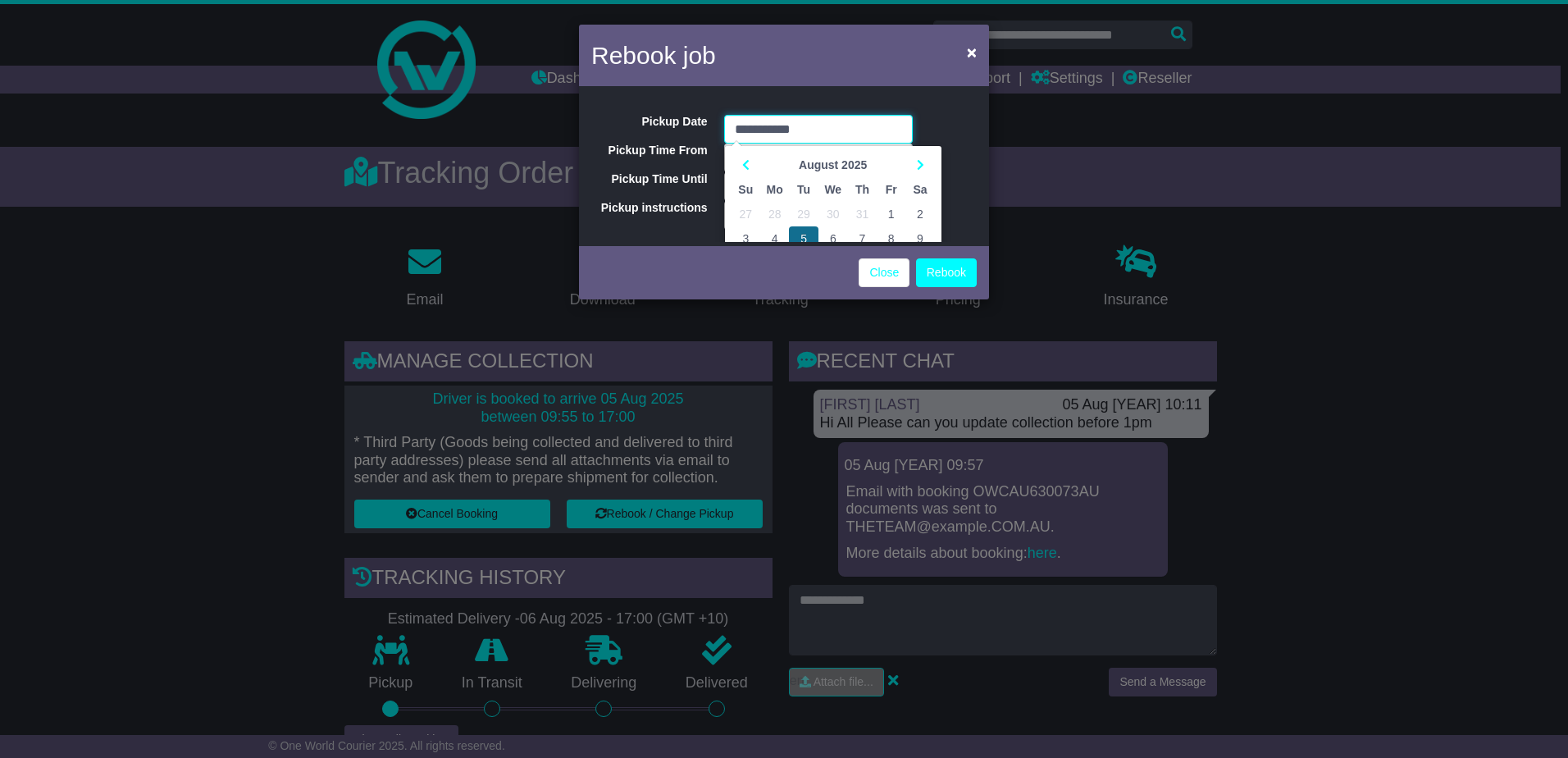 click on "5" at bounding box center (803, 239) 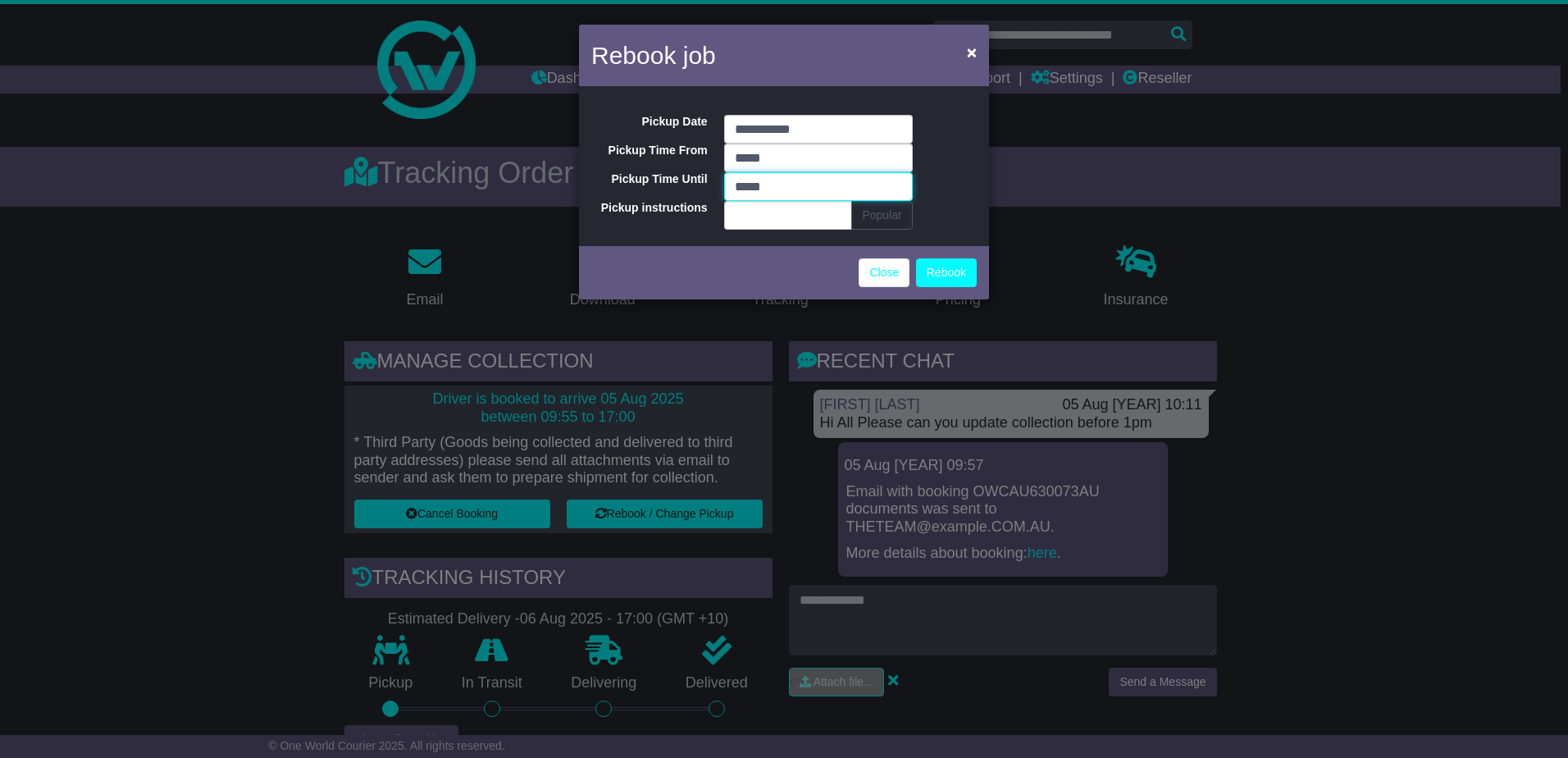 click on "*****" at bounding box center (818, 186) 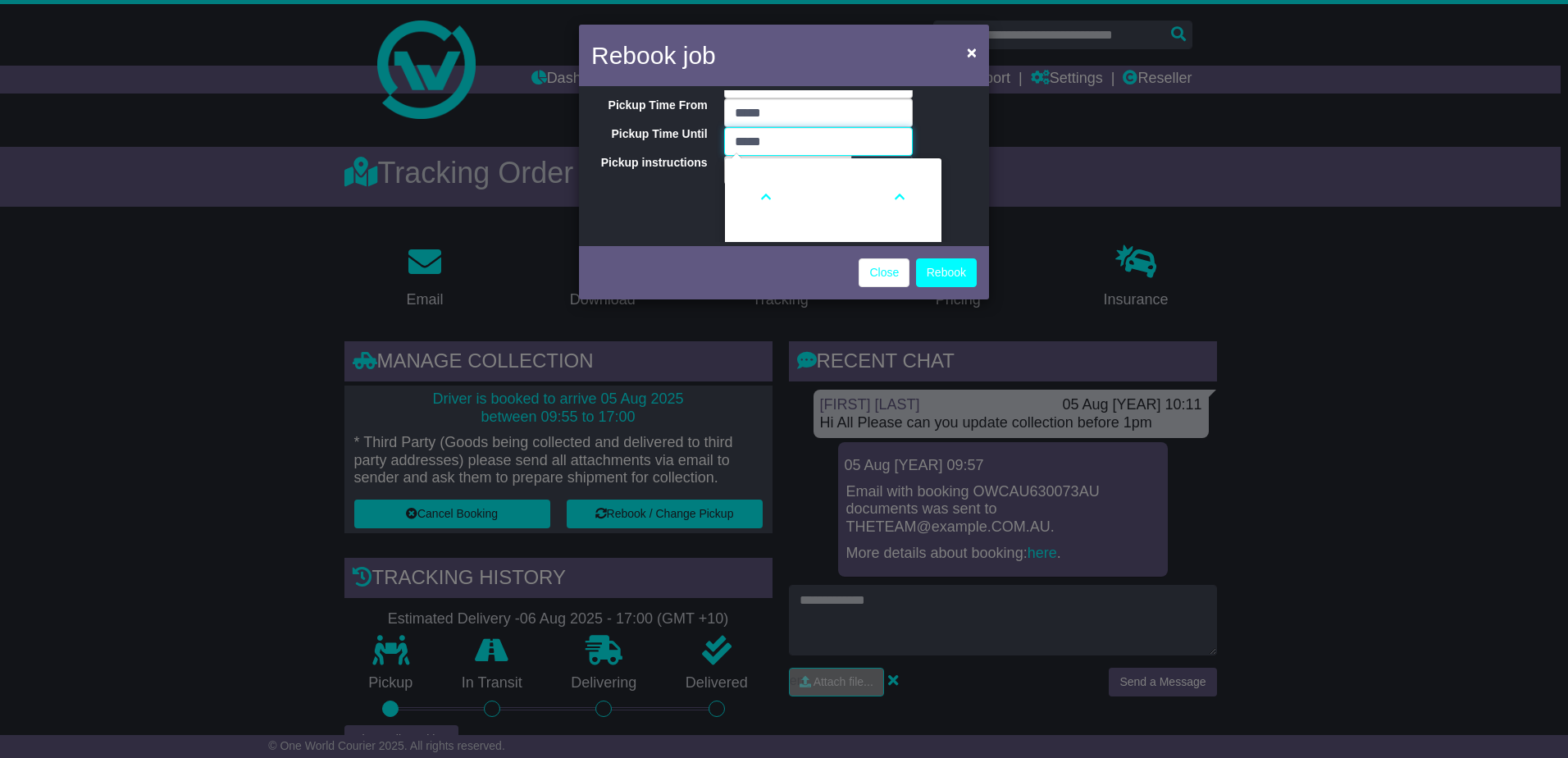 scroll, scrollTop: 164, scrollLeft: 0, axis: vertical 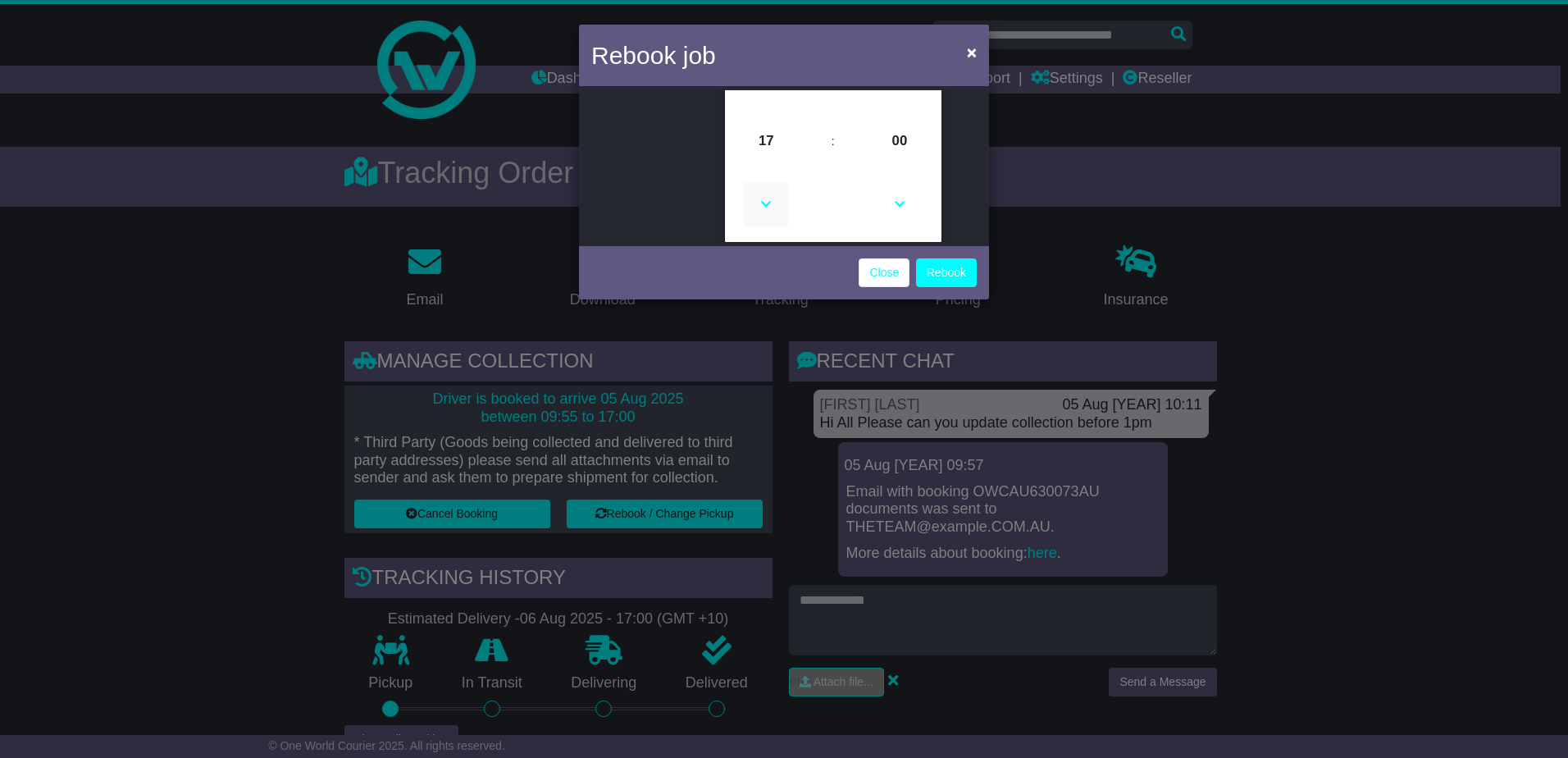 click at bounding box center [766, 204] 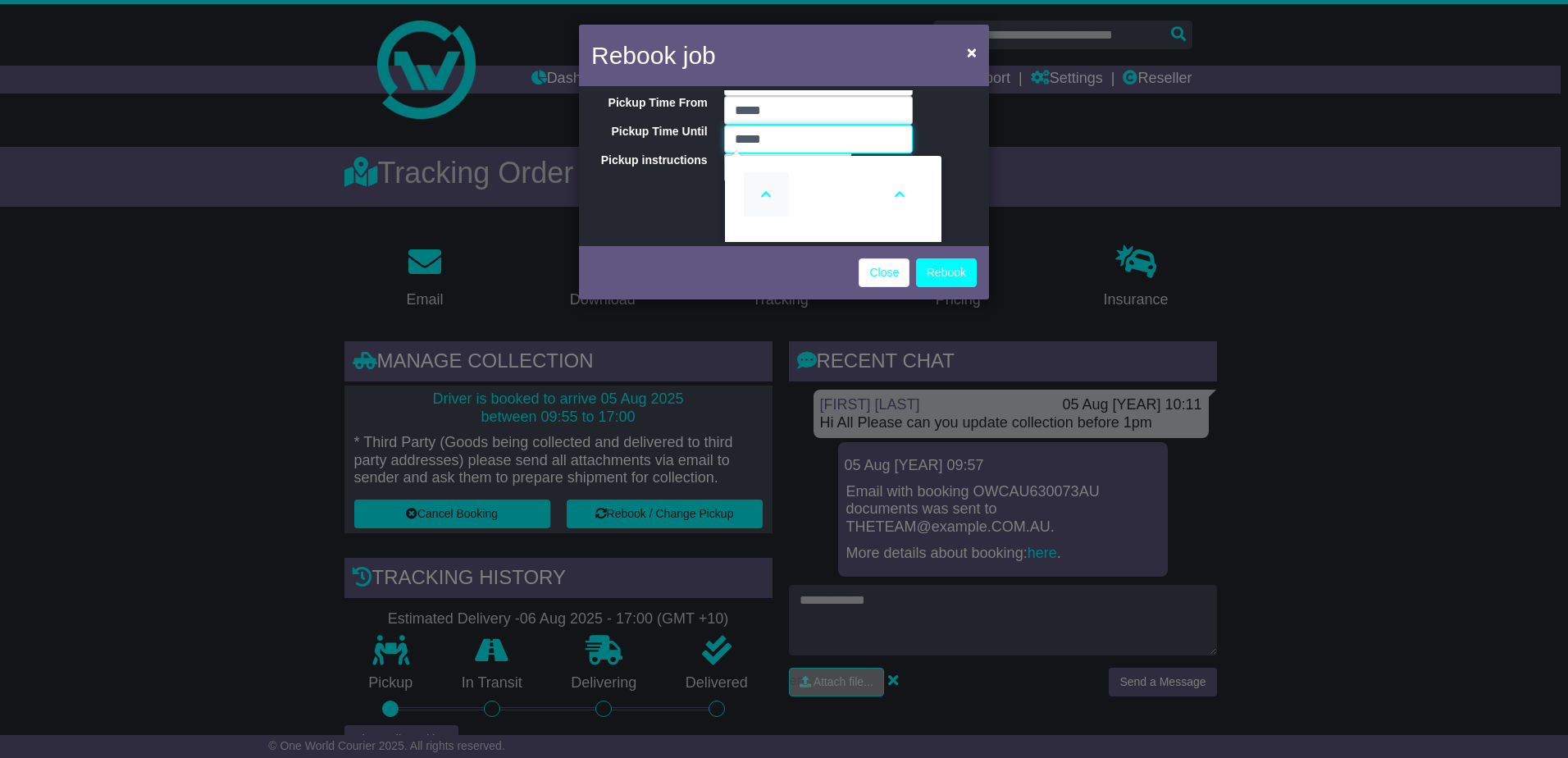 scroll, scrollTop: 82, scrollLeft: 0, axis: vertical 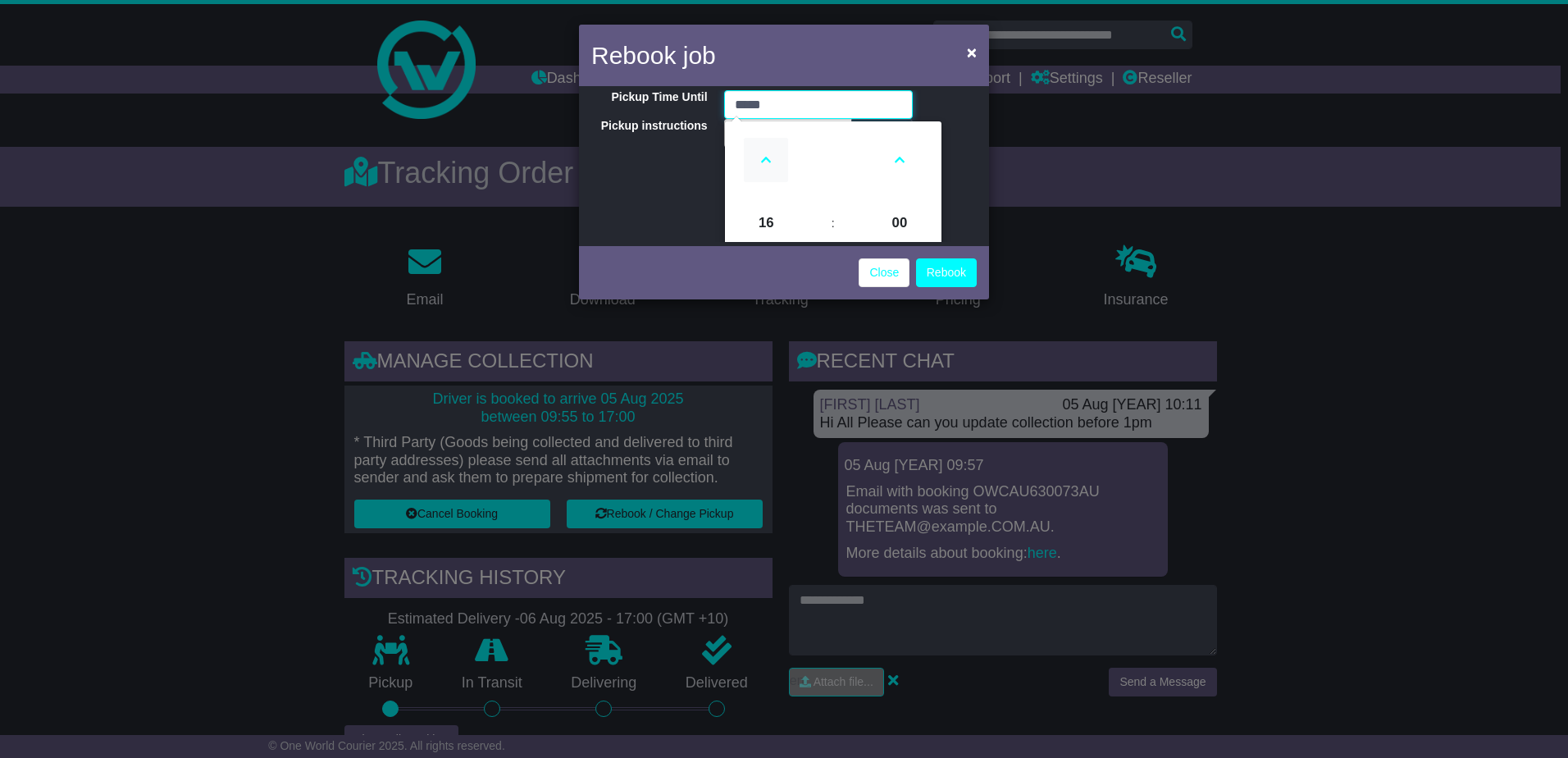 click at bounding box center (766, 160) 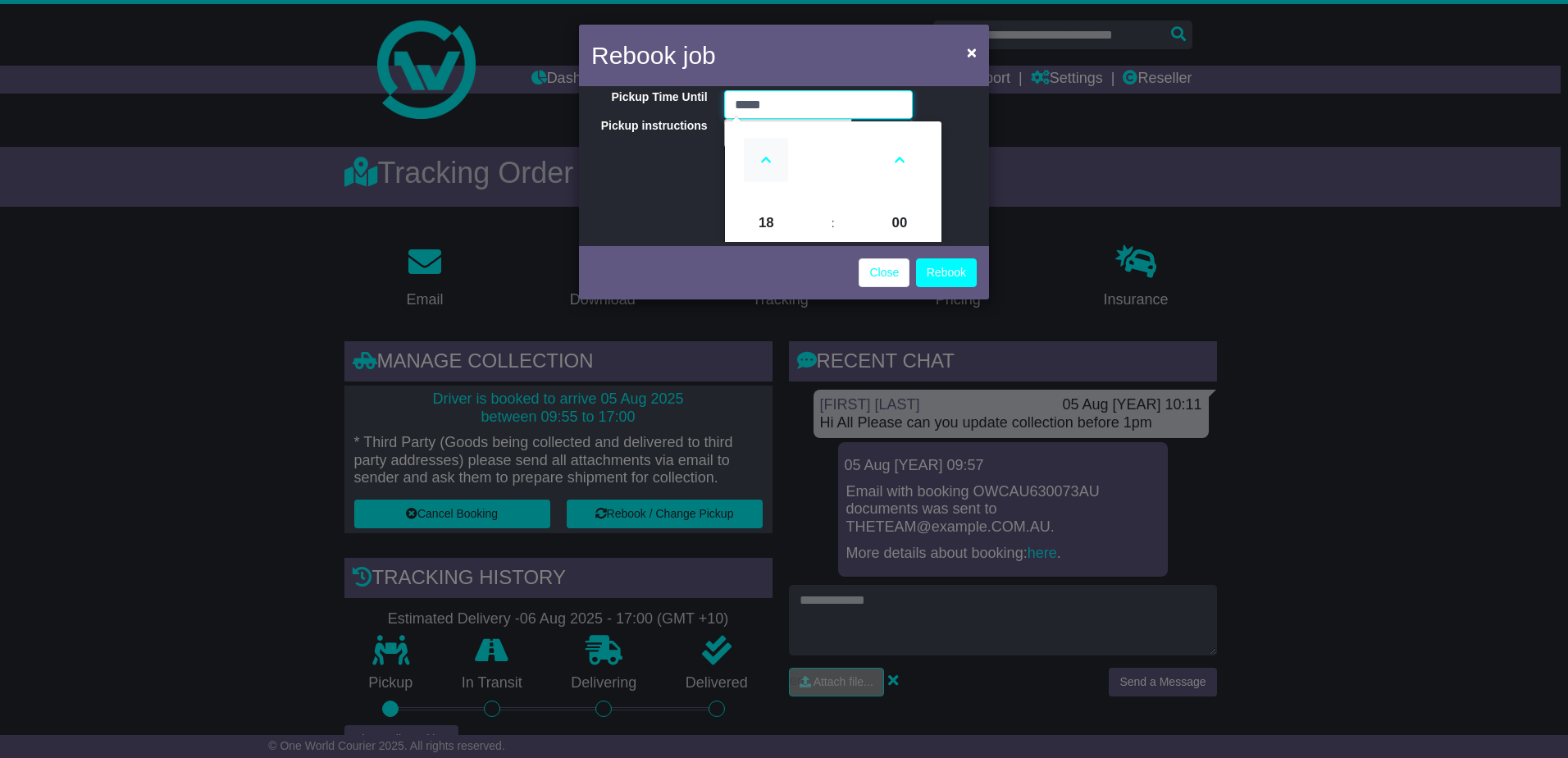 click at bounding box center (766, 160) 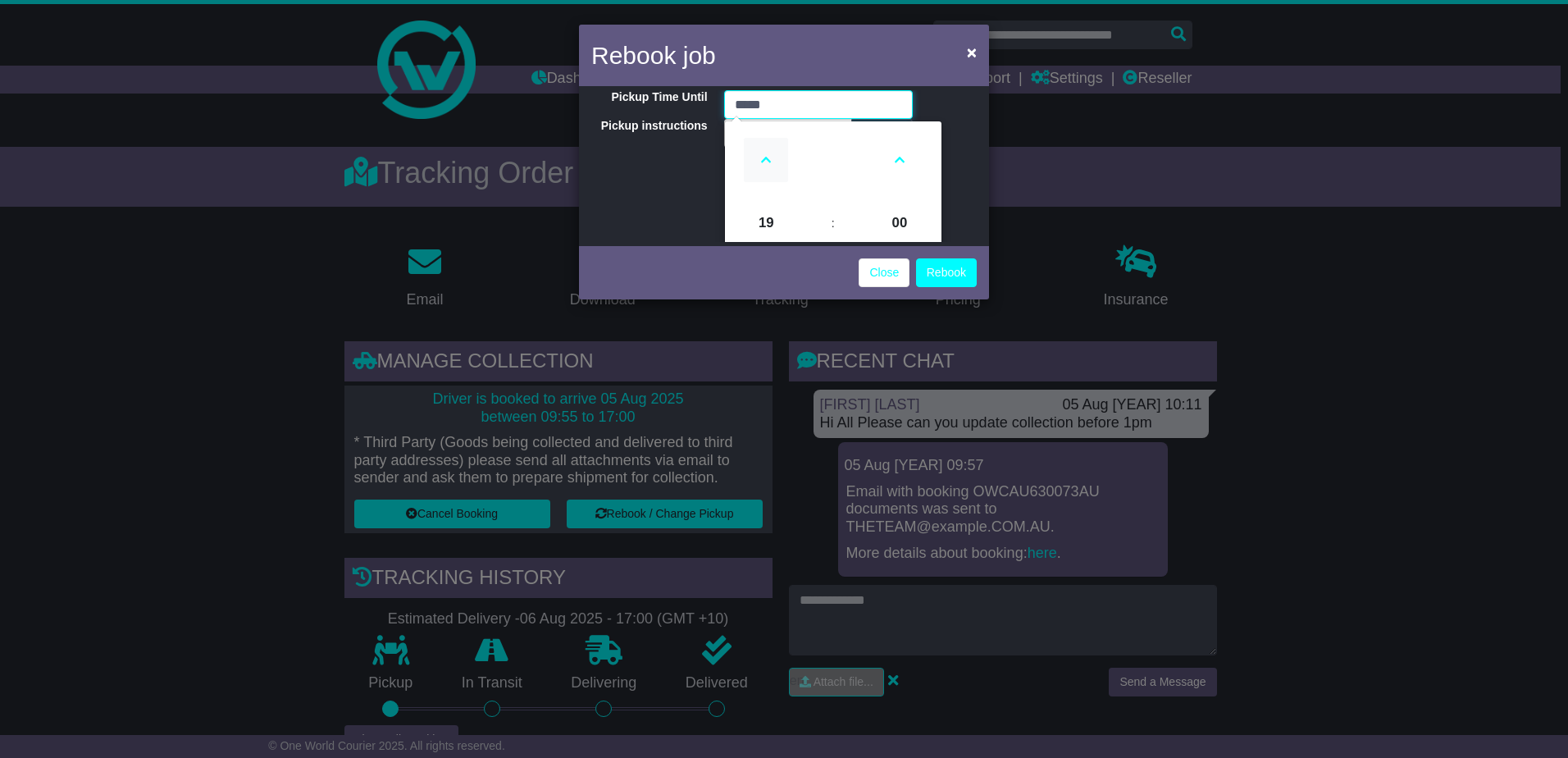 click at bounding box center (766, 160) 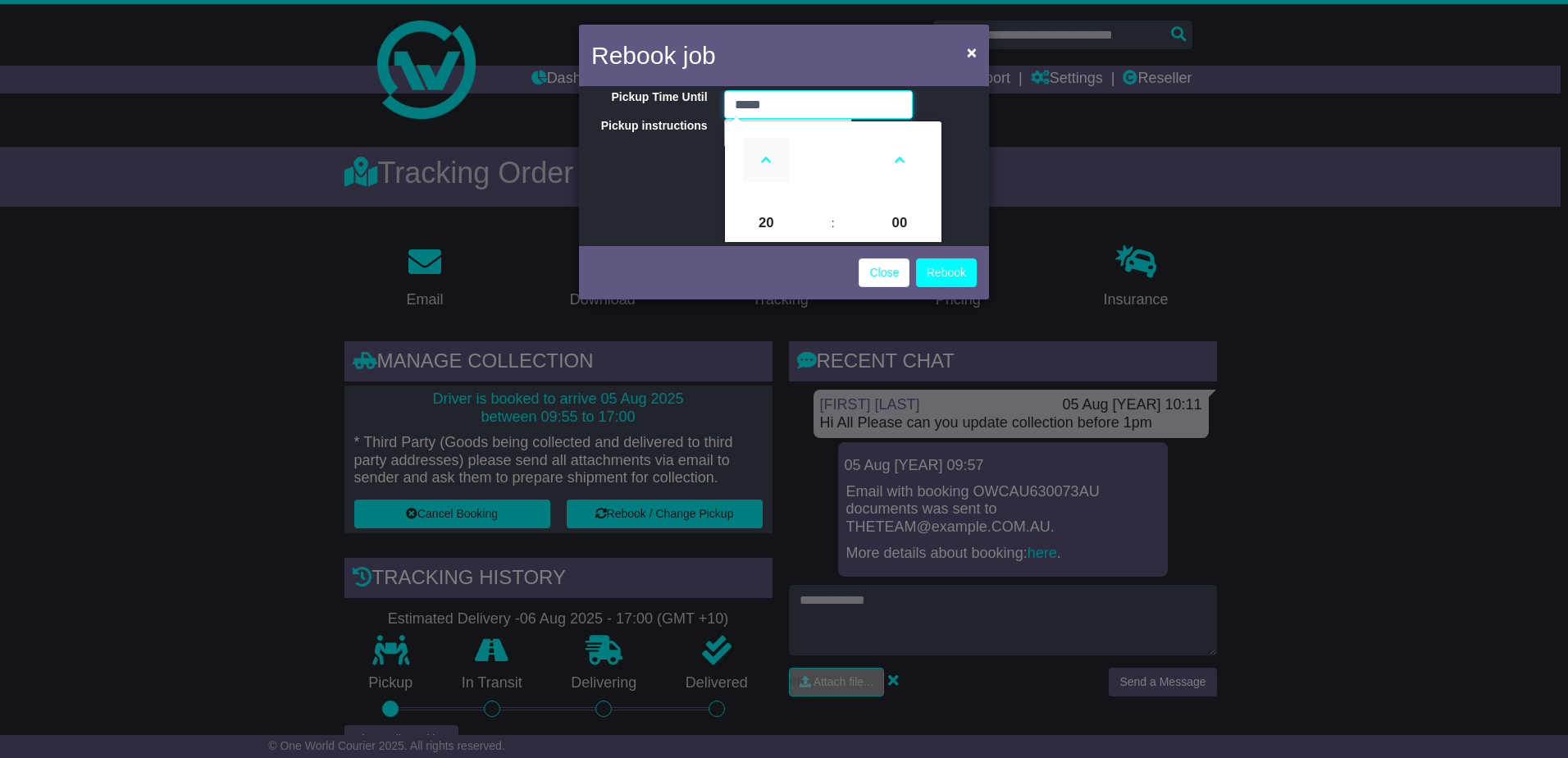 click at bounding box center [766, 160] 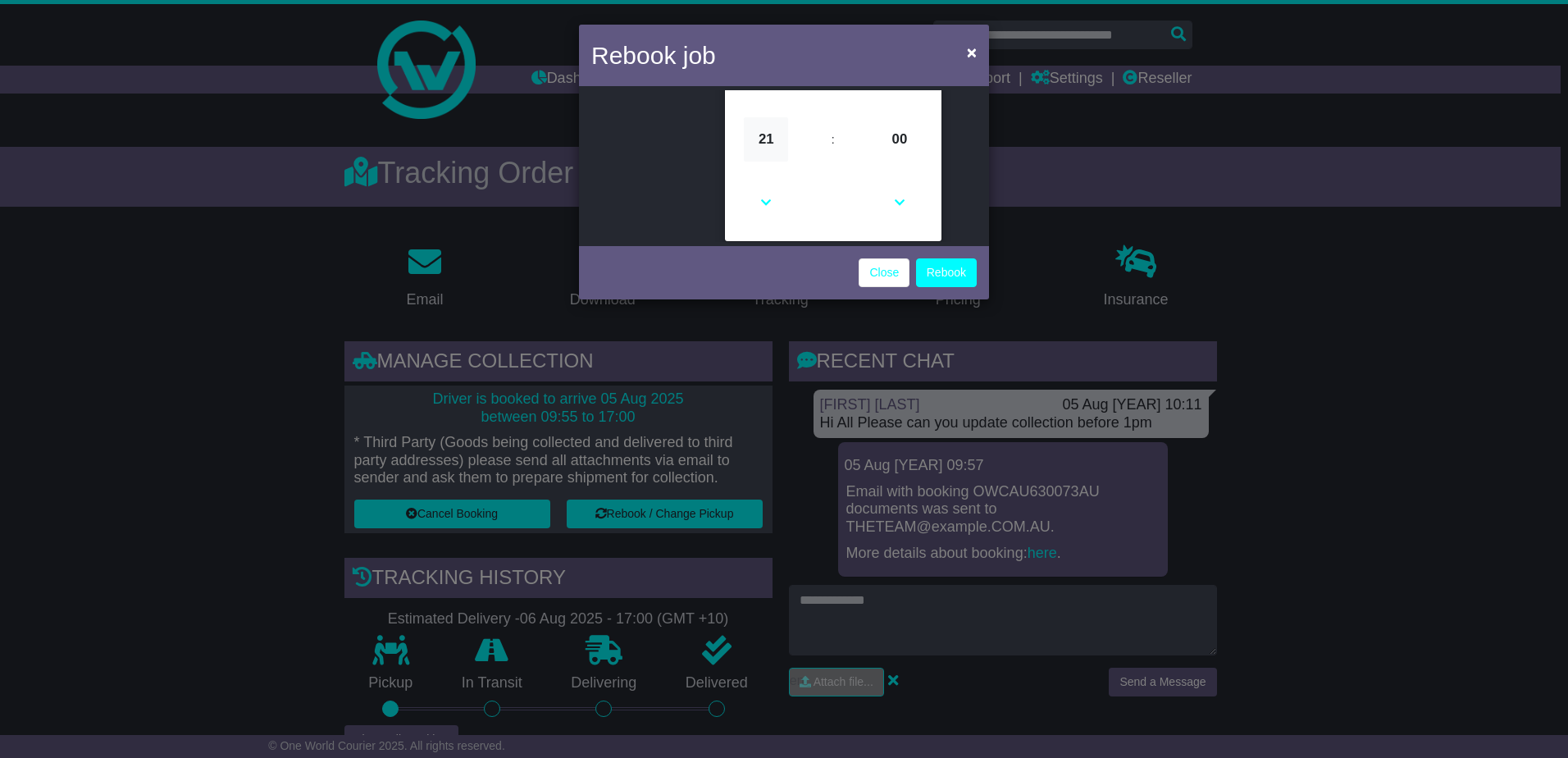 scroll, scrollTop: 167, scrollLeft: 0, axis: vertical 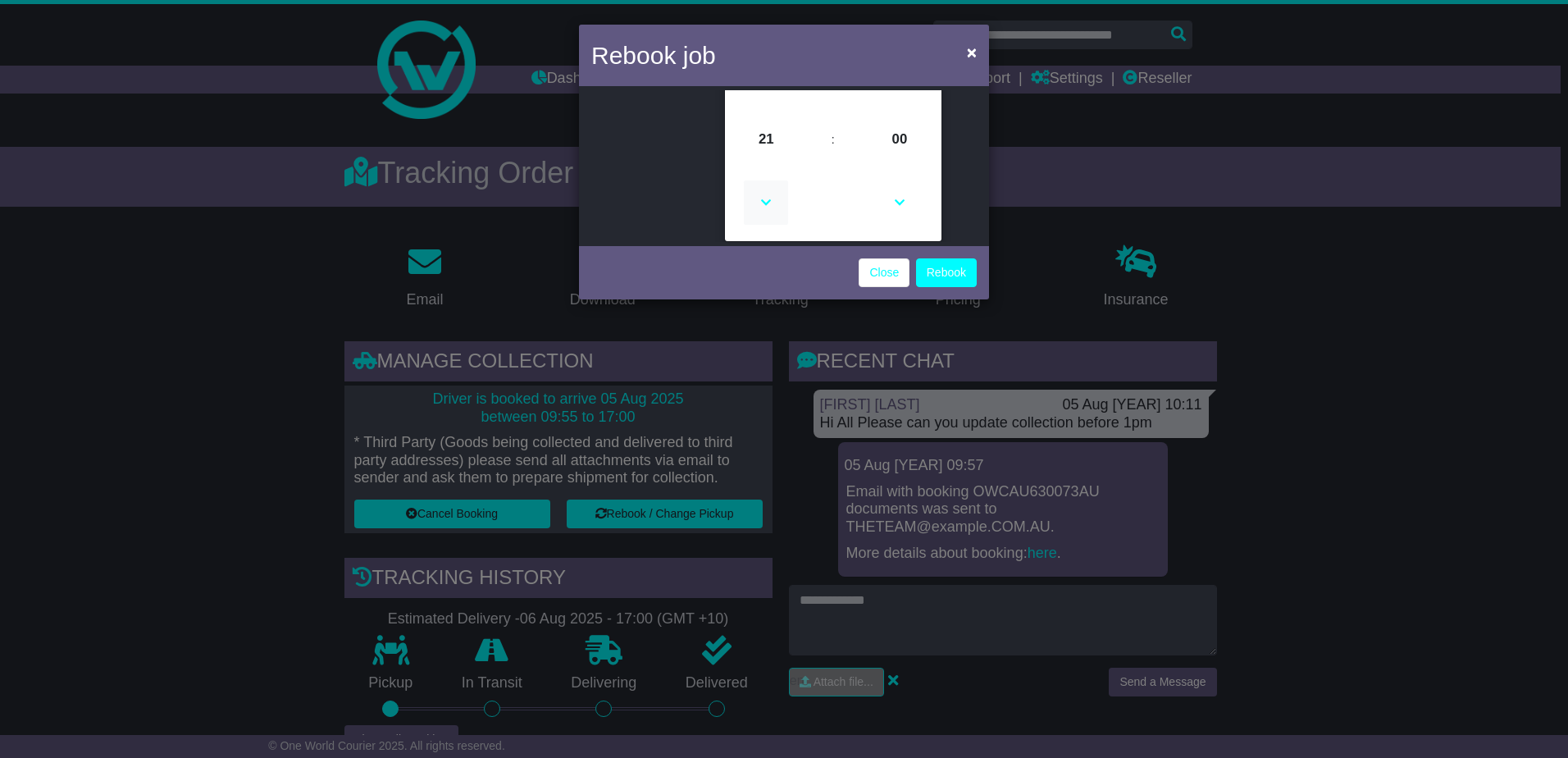 click at bounding box center (766, 203) 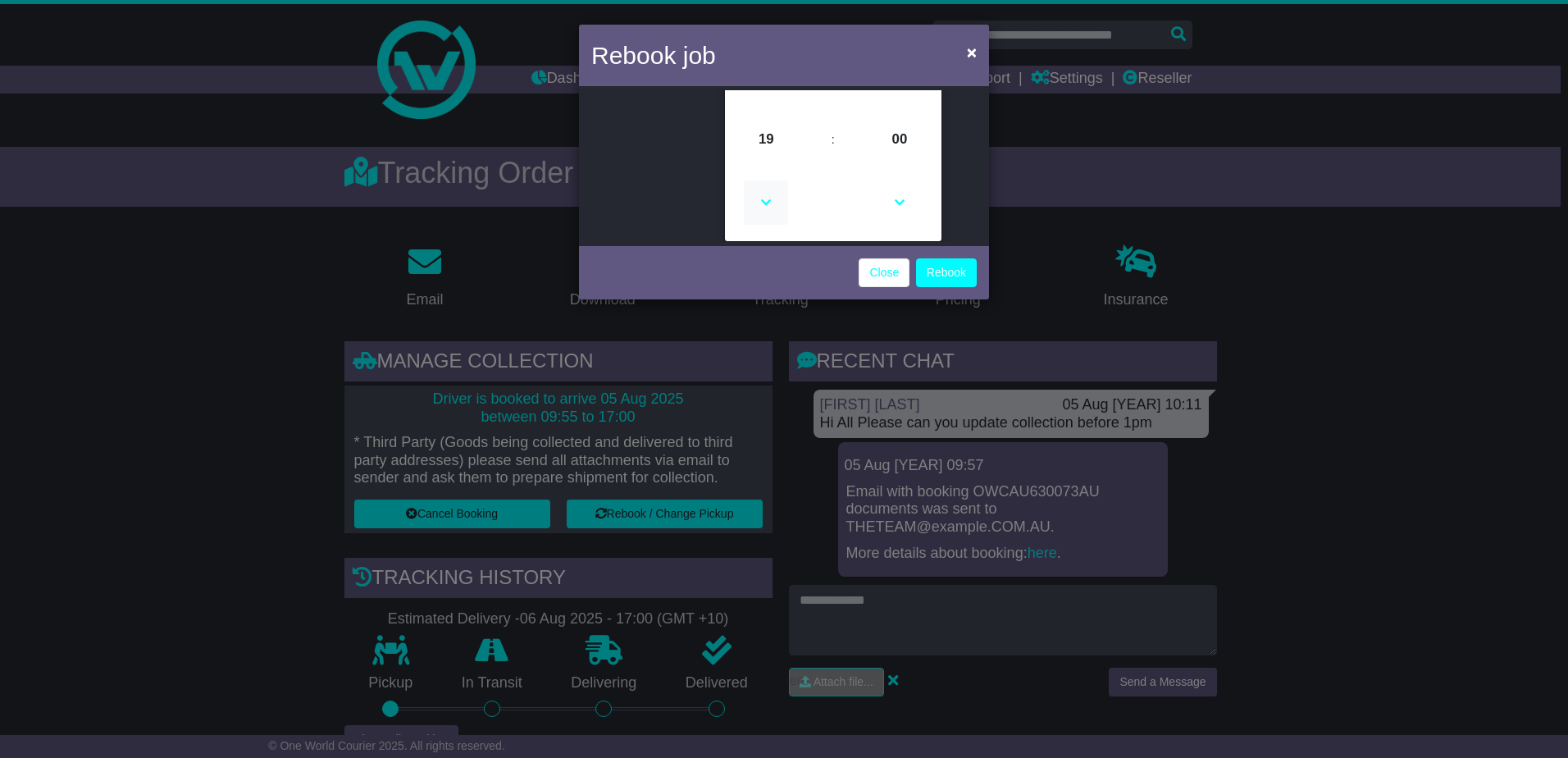 click at bounding box center [766, 203] 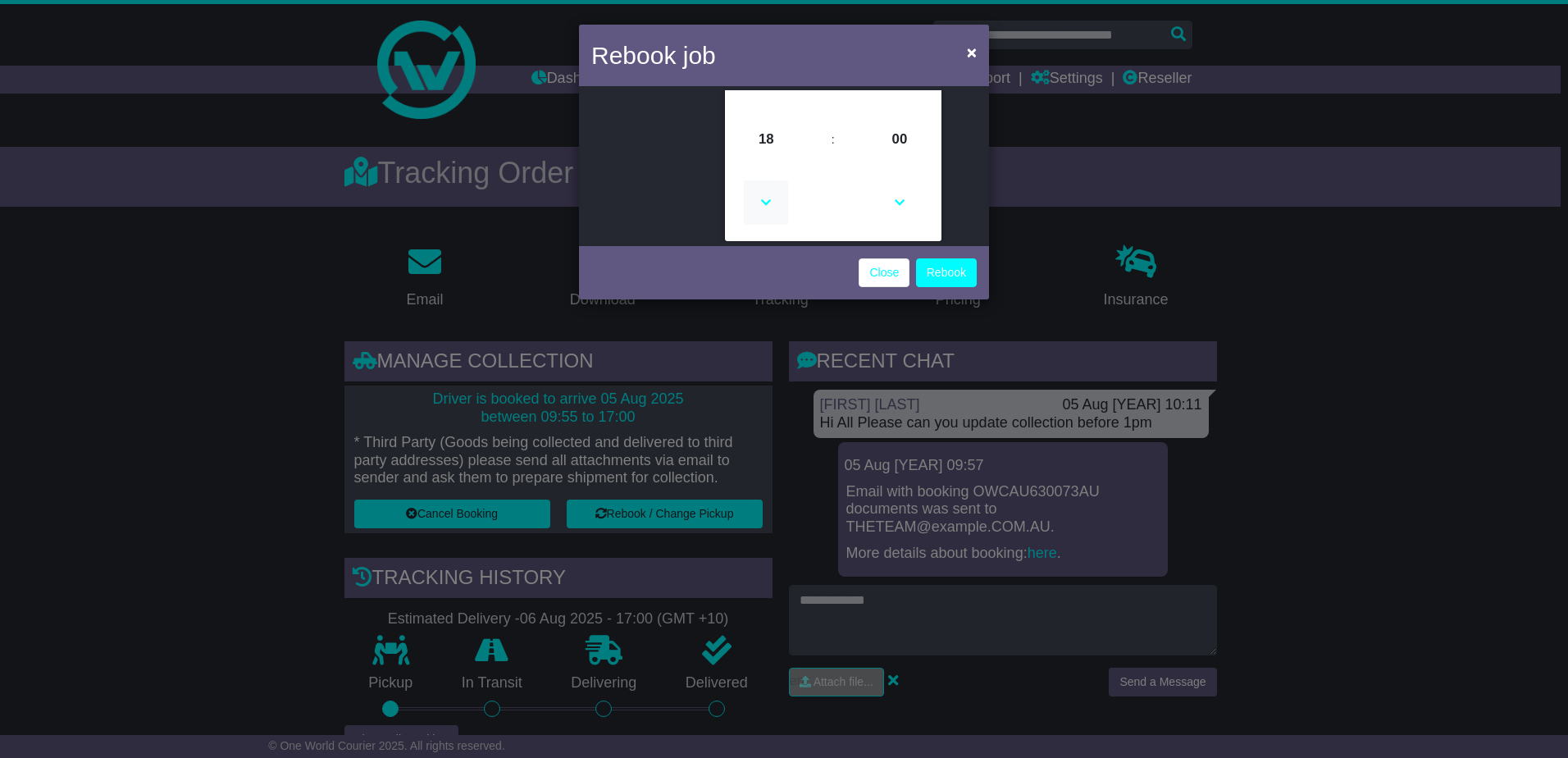 click at bounding box center (766, 203) 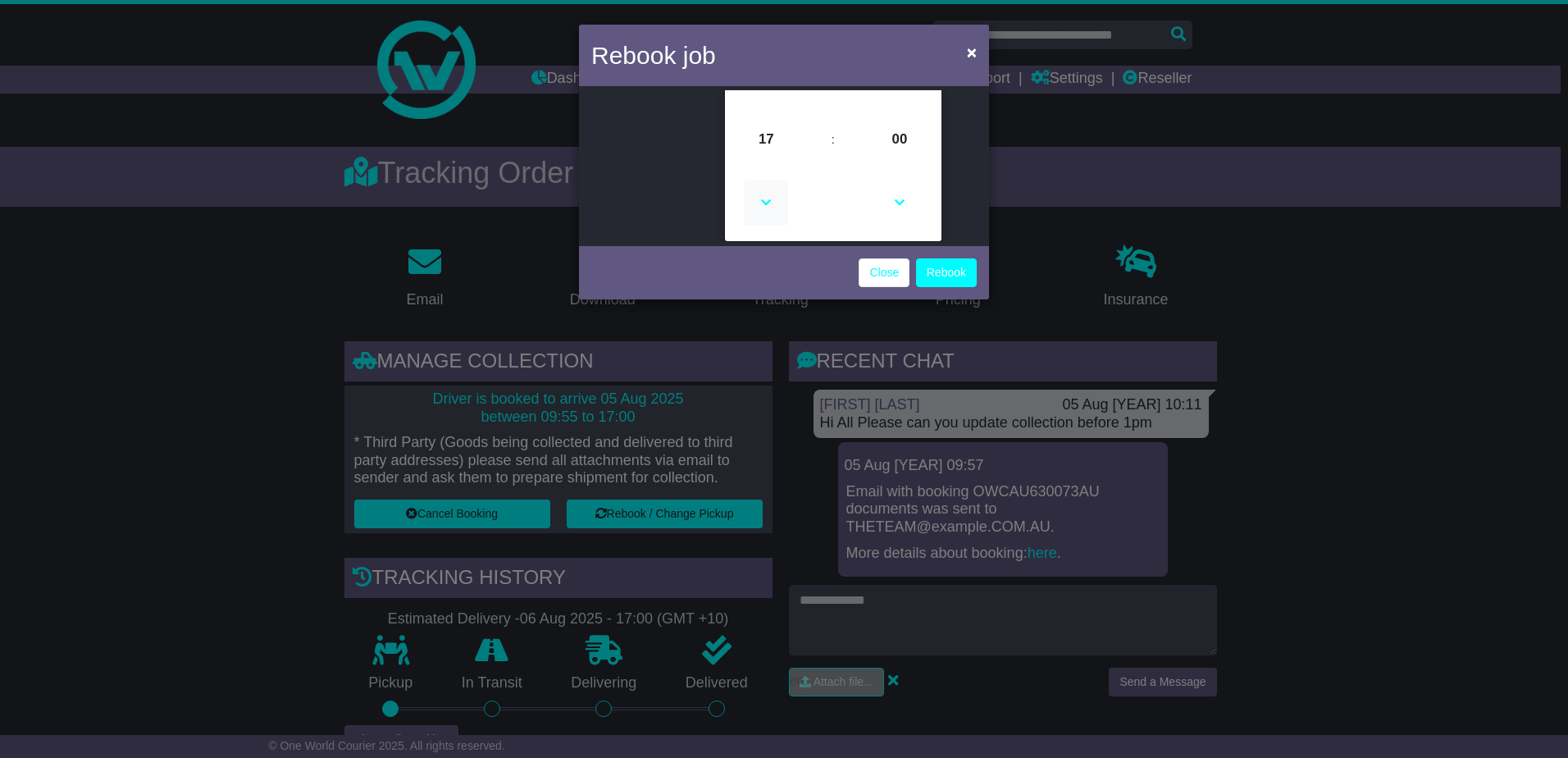 click at bounding box center [766, 203] 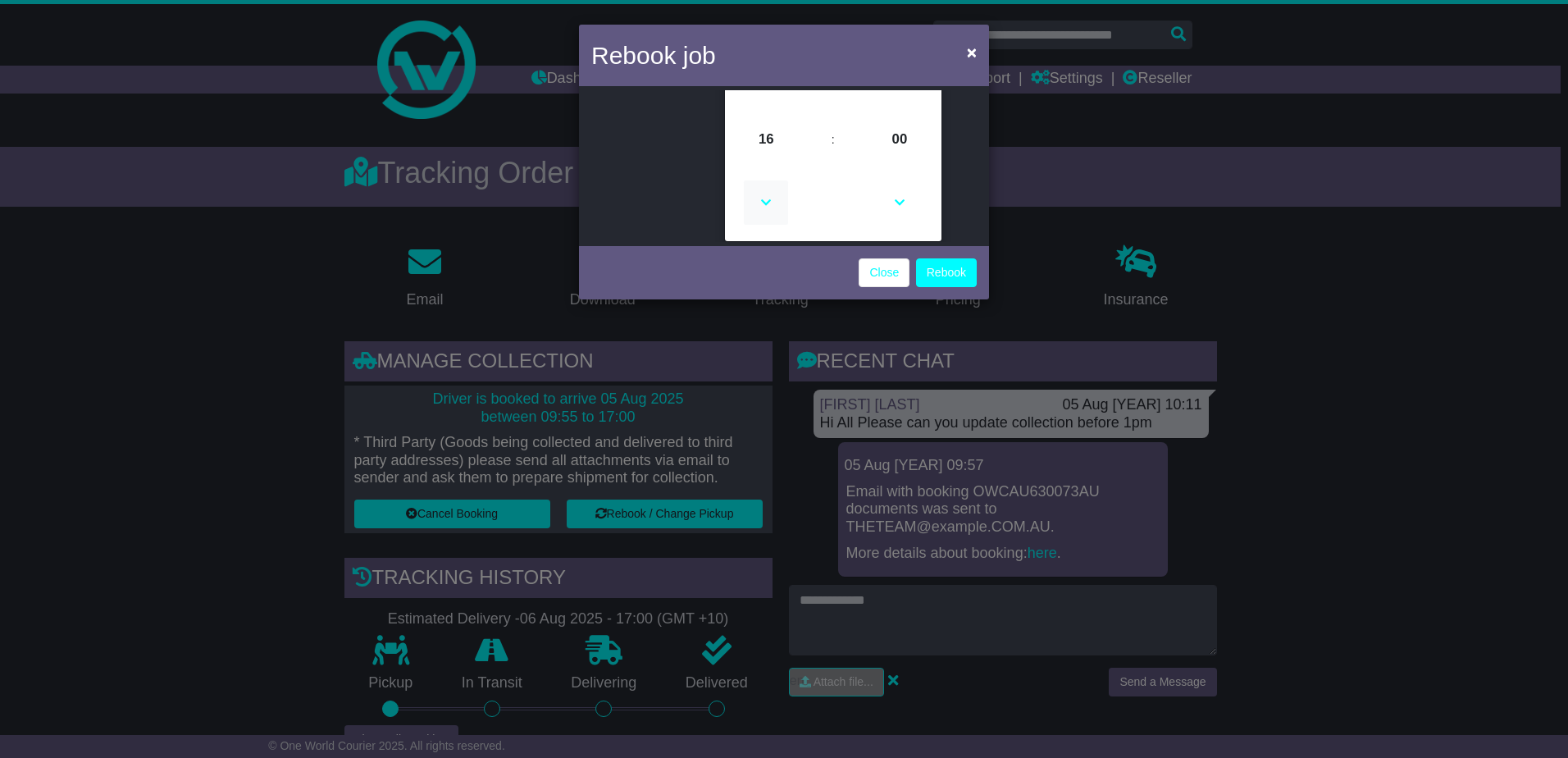 click at bounding box center [766, 203] 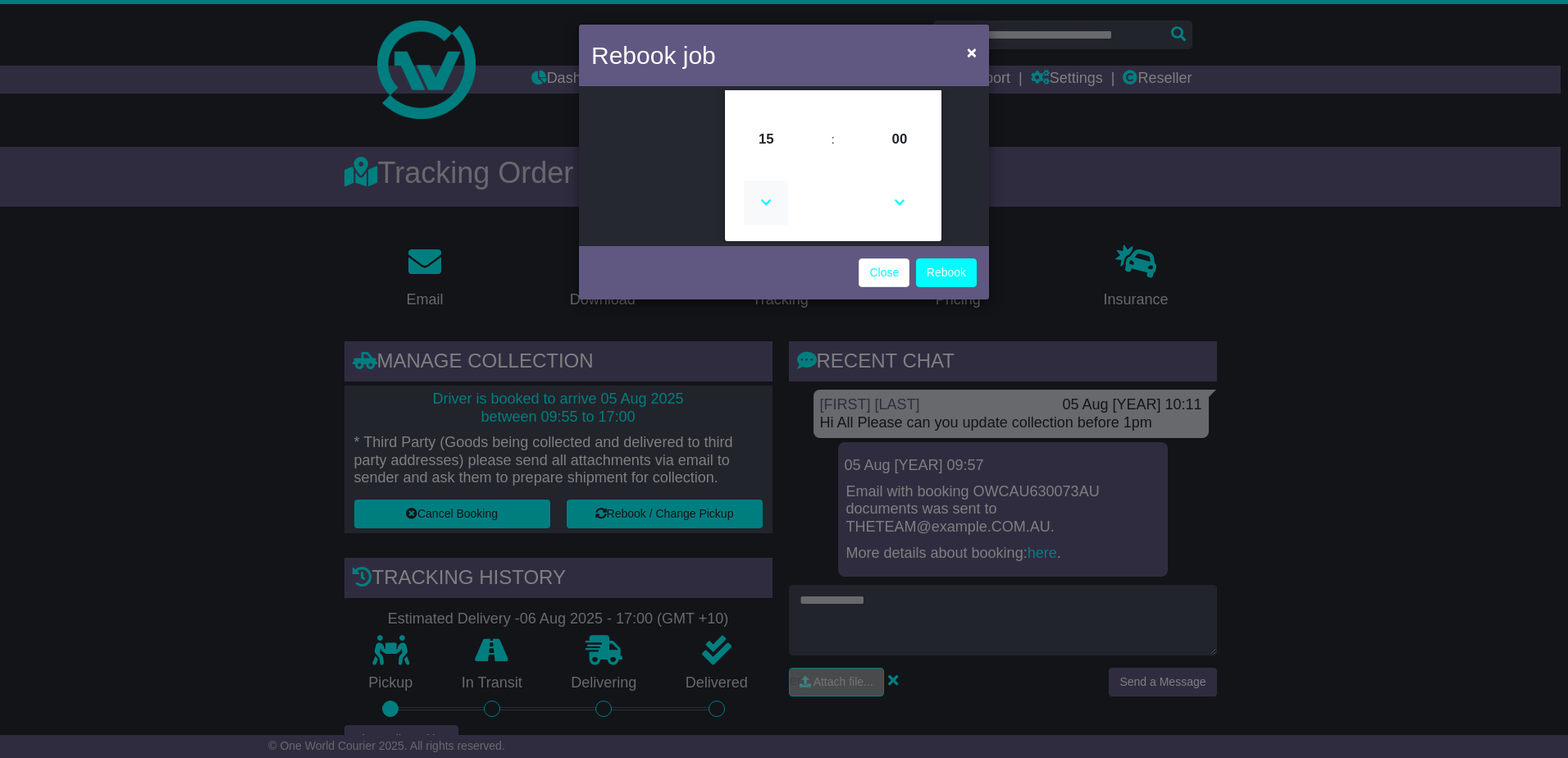 click at bounding box center (766, 203) 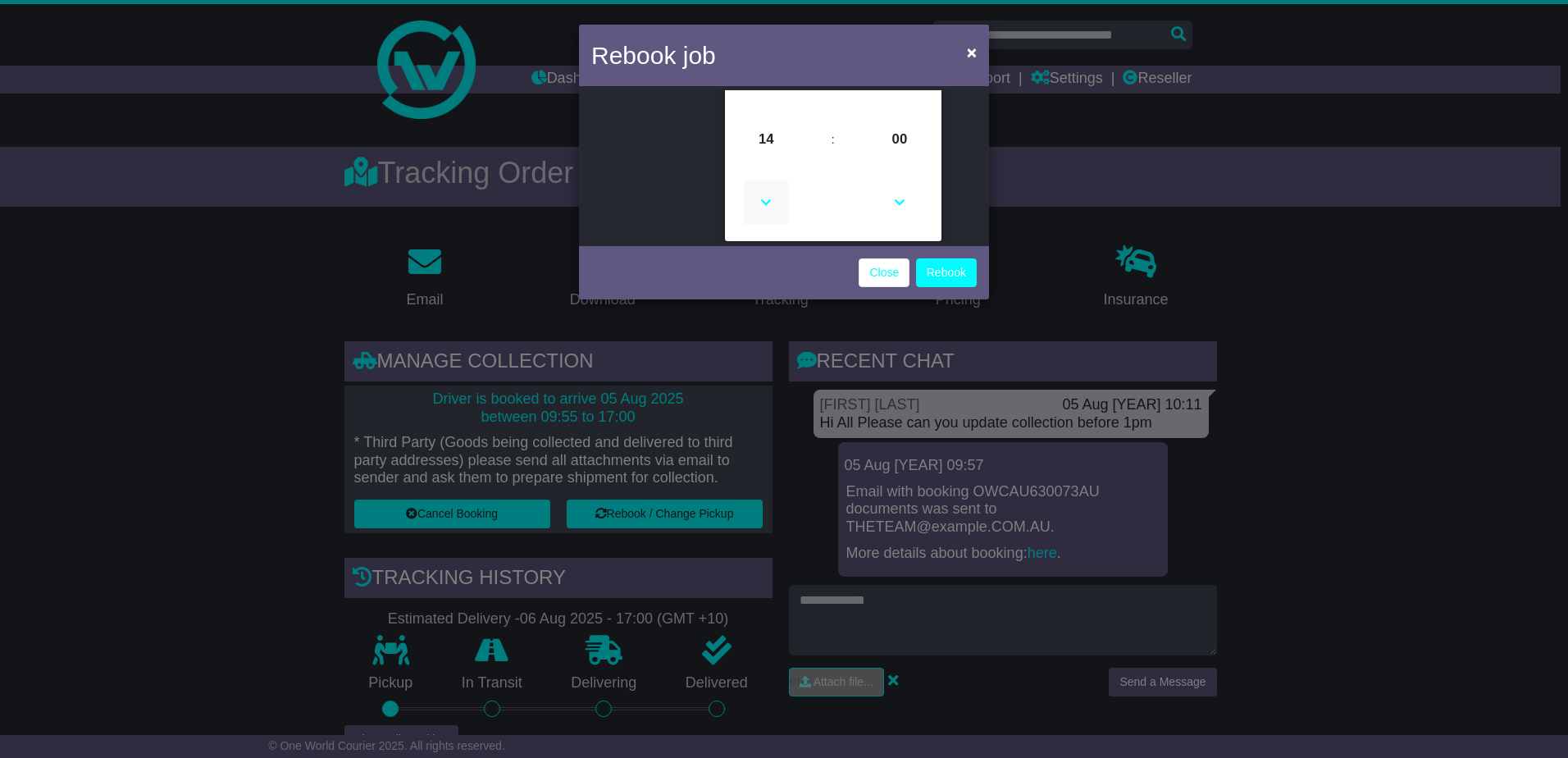 click at bounding box center [766, 203] 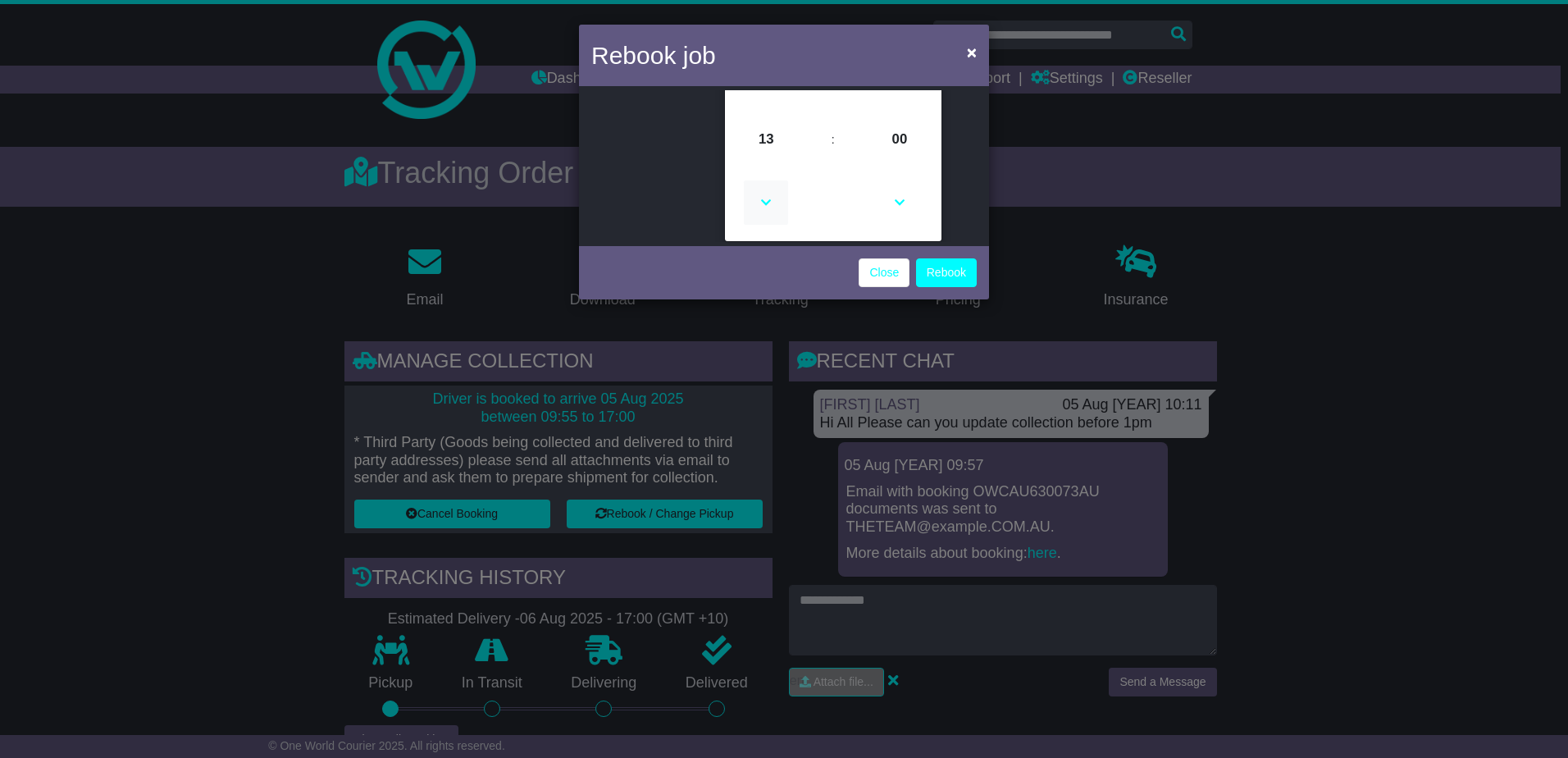 click at bounding box center (766, 203) 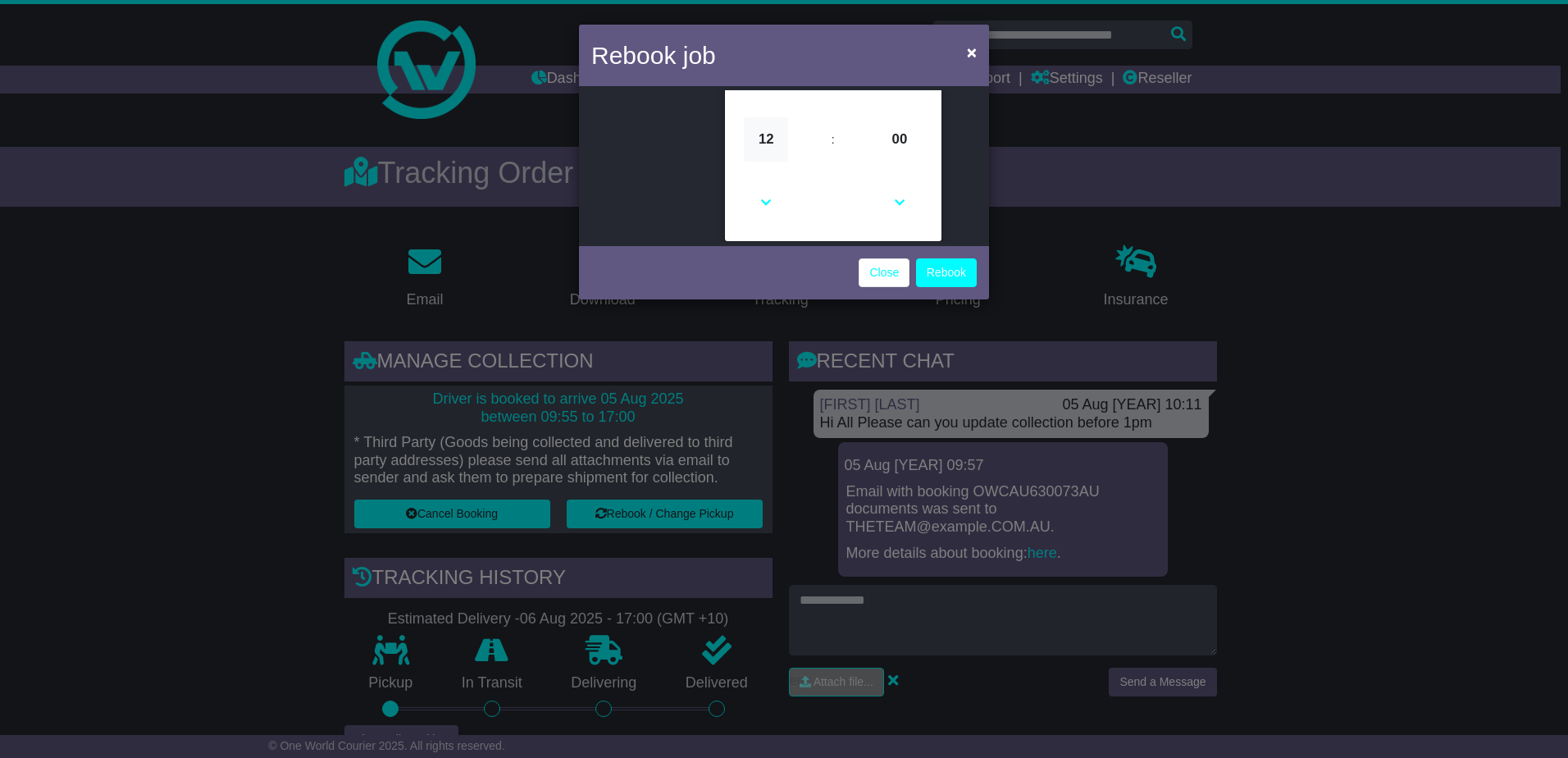 scroll, scrollTop: 85, scrollLeft: 0, axis: vertical 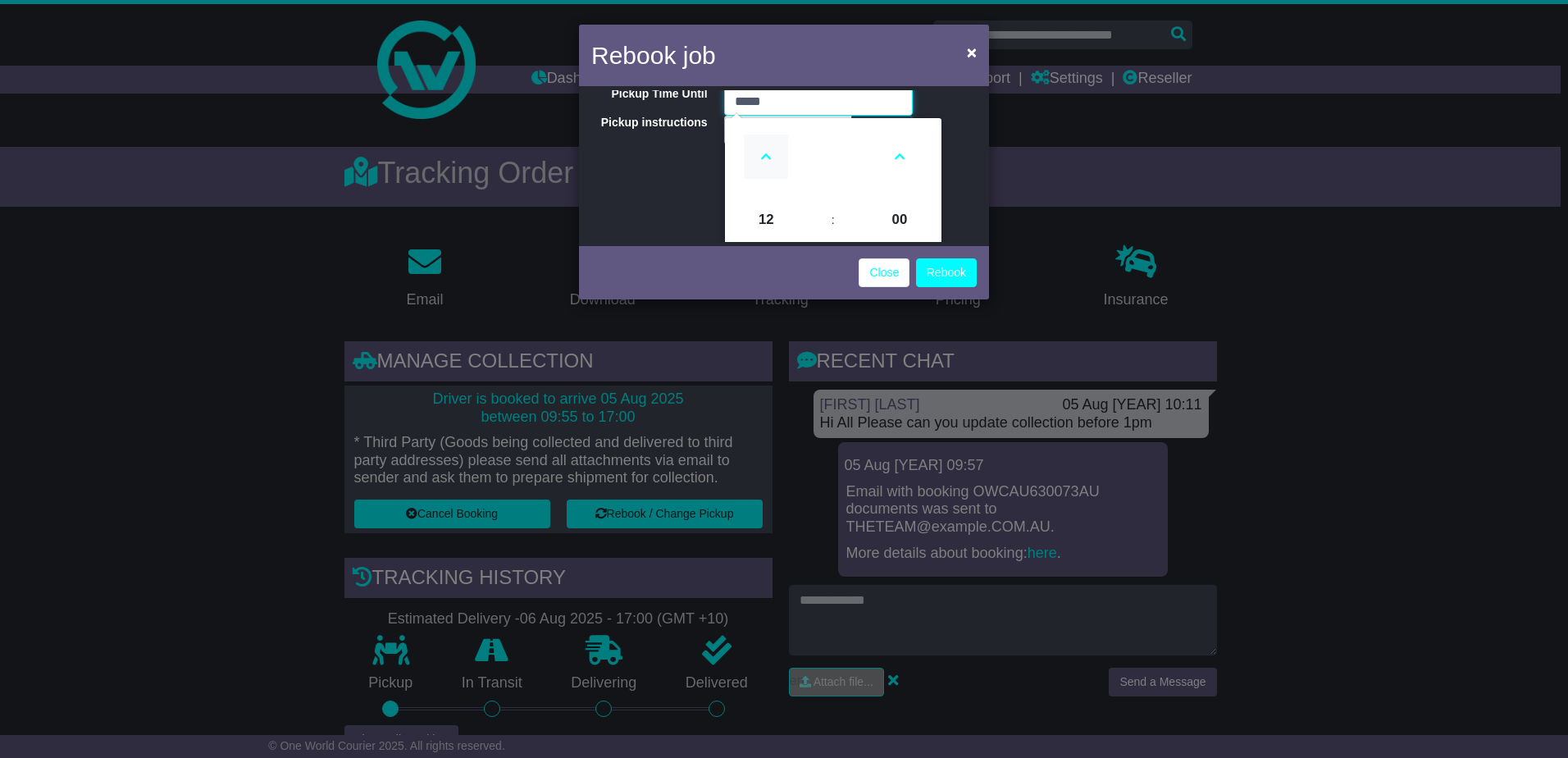 click at bounding box center (766, 157) 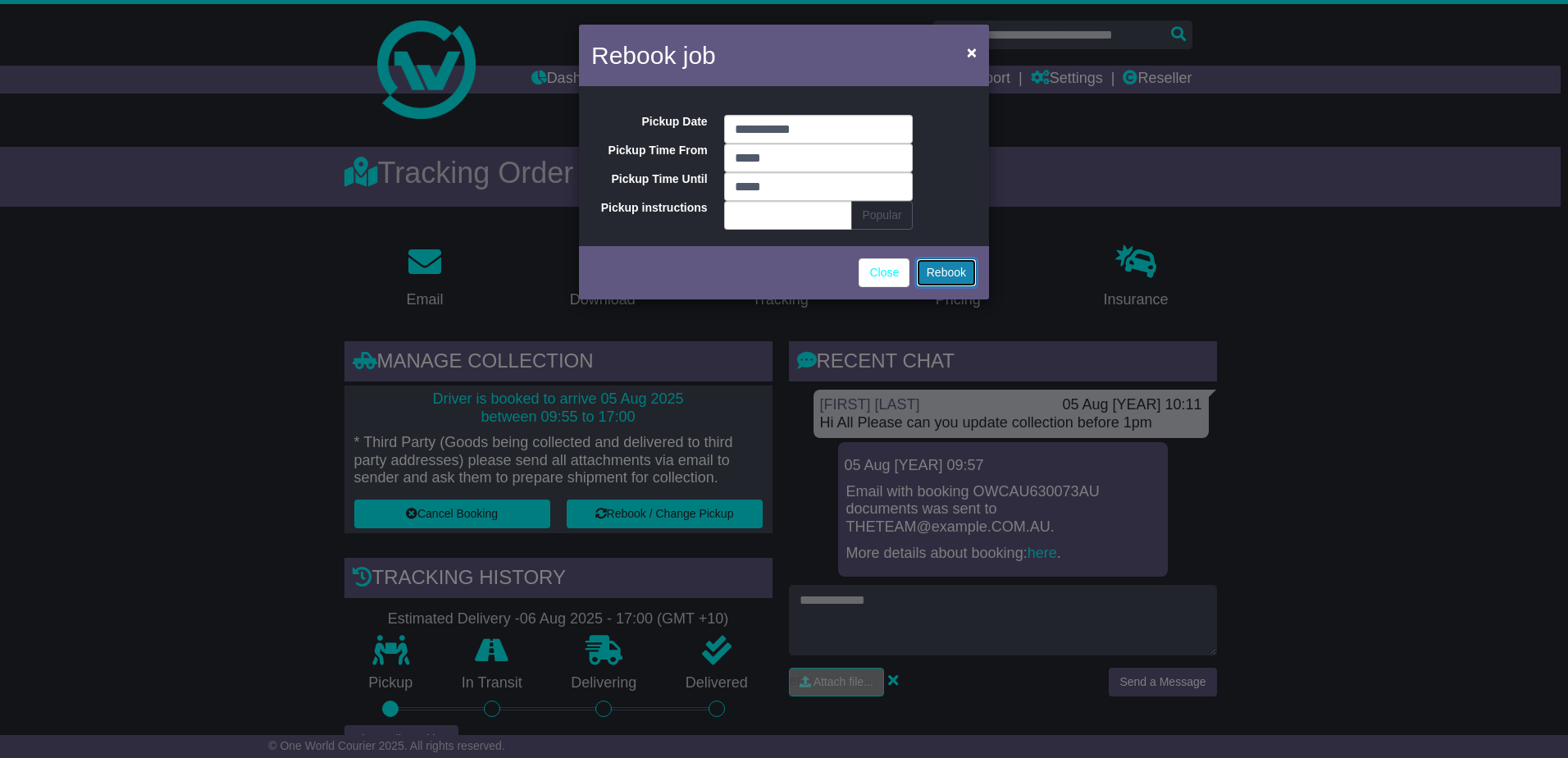 scroll, scrollTop: 0, scrollLeft: 0, axis: both 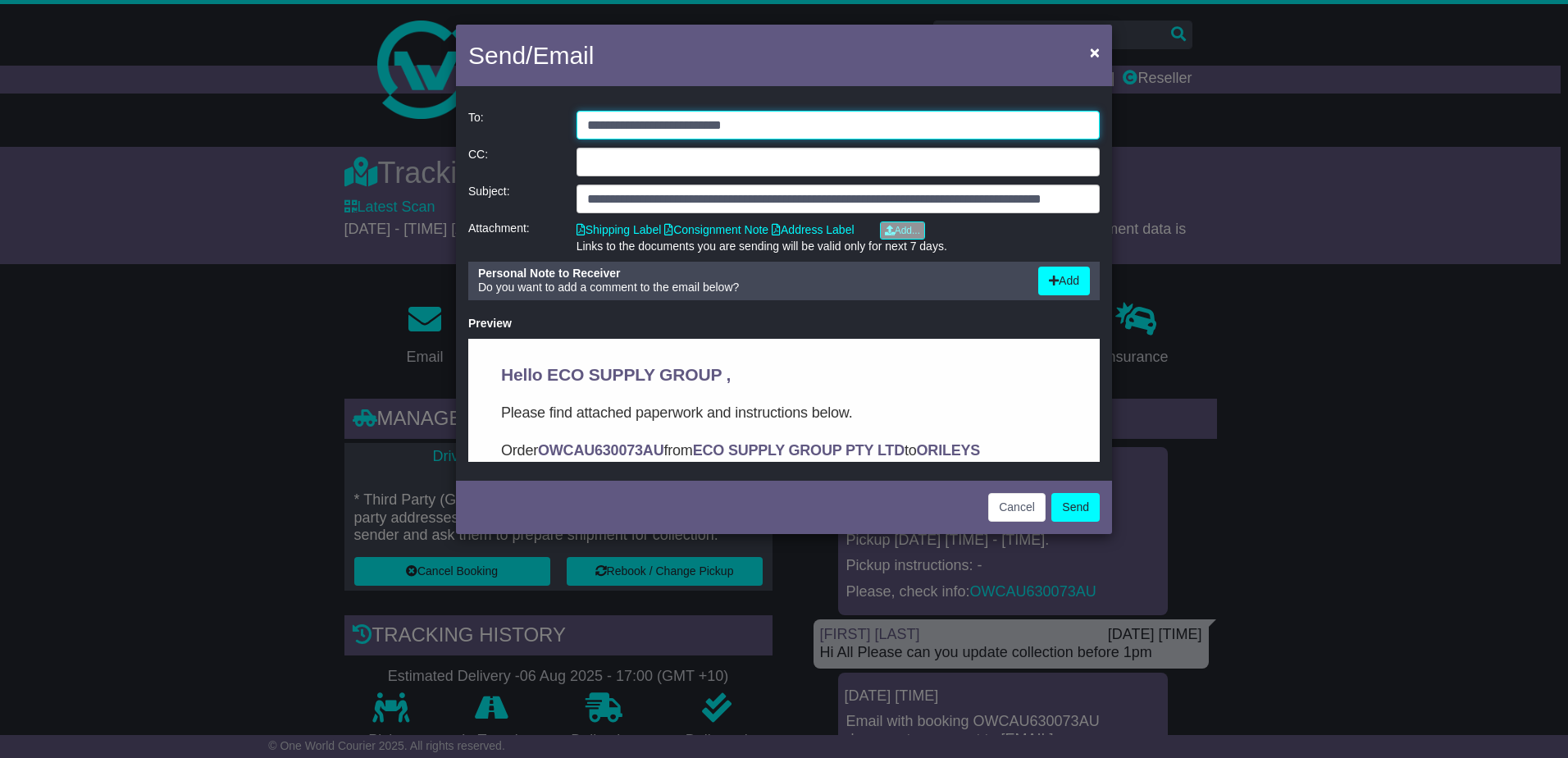 drag, startPoint x: 777, startPoint y: 129, endPoint x: 203, endPoint y: 112, distance: 574.2517 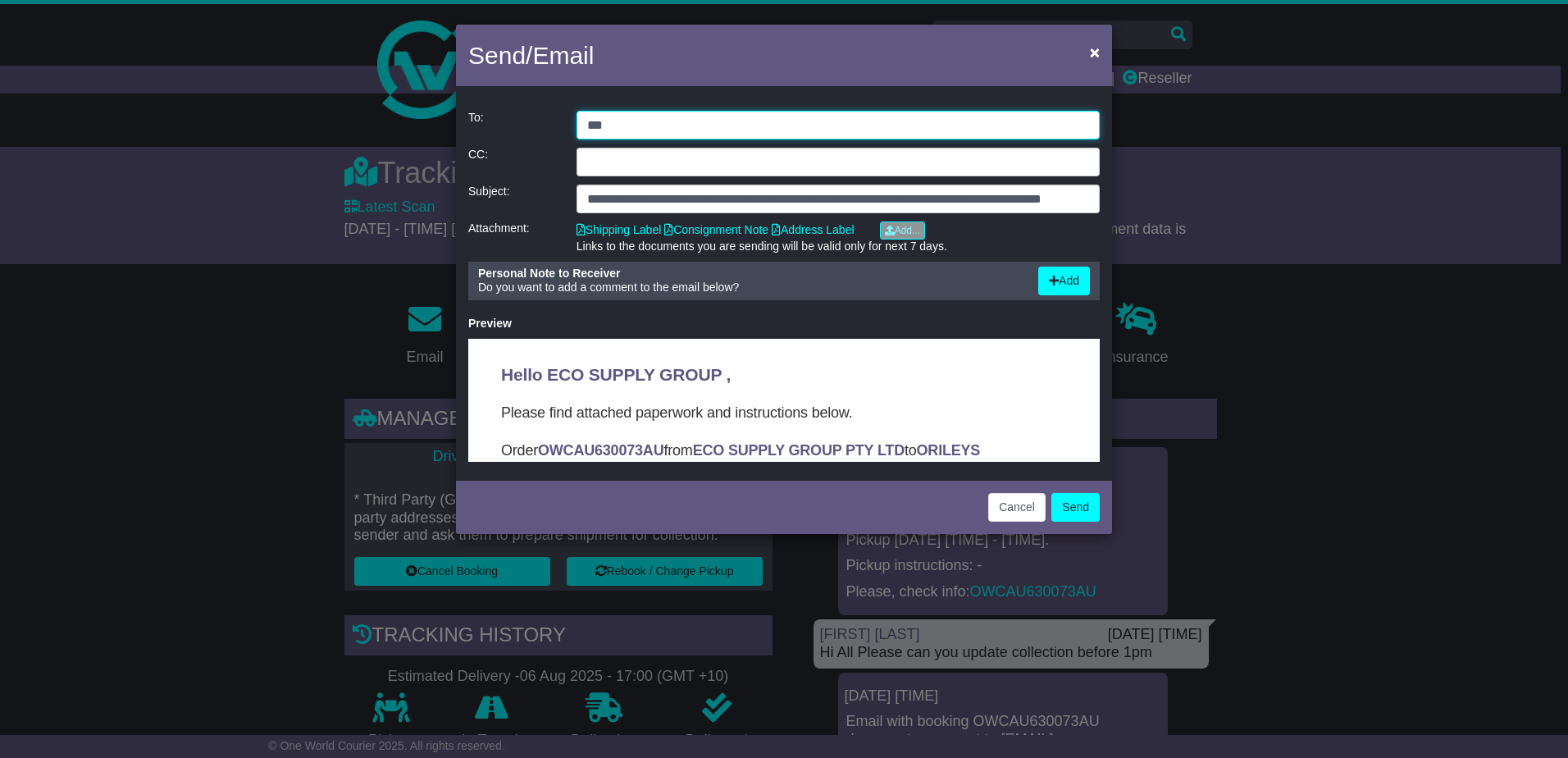 type on "**********" 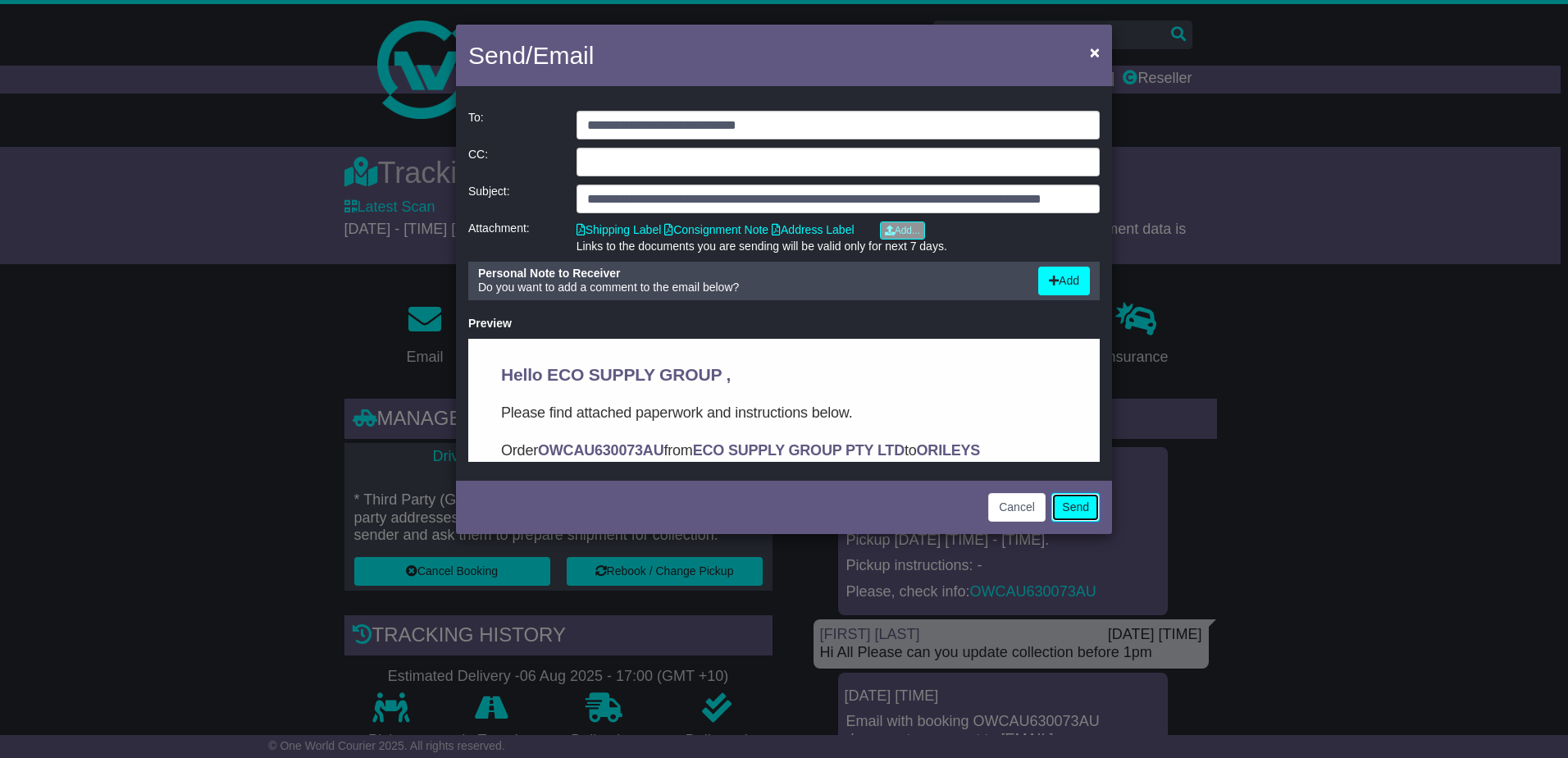 click on "Send" 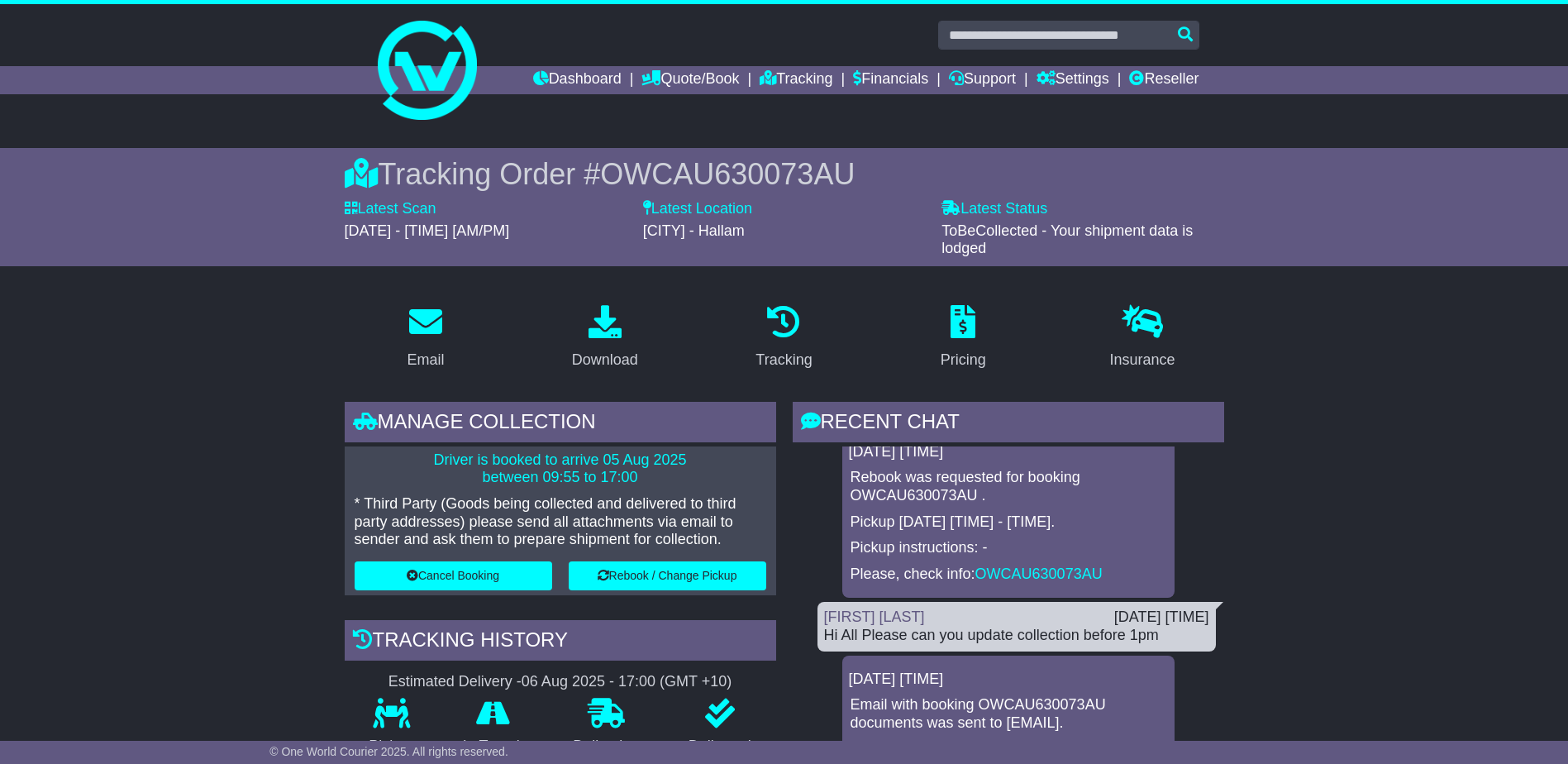 scroll, scrollTop: 40, scrollLeft: 0, axis: vertical 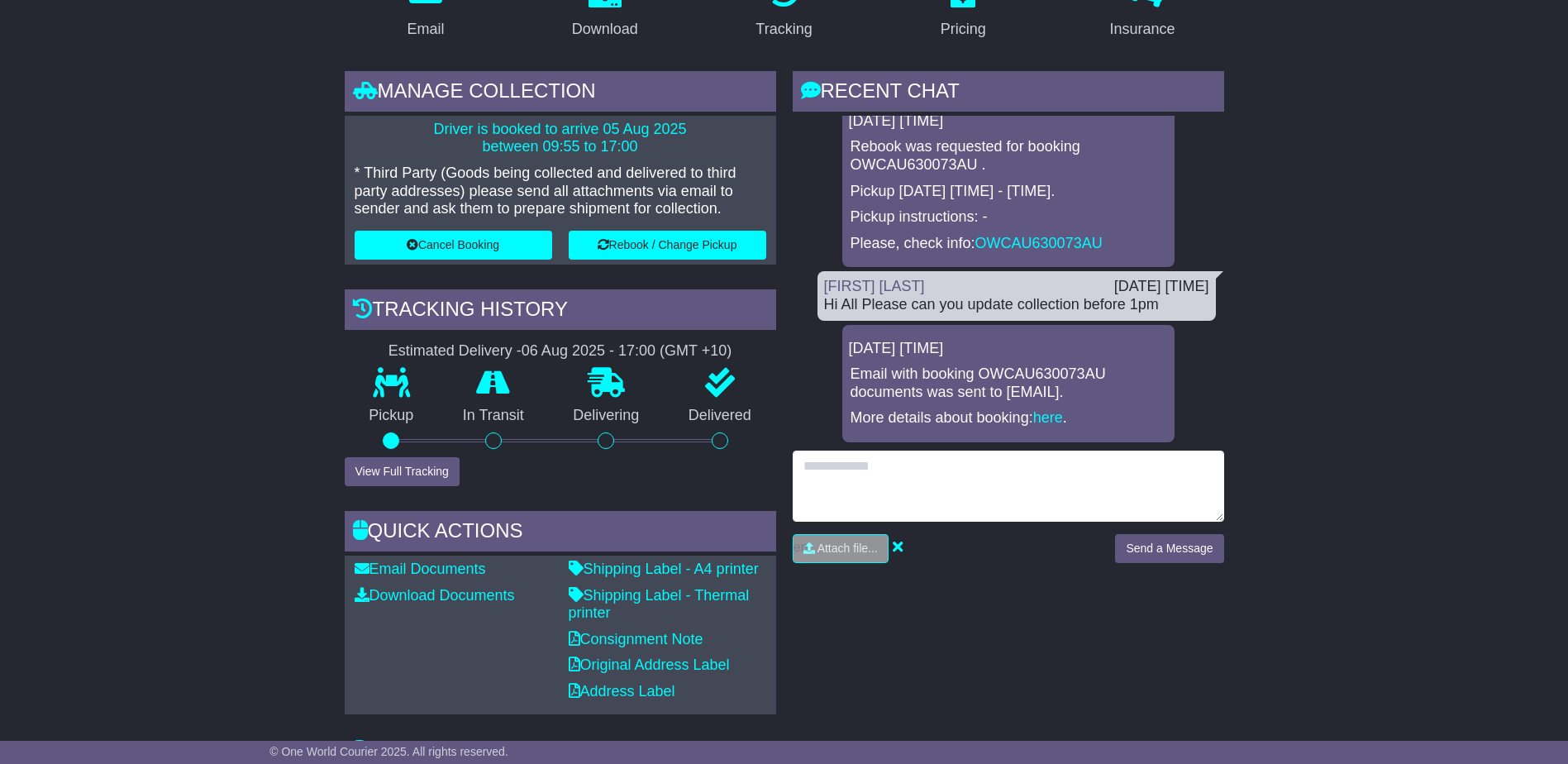 drag, startPoint x: 875, startPoint y: 462, endPoint x: 880, endPoint y: 455, distance: 8.602325 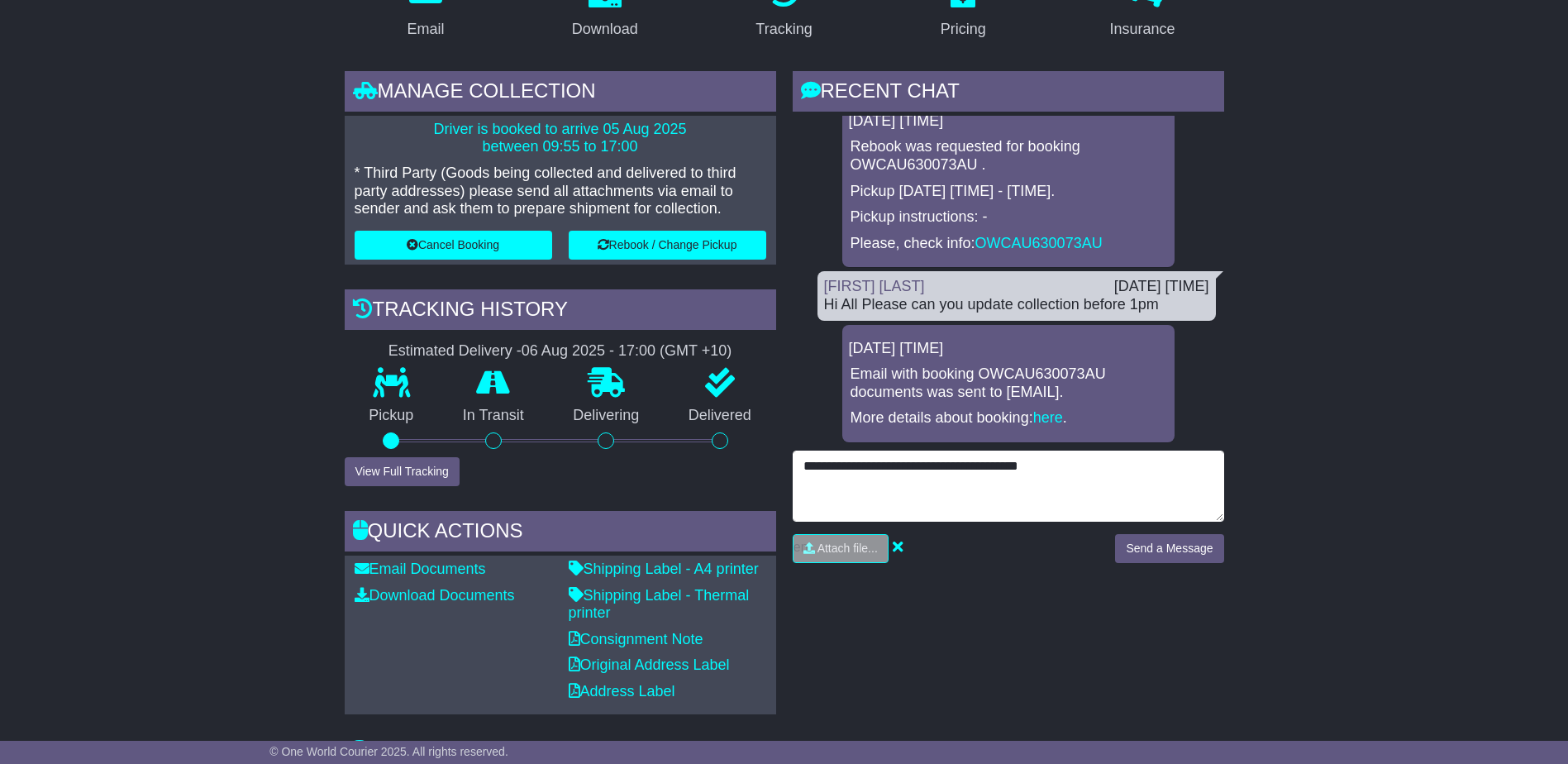 type on "**********" 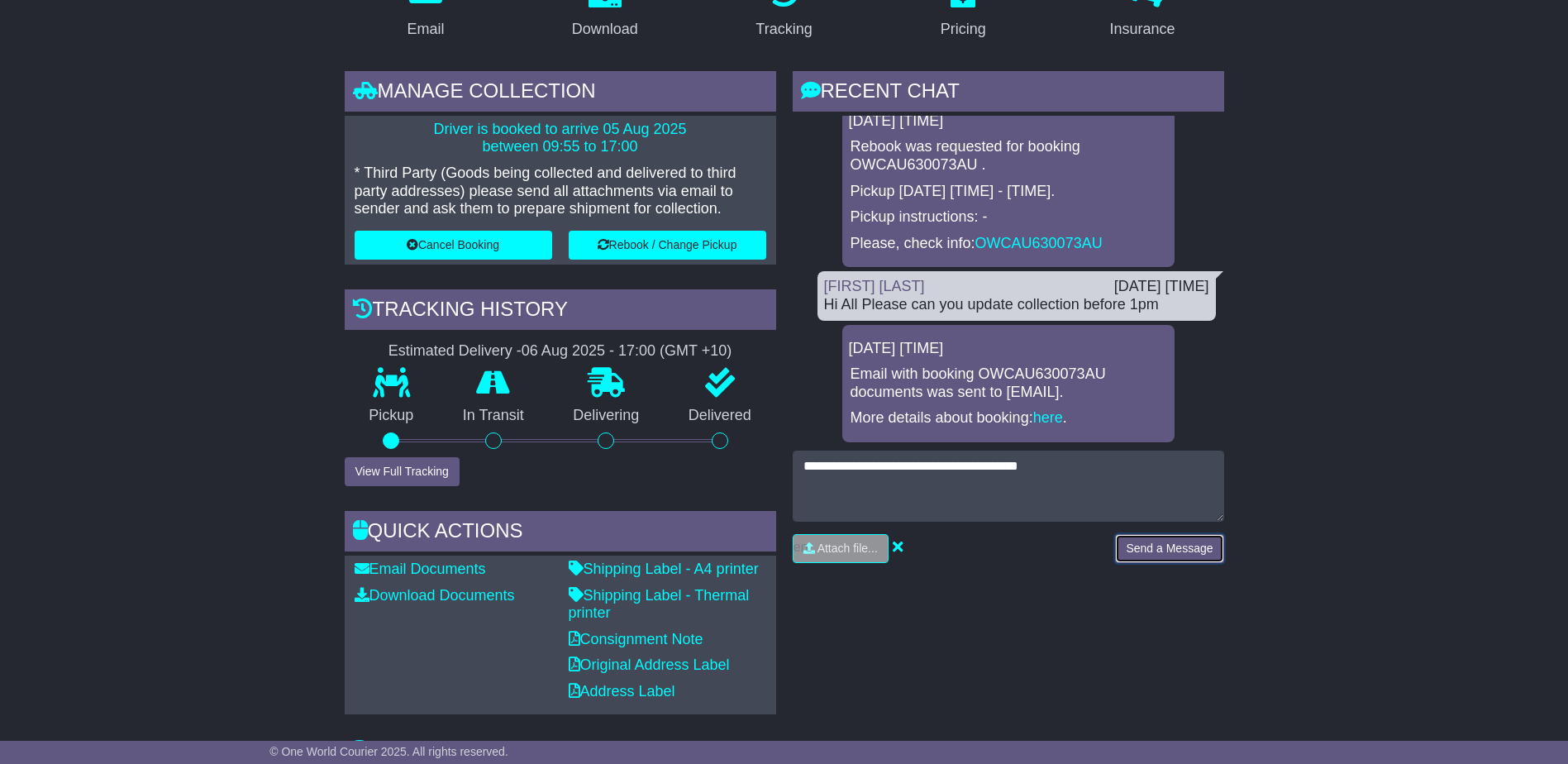 click on "Send a Message" at bounding box center (1169, 548) 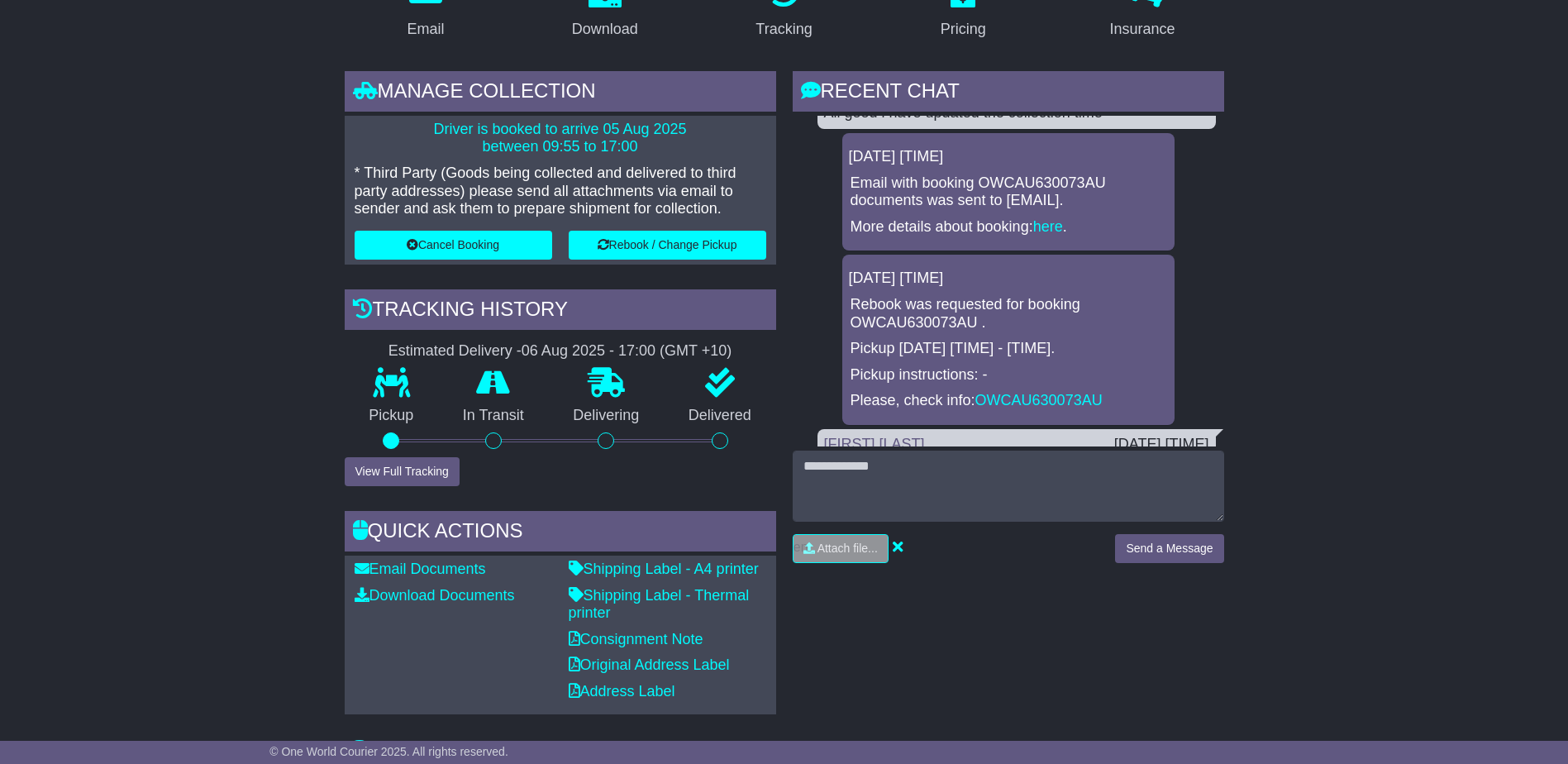 scroll, scrollTop: 39, scrollLeft: 0, axis: vertical 